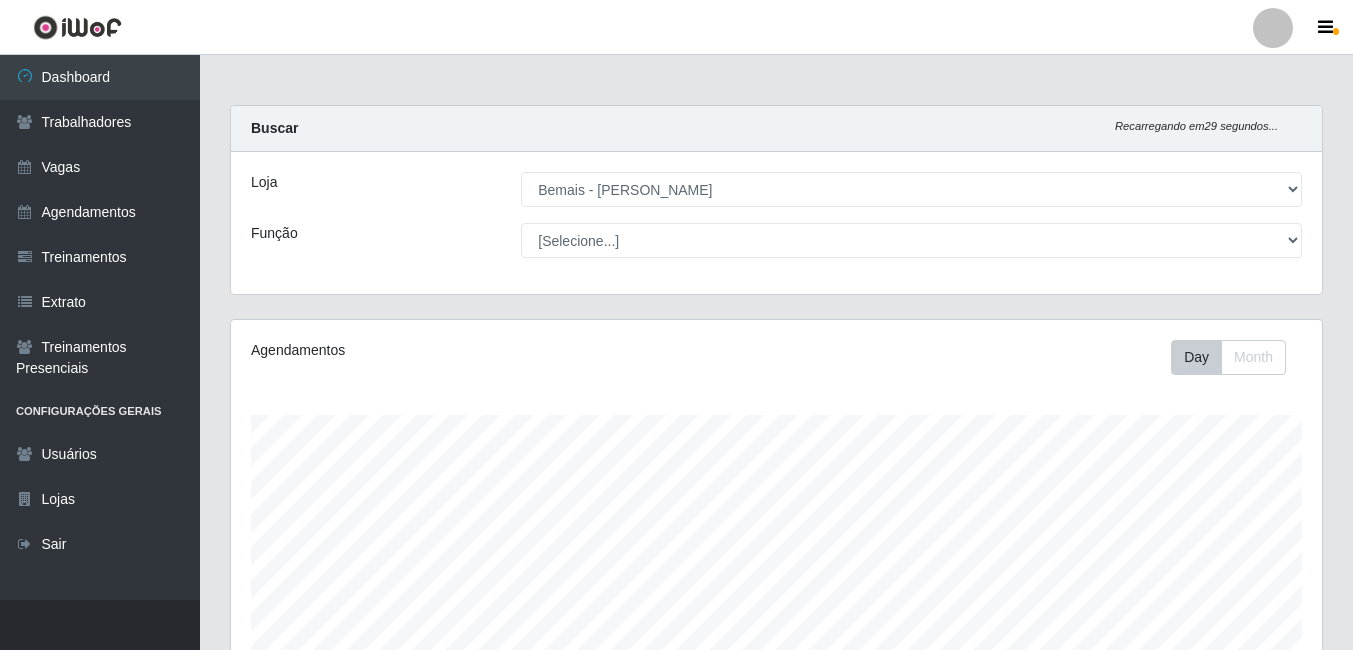 select on "230" 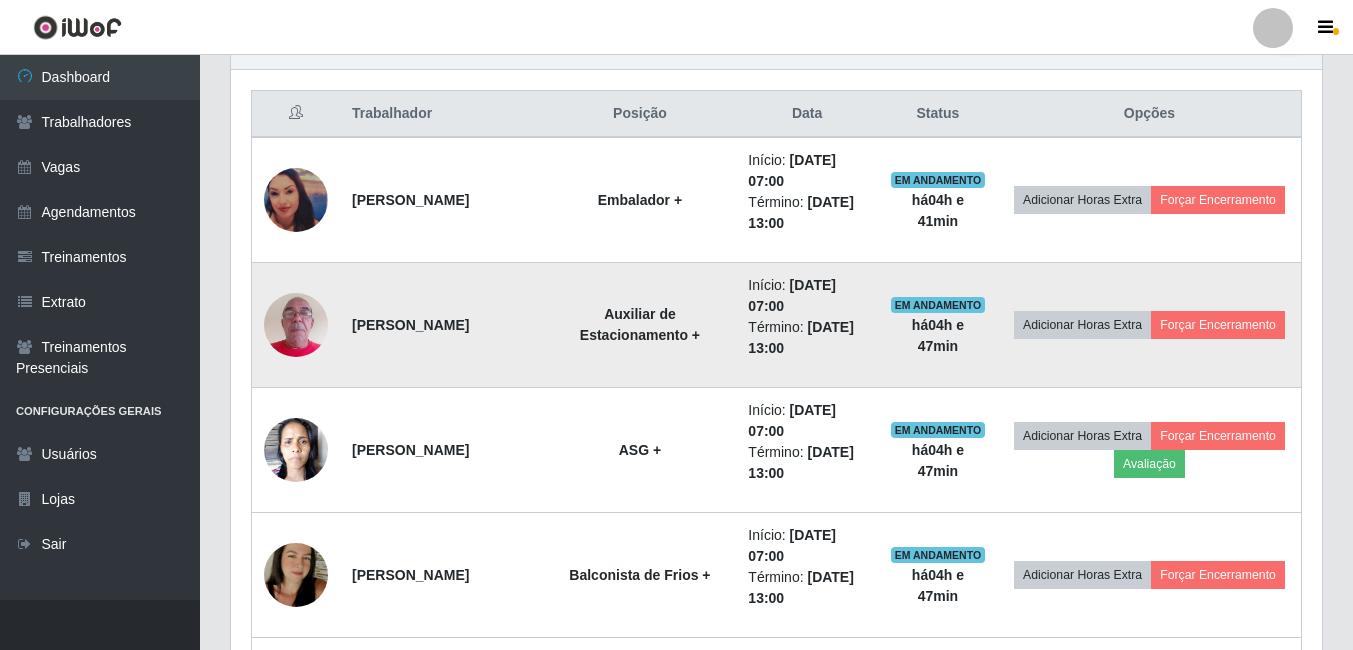 scroll, scrollTop: 693, scrollLeft: 0, axis: vertical 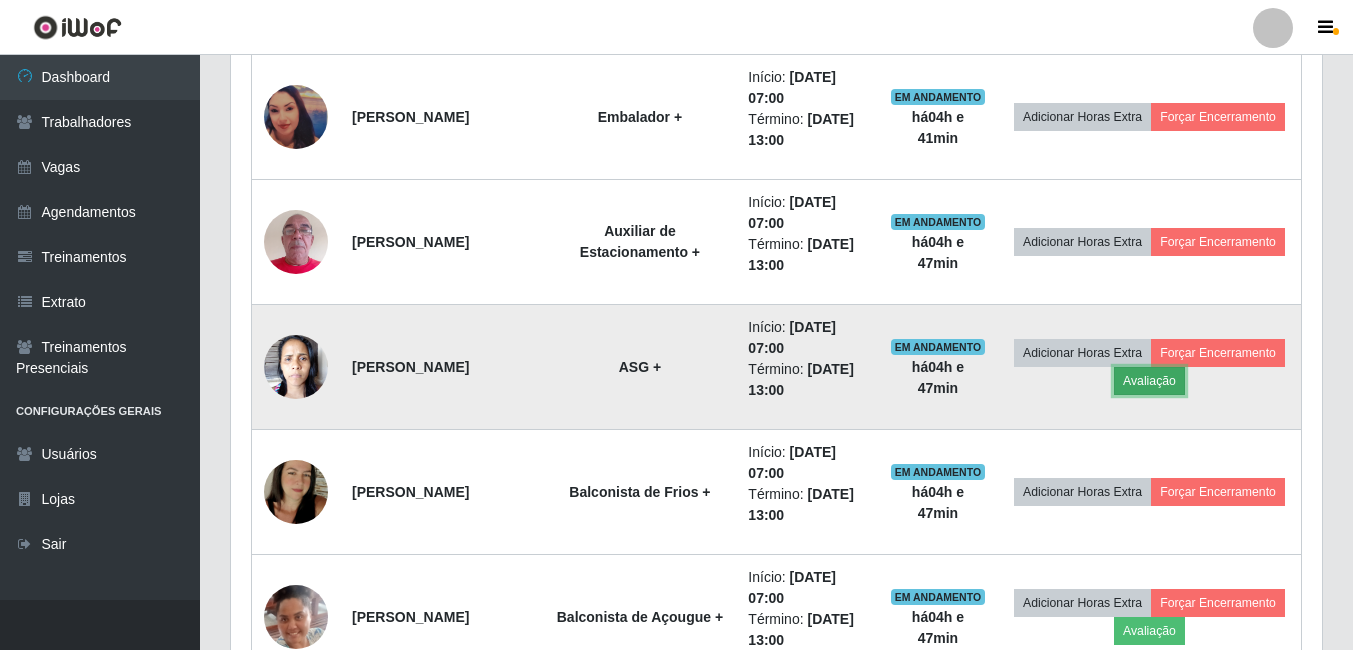 click on "Avaliação" at bounding box center [1149, 381] 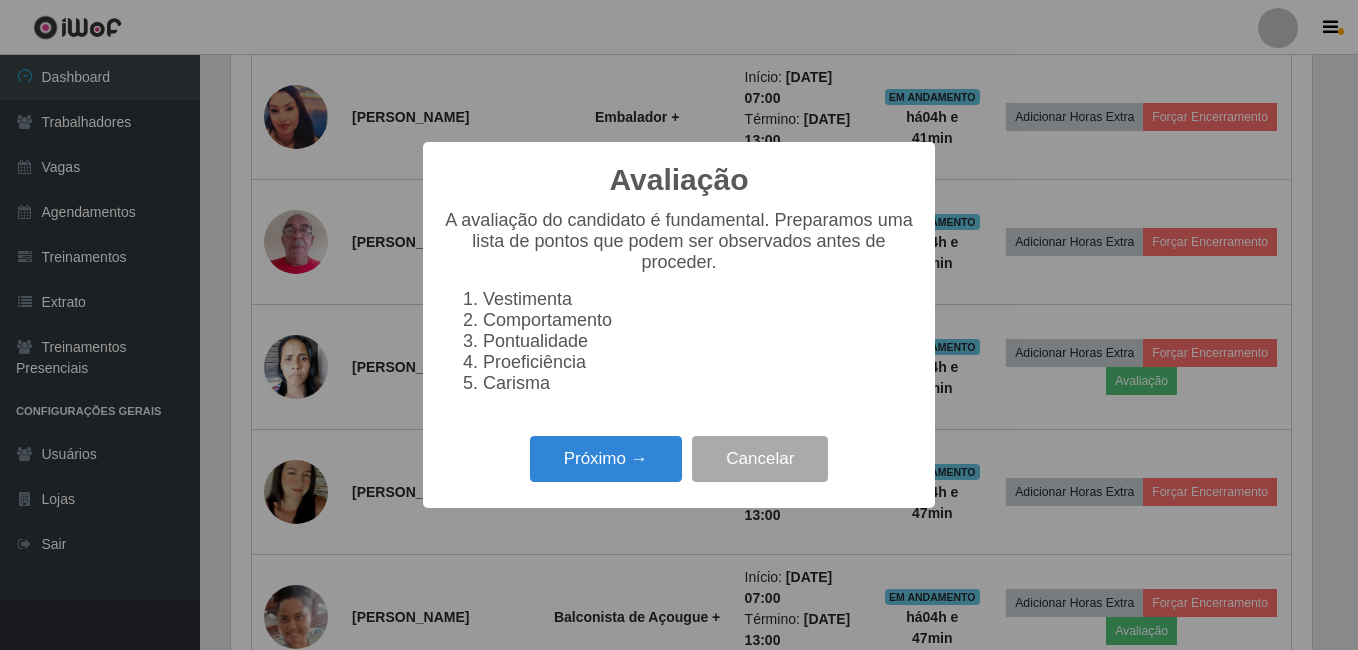 scroll, scrollTop: 999585, scrollLeft: 998919, axis: both 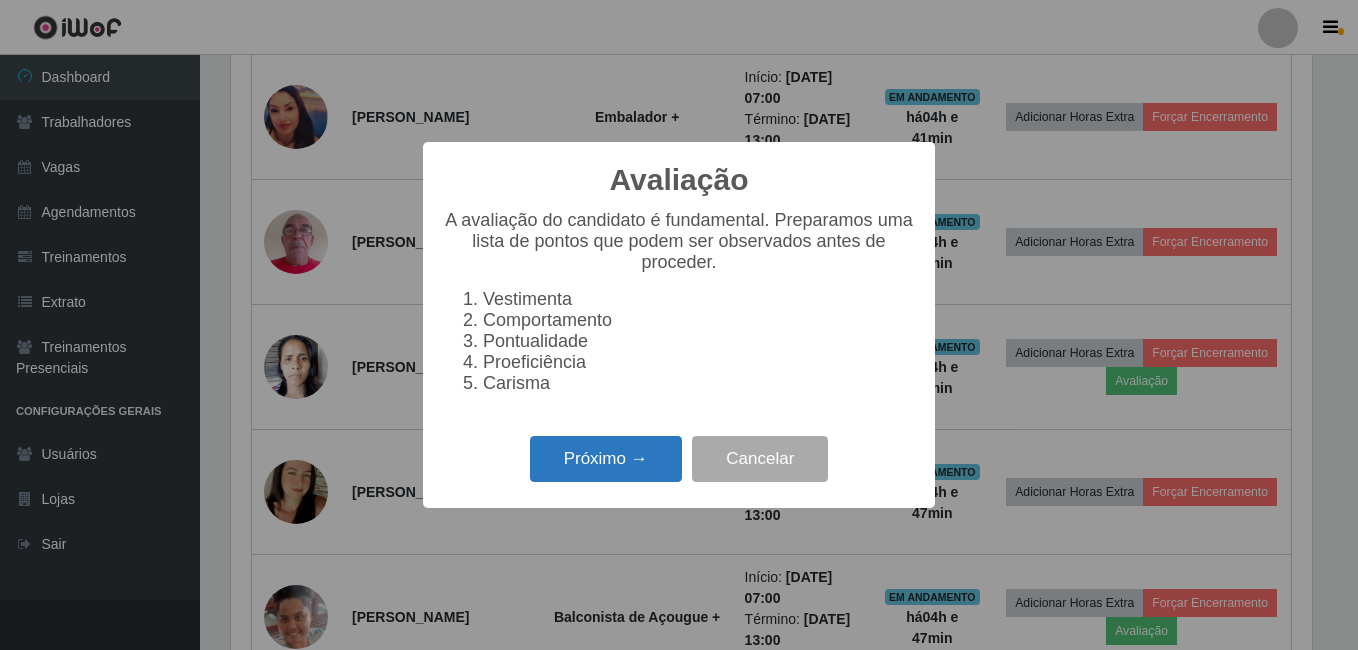 click on "Próximo →" at bounding box center [606, 459] 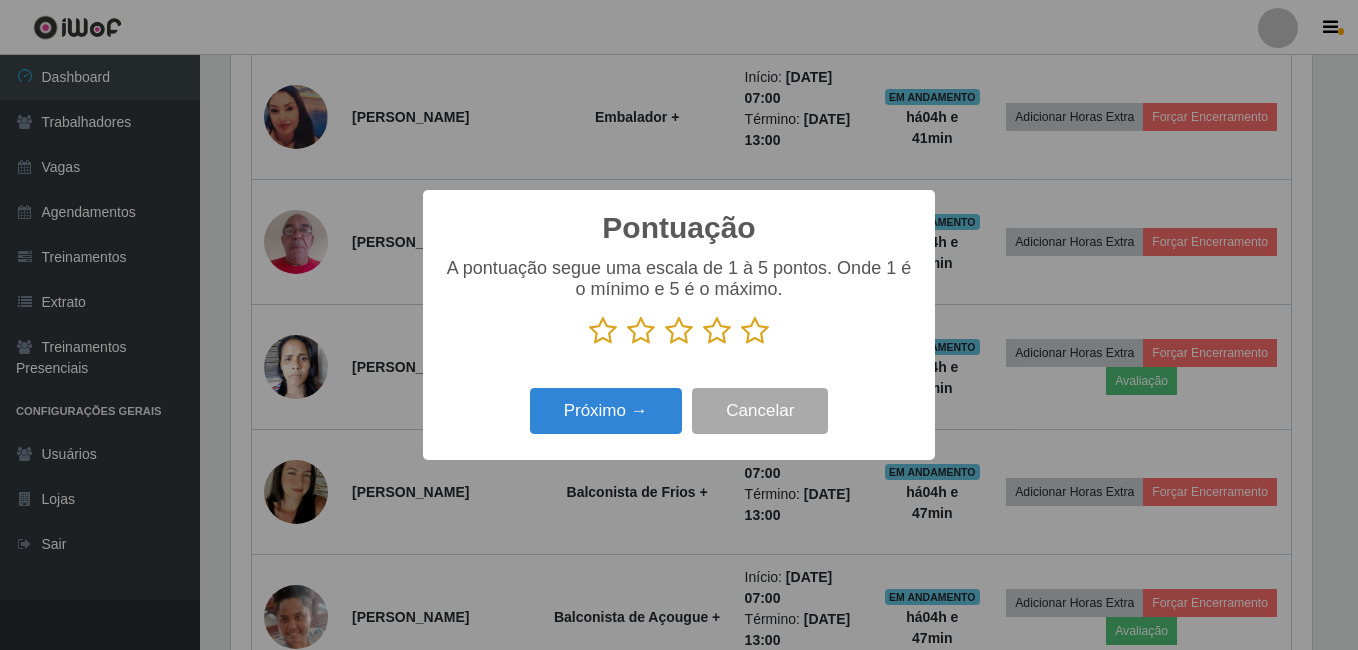 scroll, scrollTop: 999585, scrollLeft: 998919, axis: both 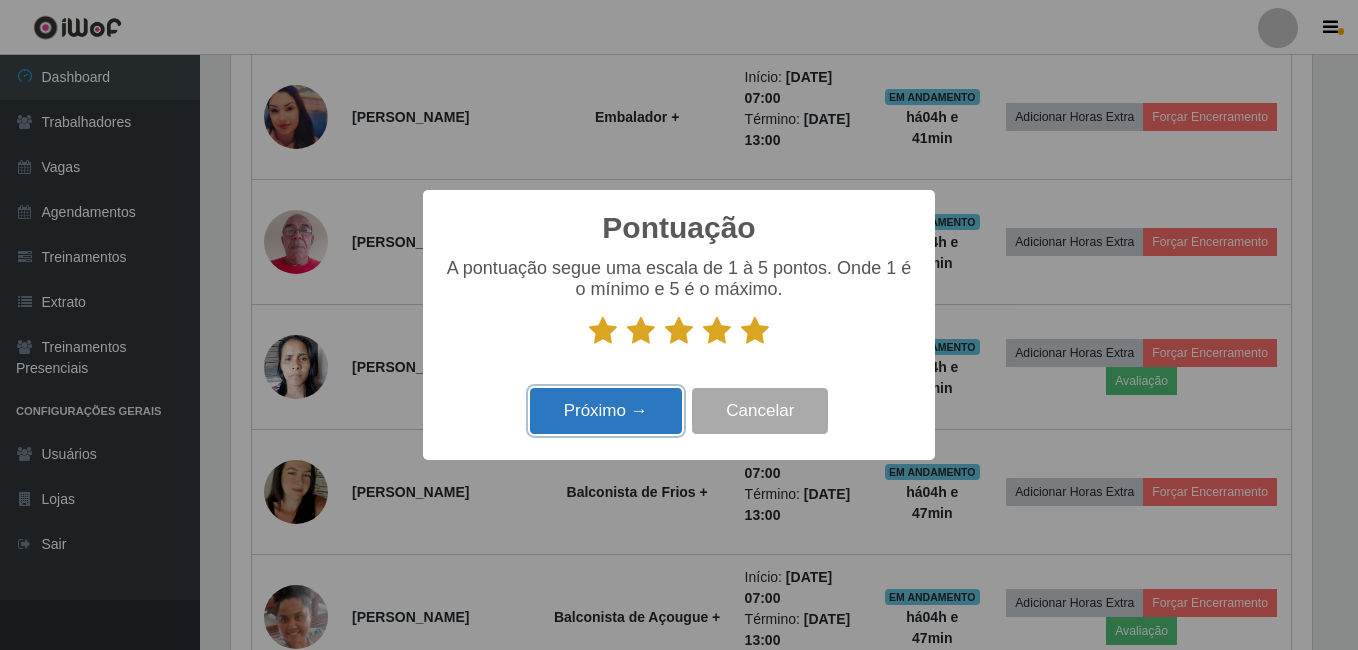 click on "Próximo →" at bounding box center (606, 411) 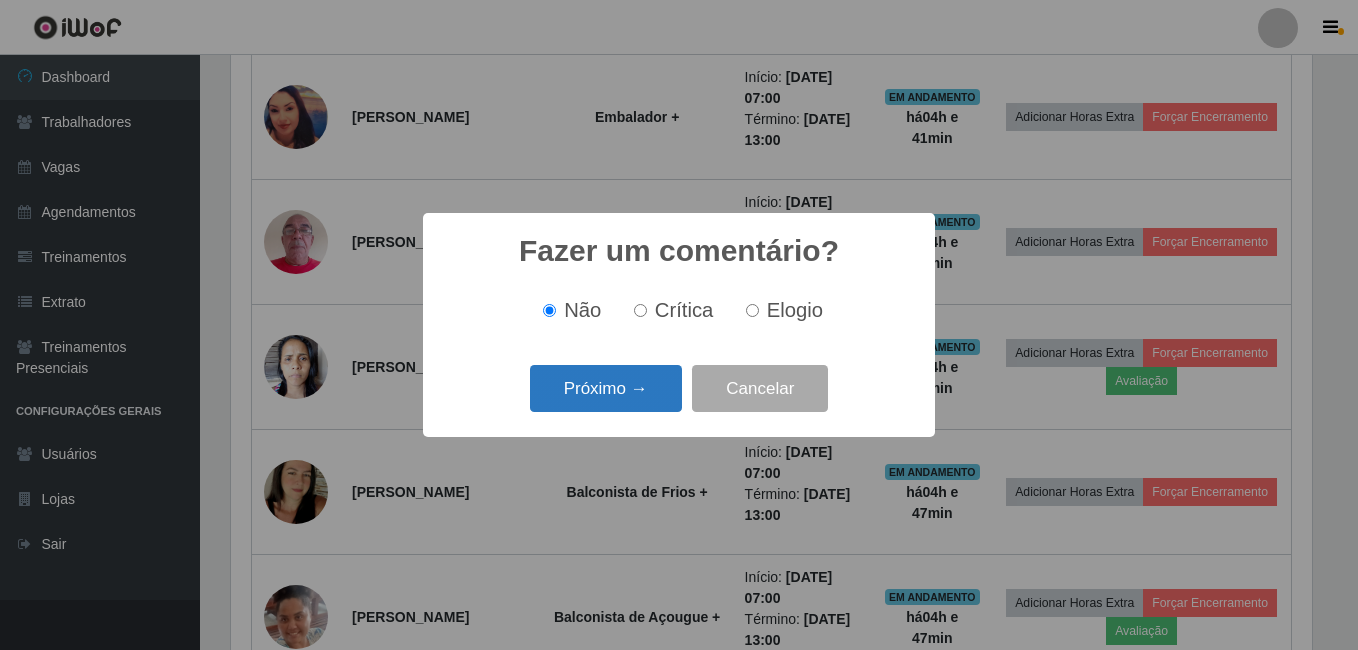 click on "Próximo →" at bounding box center [606, 388] 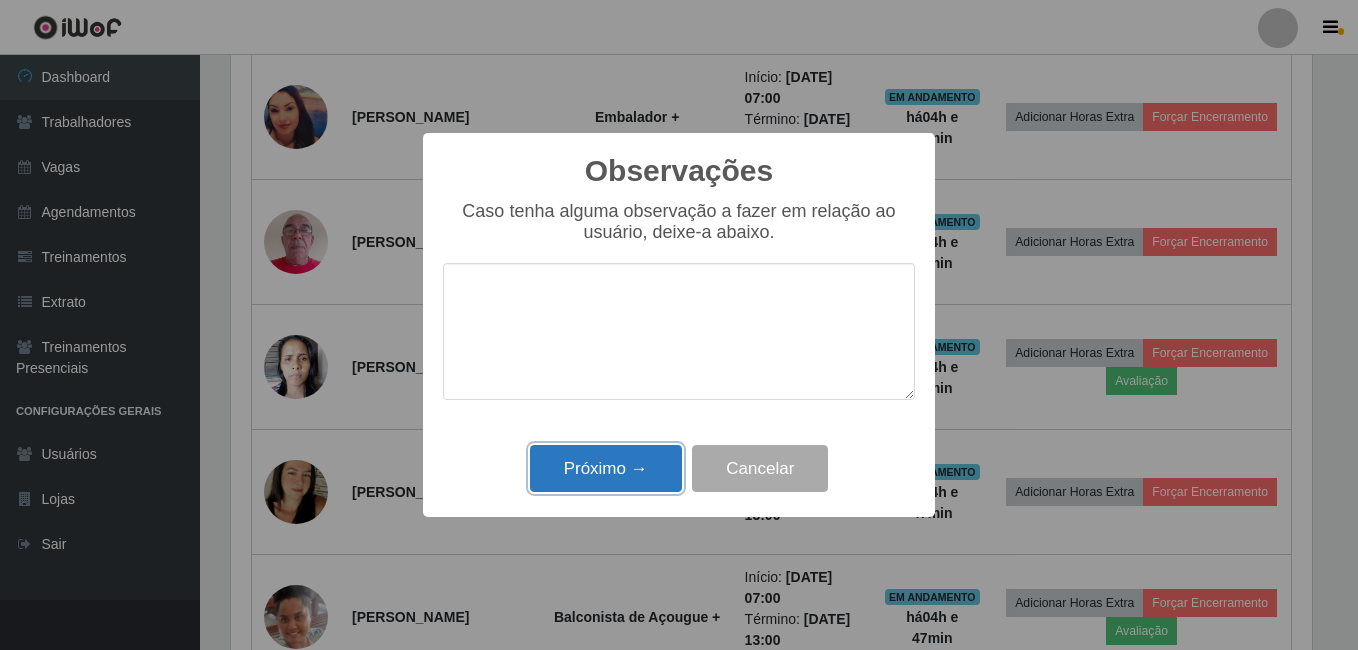 click on "Próximo →" at bounding box center [606, 468] 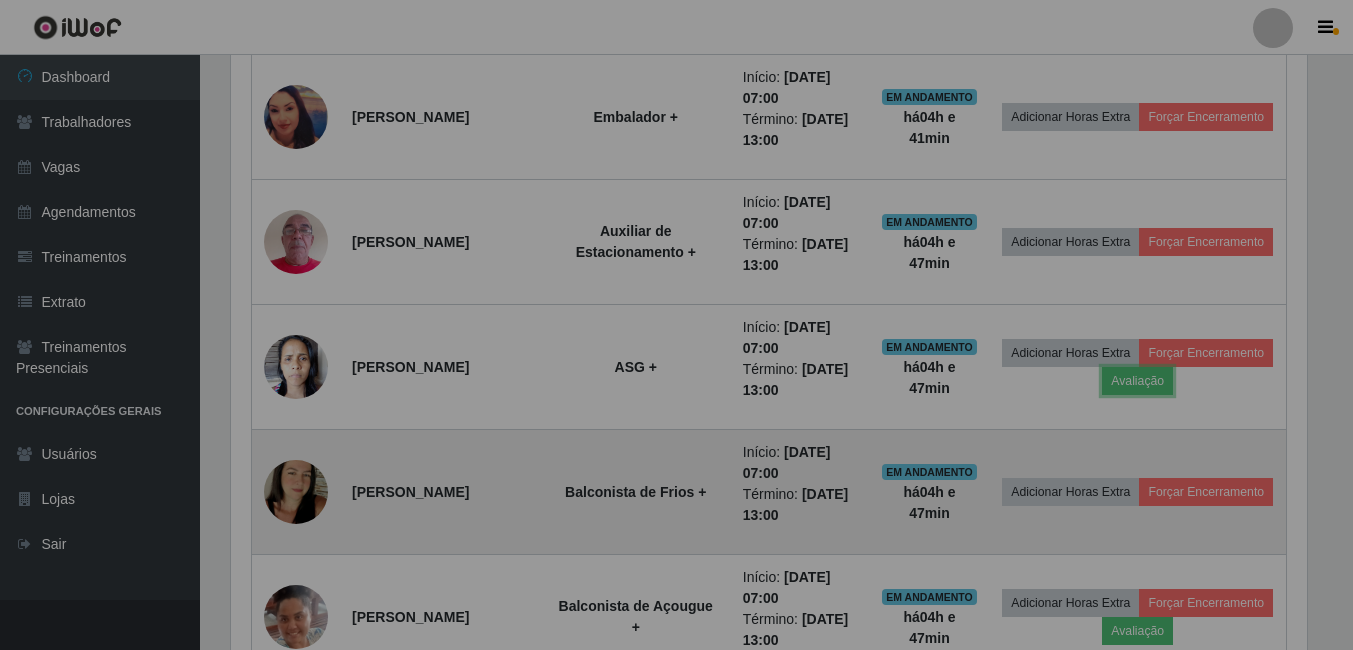 scroll, scrollTop: 999585, scrollLeft: 998909, axis: both 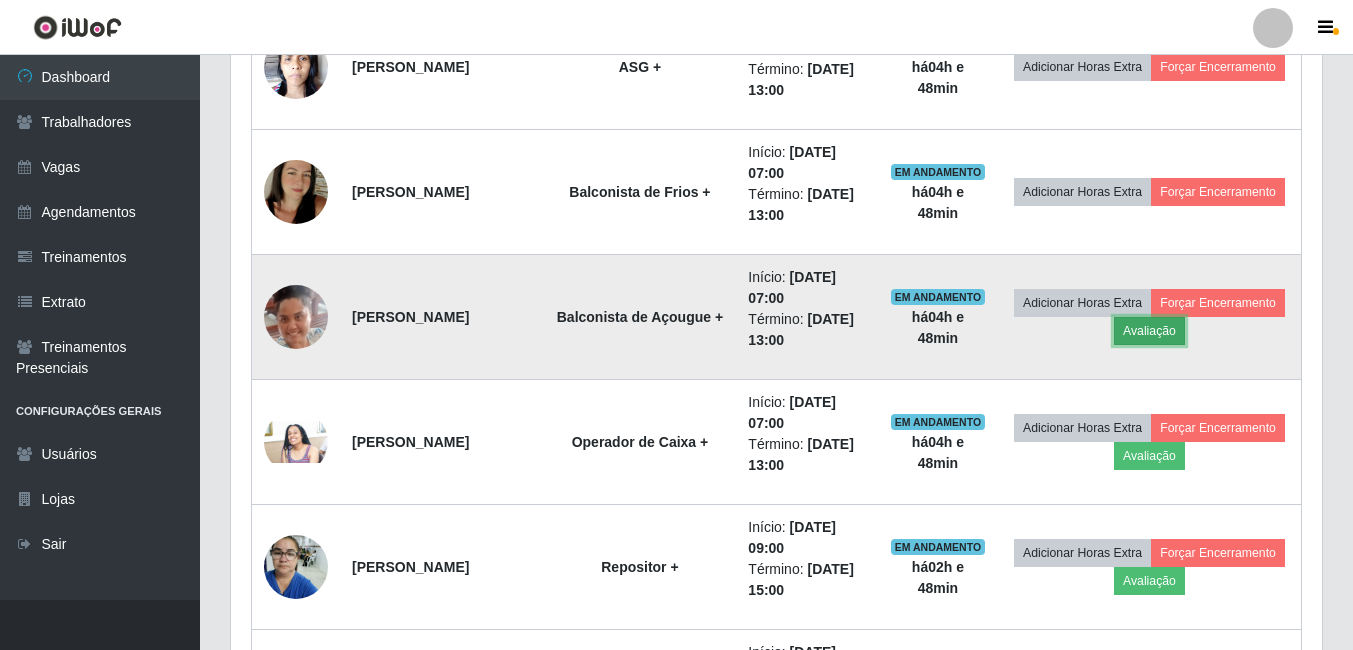 click on "Avaliação" at bounding box center [1149, 331] 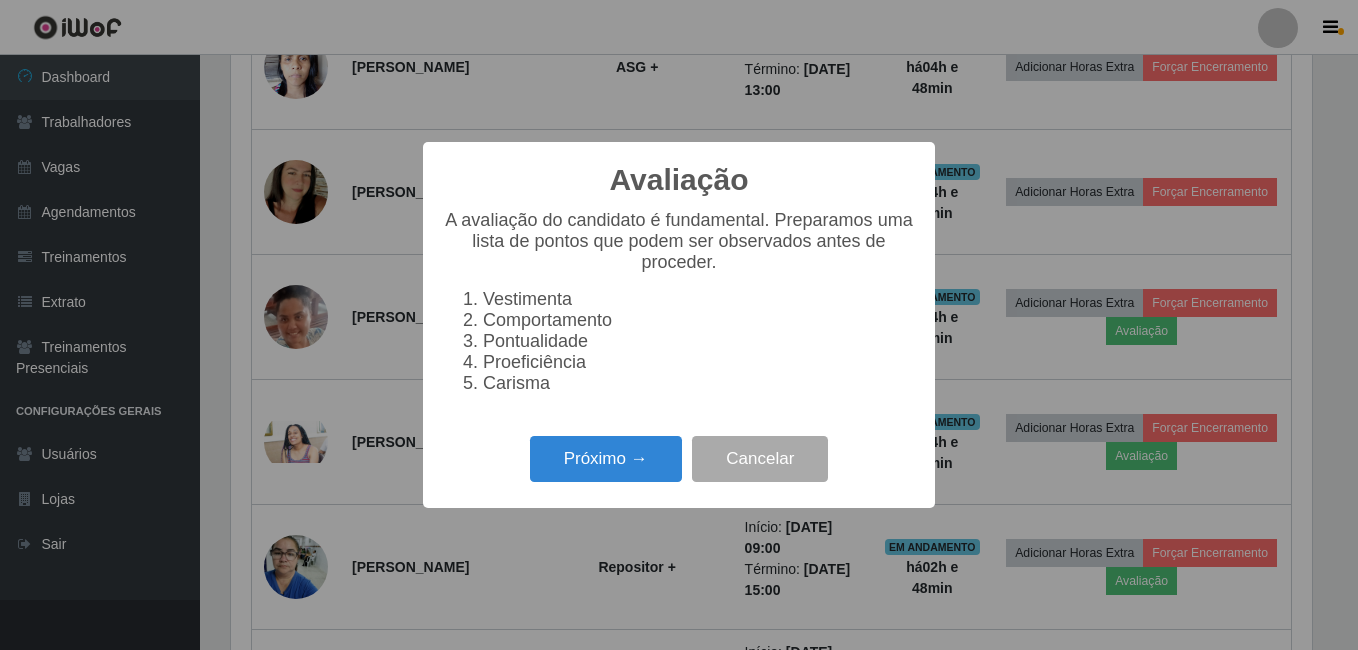 scroll, scrollTop: 999585, scrollLeft: 998919, axis: both 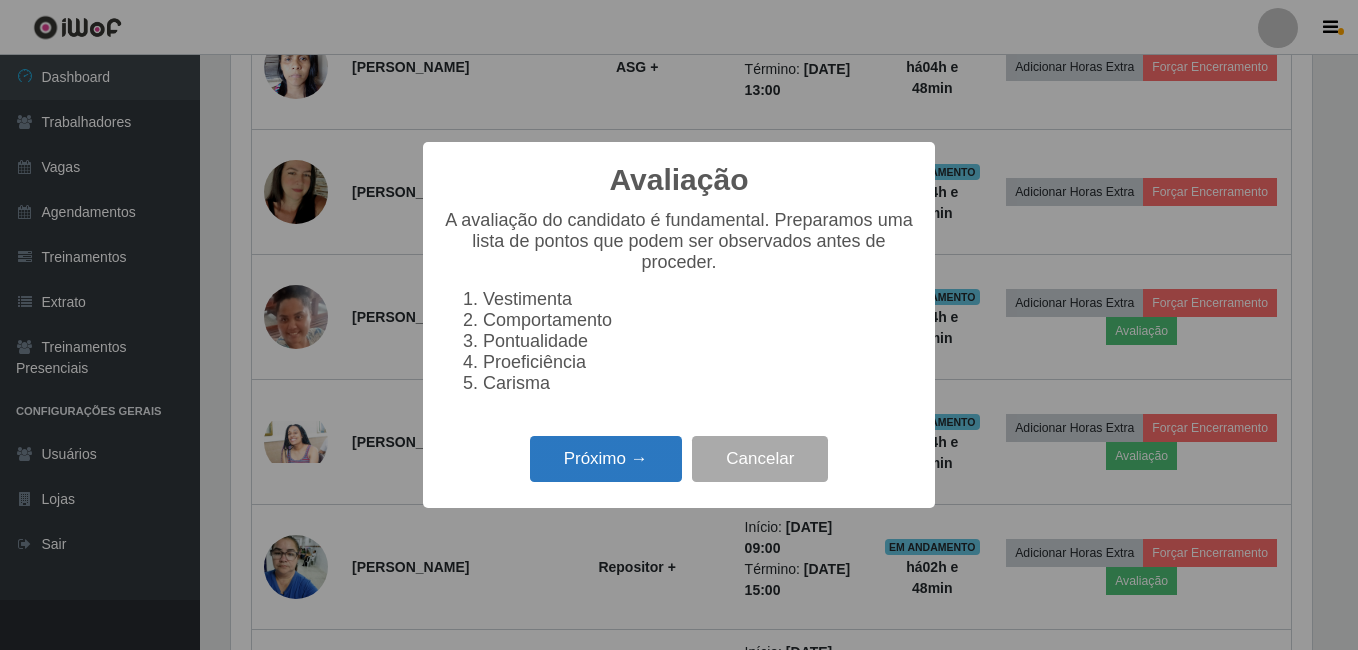 click on "Próximo →" at bounding box center (606, 459) 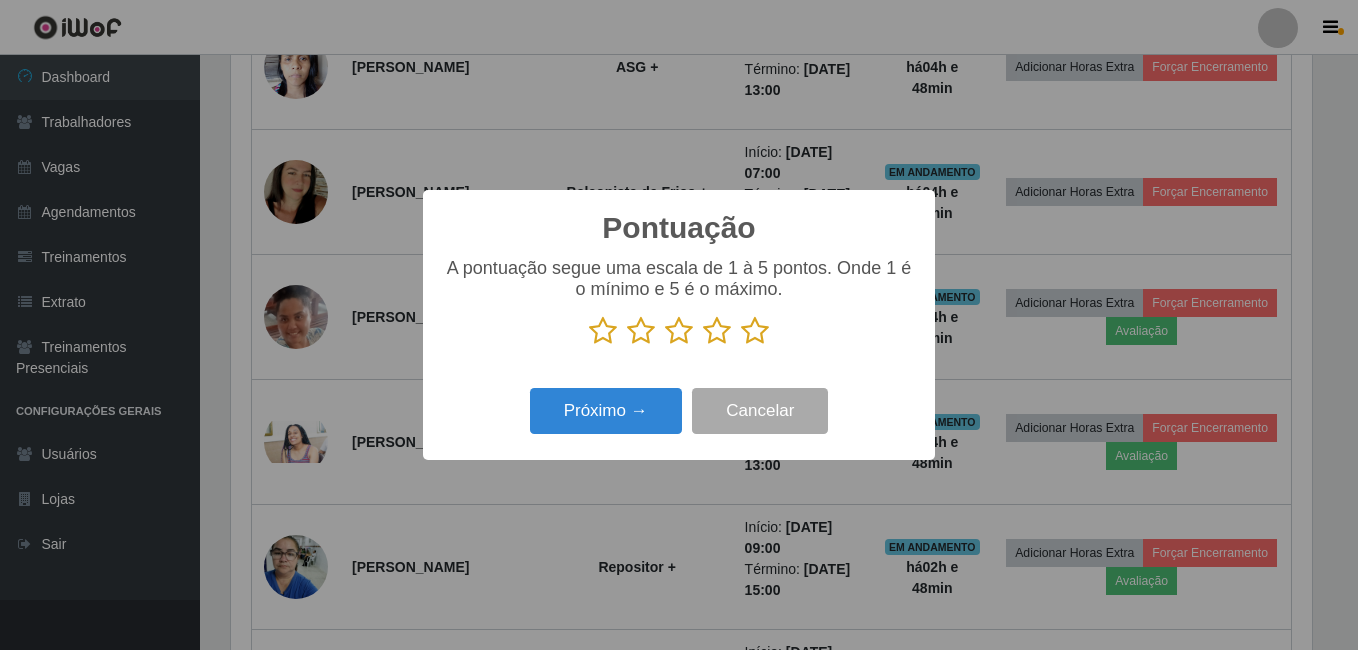 scroll, scrollTop: 999585, scrollLeft: 998919, axis: both 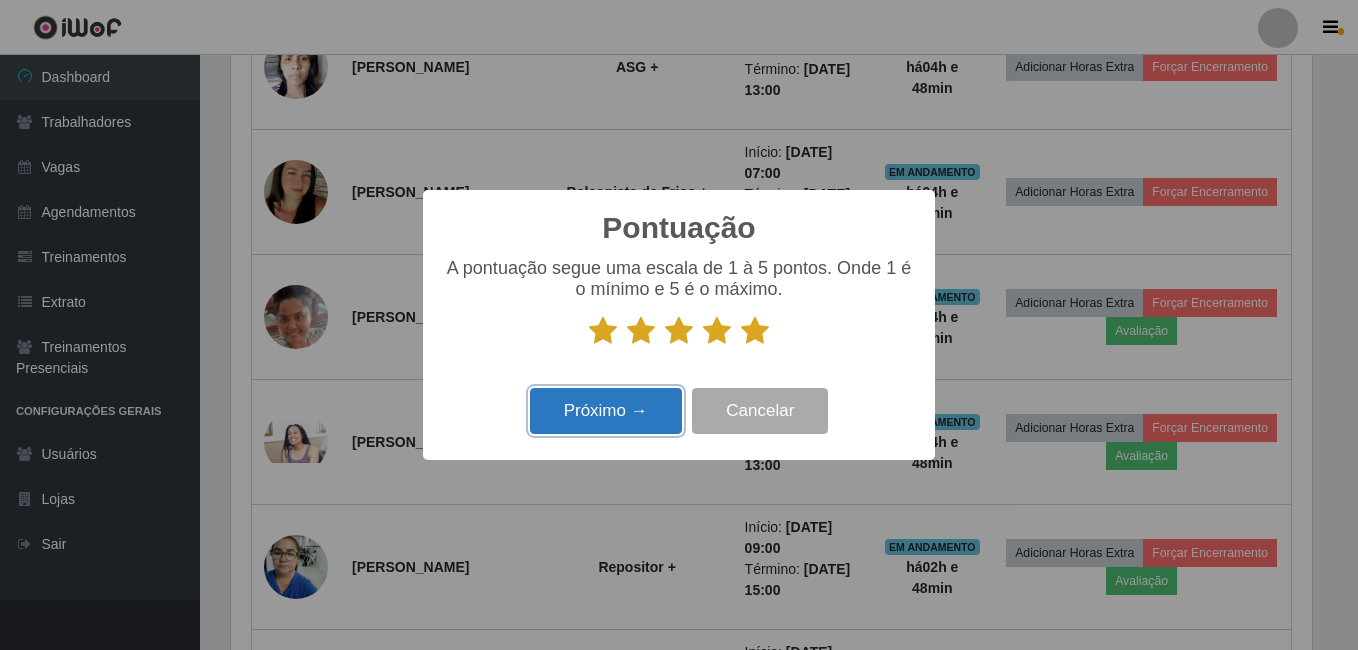 click on "Próximo →" at bounding box center [606, 411] 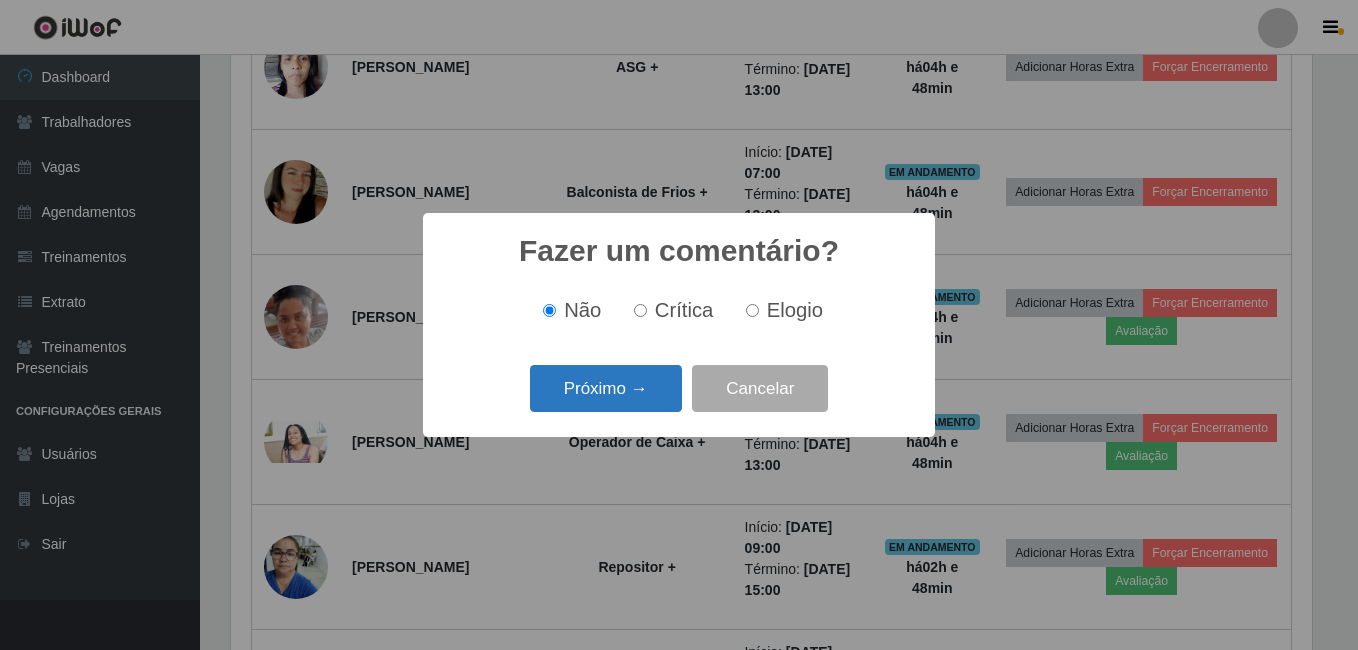 click on "Próximo →" at bounding box center (606, 388) 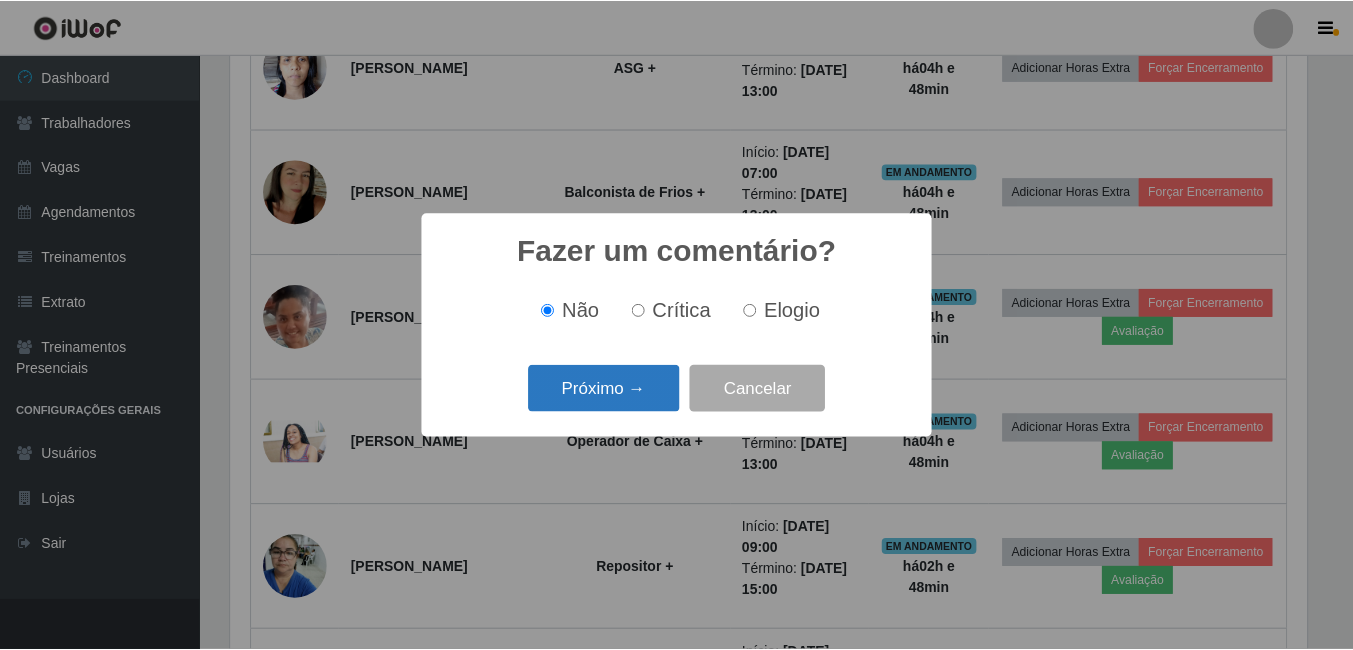 scroll, scrollTop: 999585, scrollLeft: 998919, axis: both 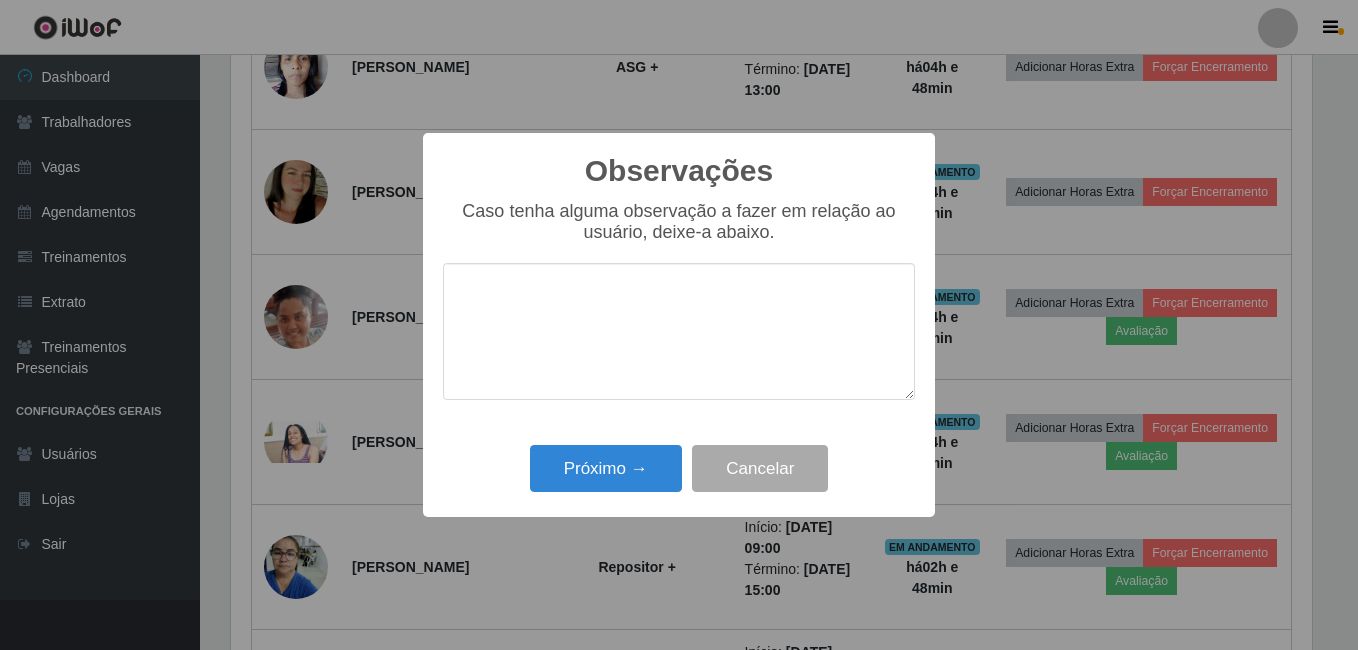 click on "Próximo → Cancelar" at bounding box center (679, 468) 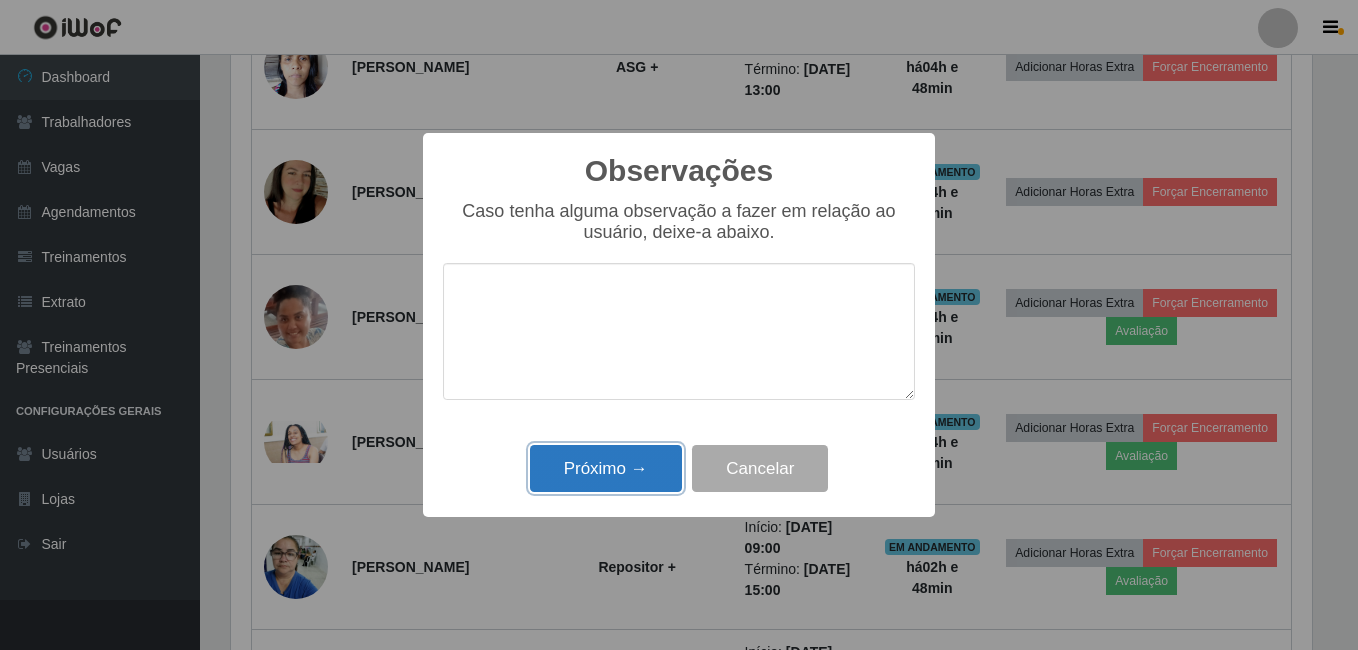 click on "Próximo →" at bounding box center [606, 468] 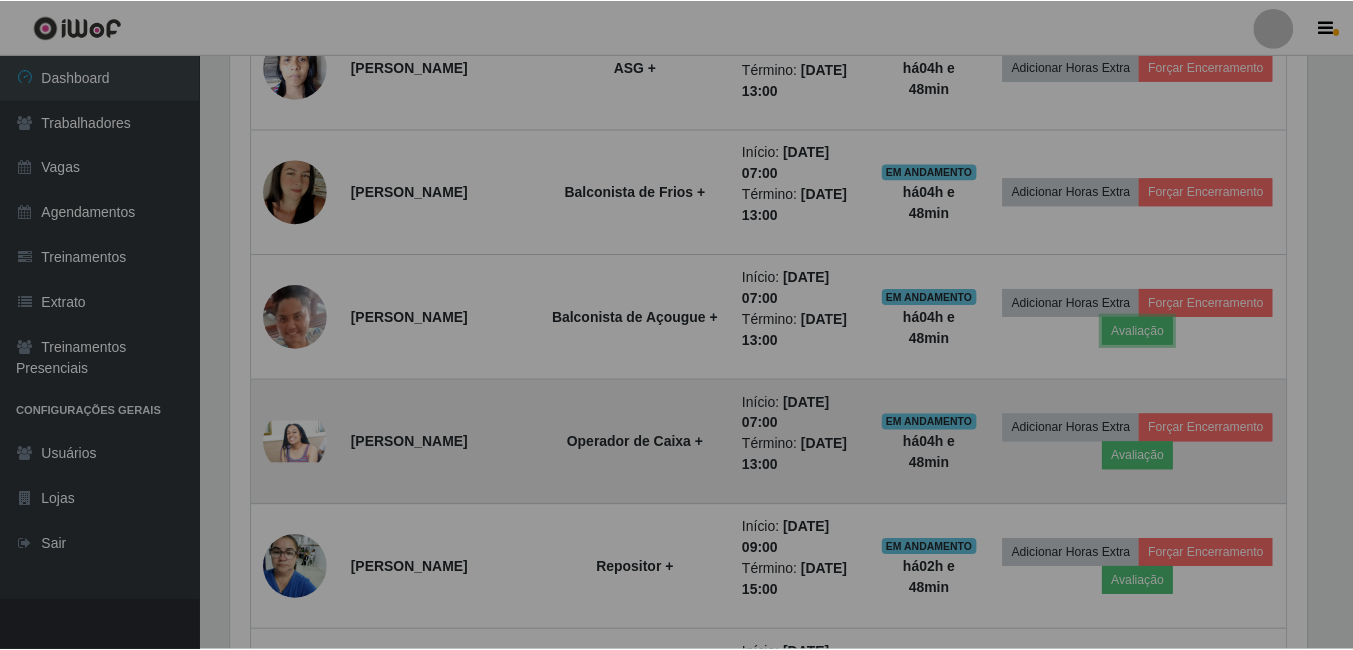 scroll, scrollTop: 999585, scrollLeft: 998909, axis: both 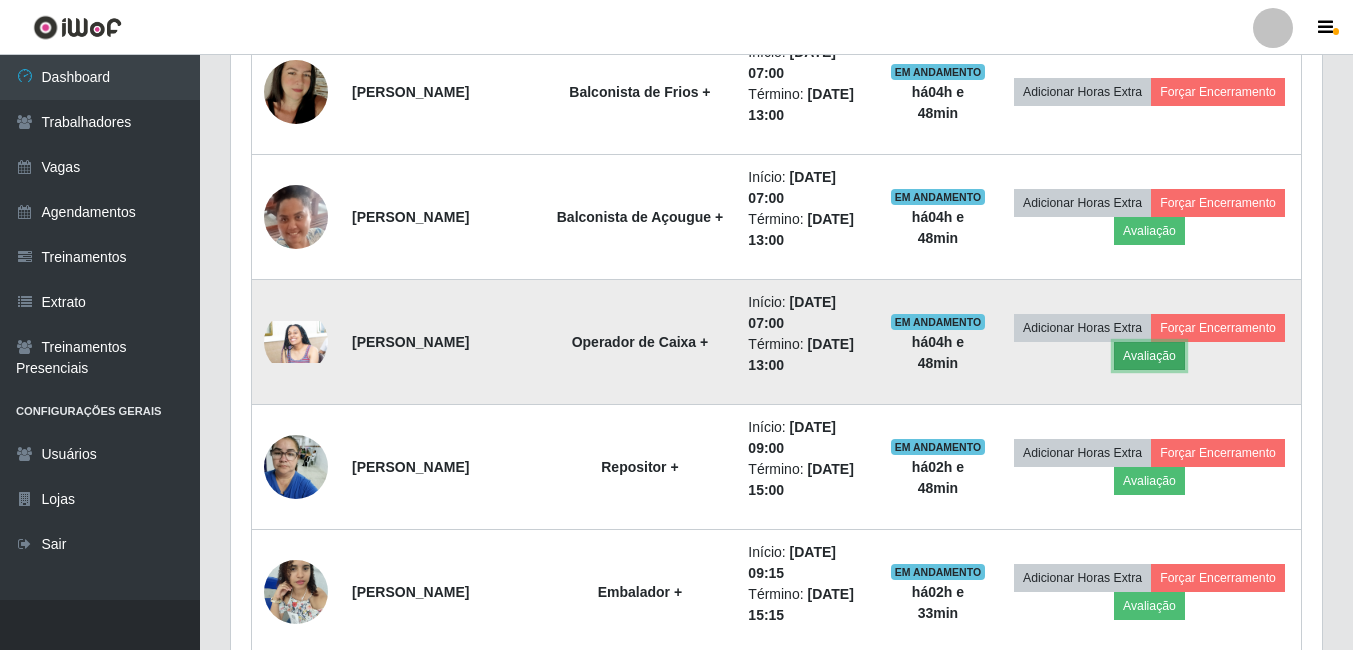 click on "Avaliação" at bounding box center [1149, 356] 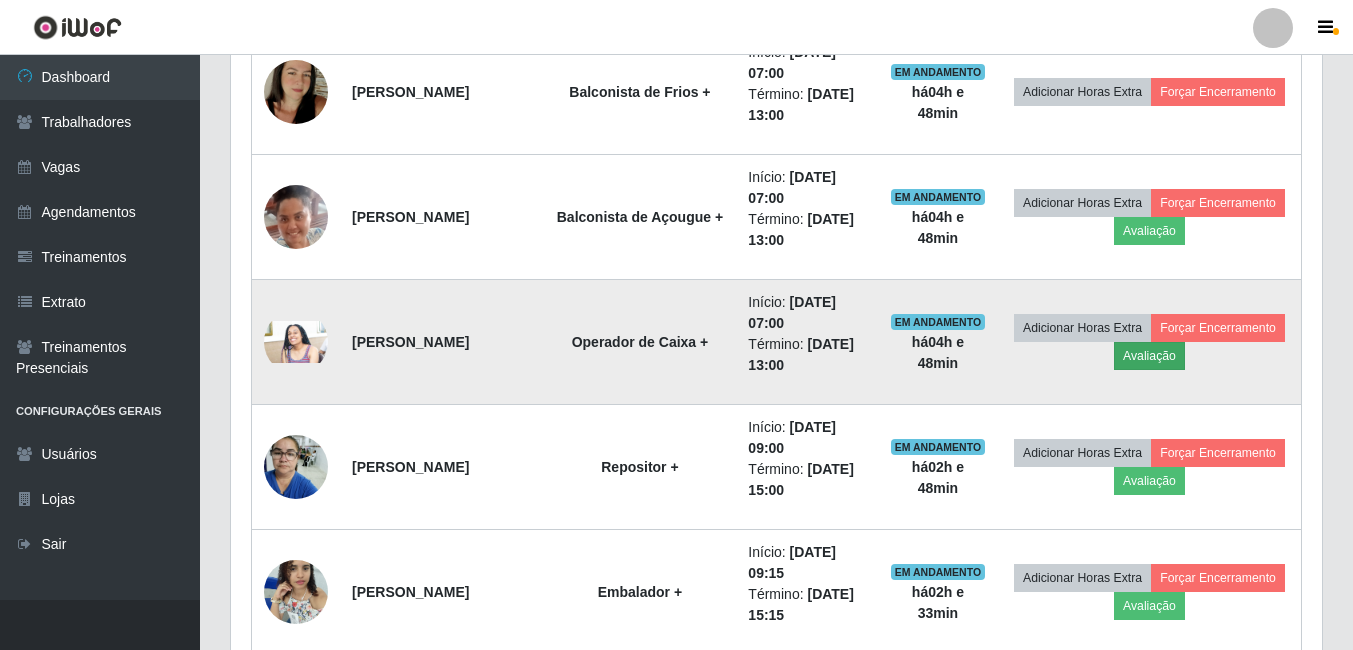 scroll, scrollTop: 999585, scrollLeft: 998919, axis: both 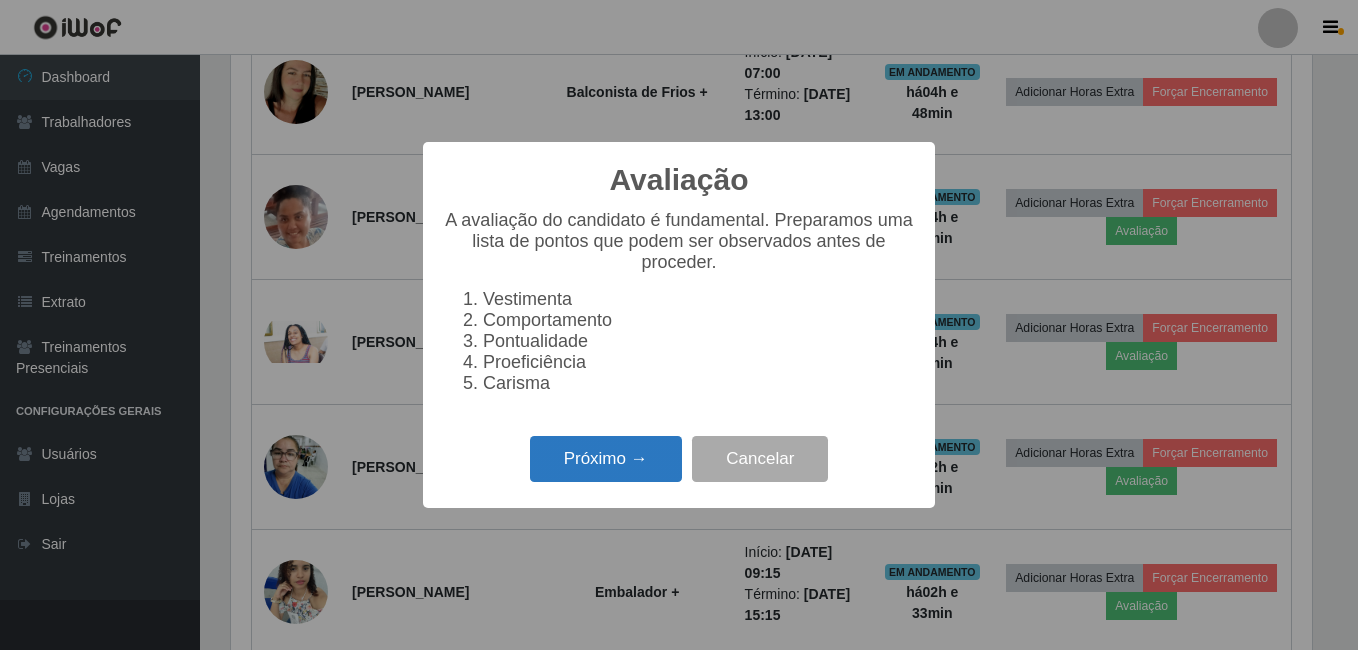 drag, startPoint x: 631, startPoint y: 457, endPoint x: 645, endPoint y: 448, distance: 16.643316 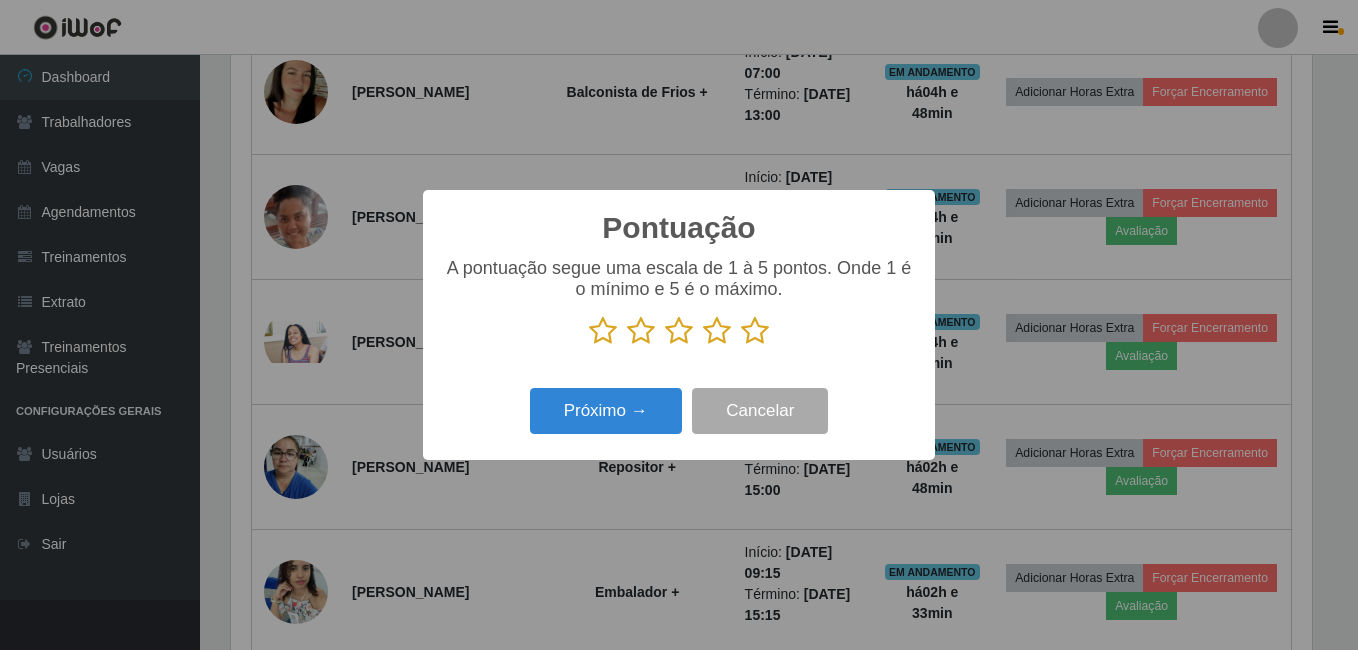 click at bounding box center [755, 331] 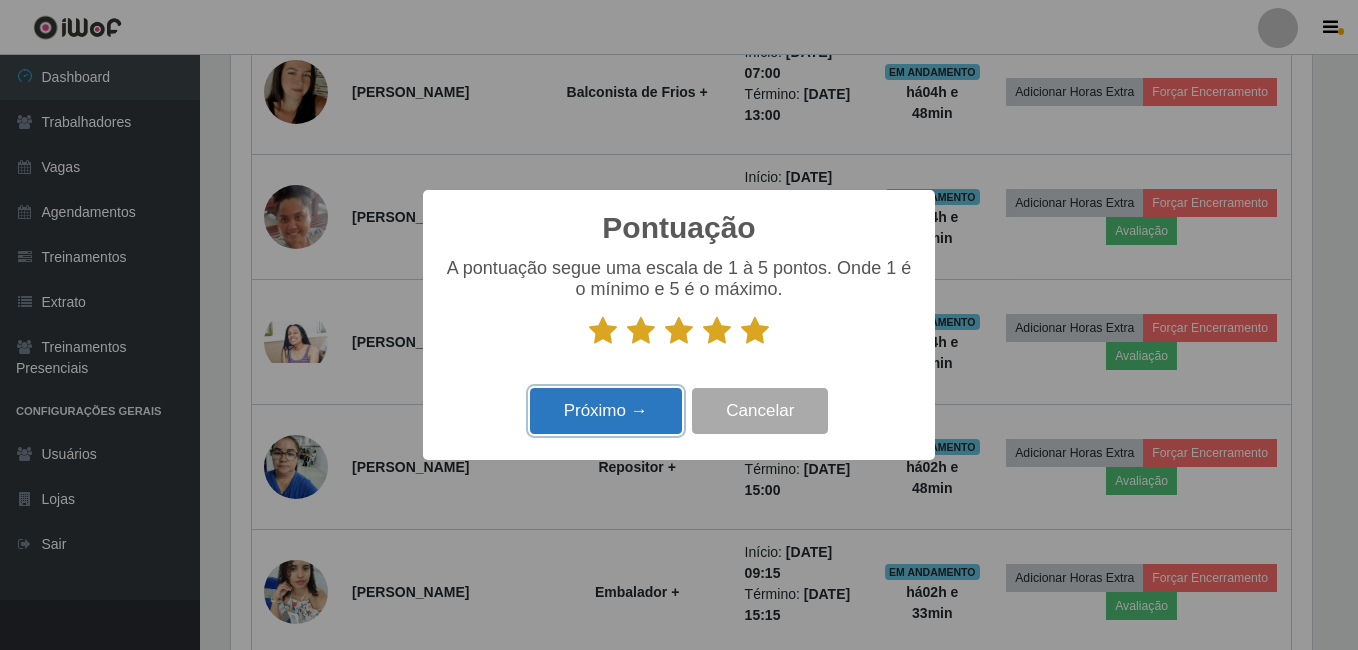 click on "Próximo →" at bounding box center (606, 411) 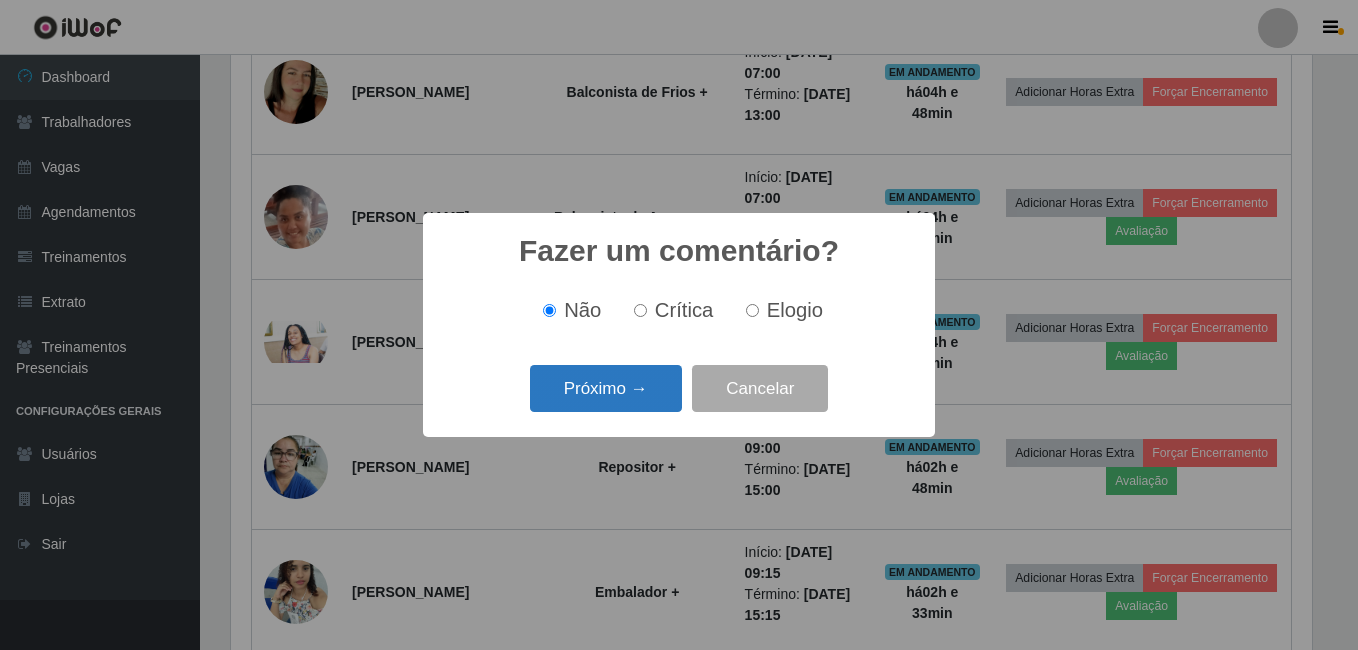 click on "Próximo →" at bounding box center (606, 388) 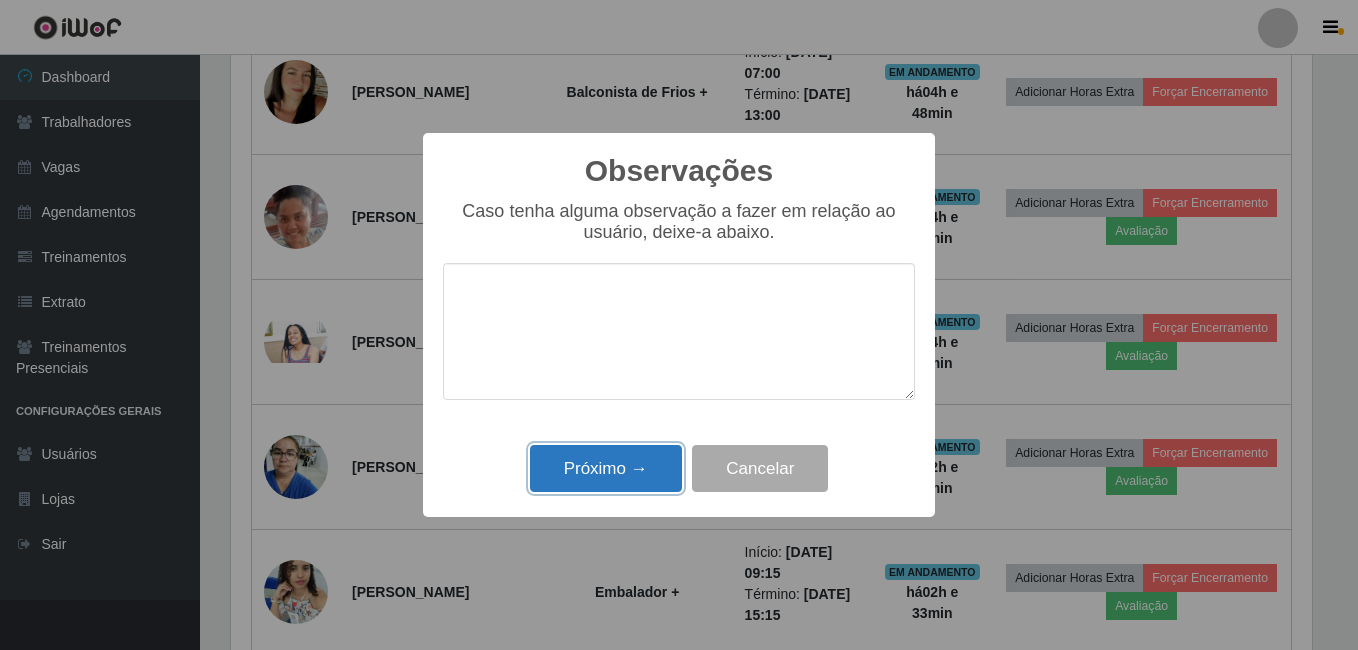 click on "Próximo →" at bounding box center [606, 468] 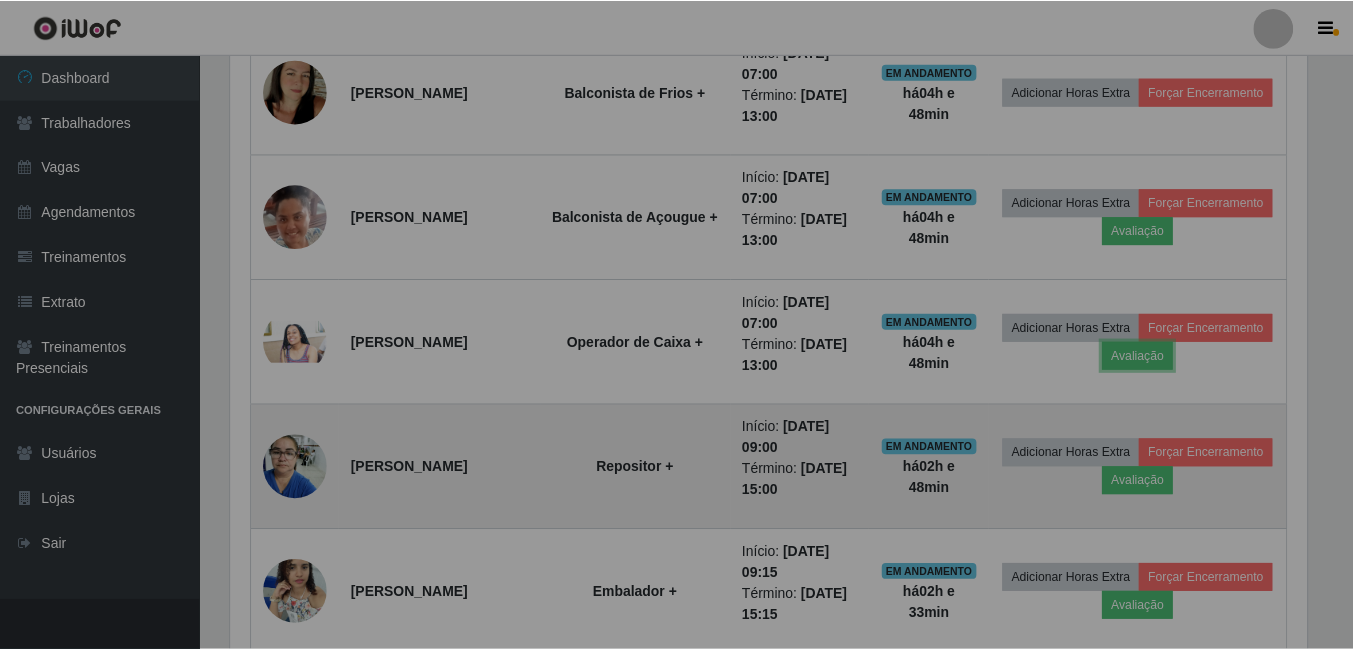 scroll, scrollTop: 999585, scrollLeft: 998909, axis: both 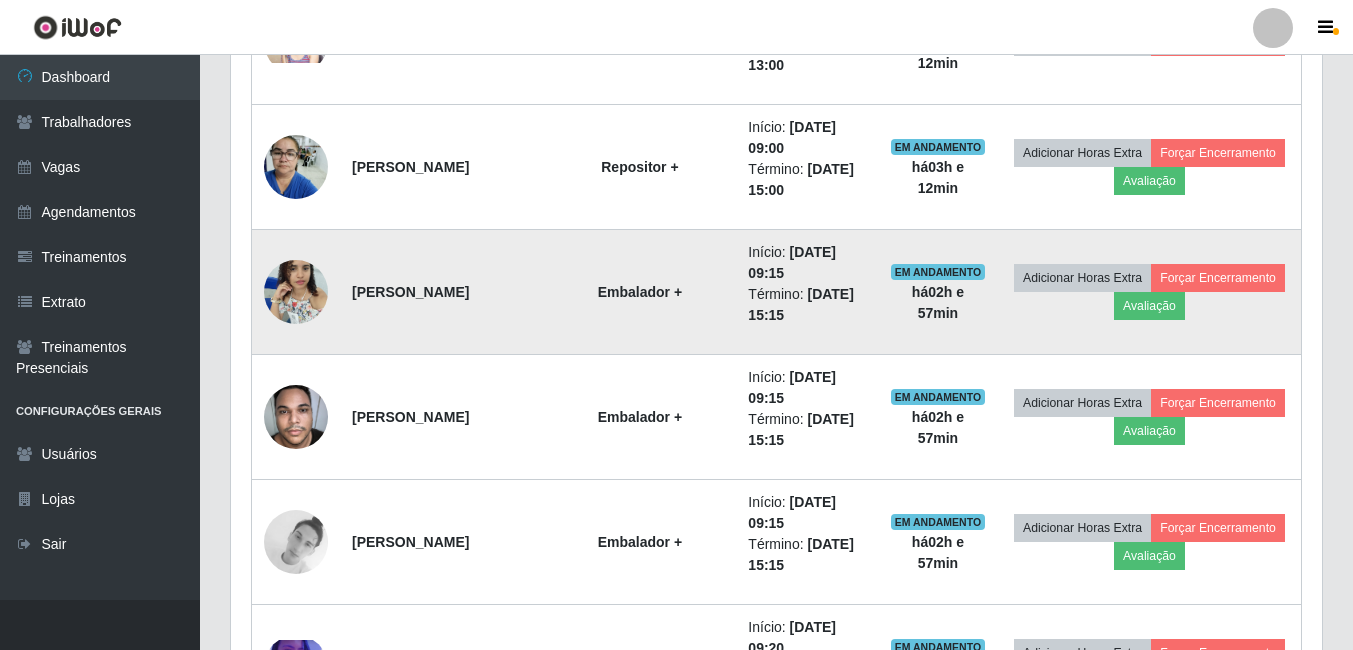 click at bounding box center (296, 291) 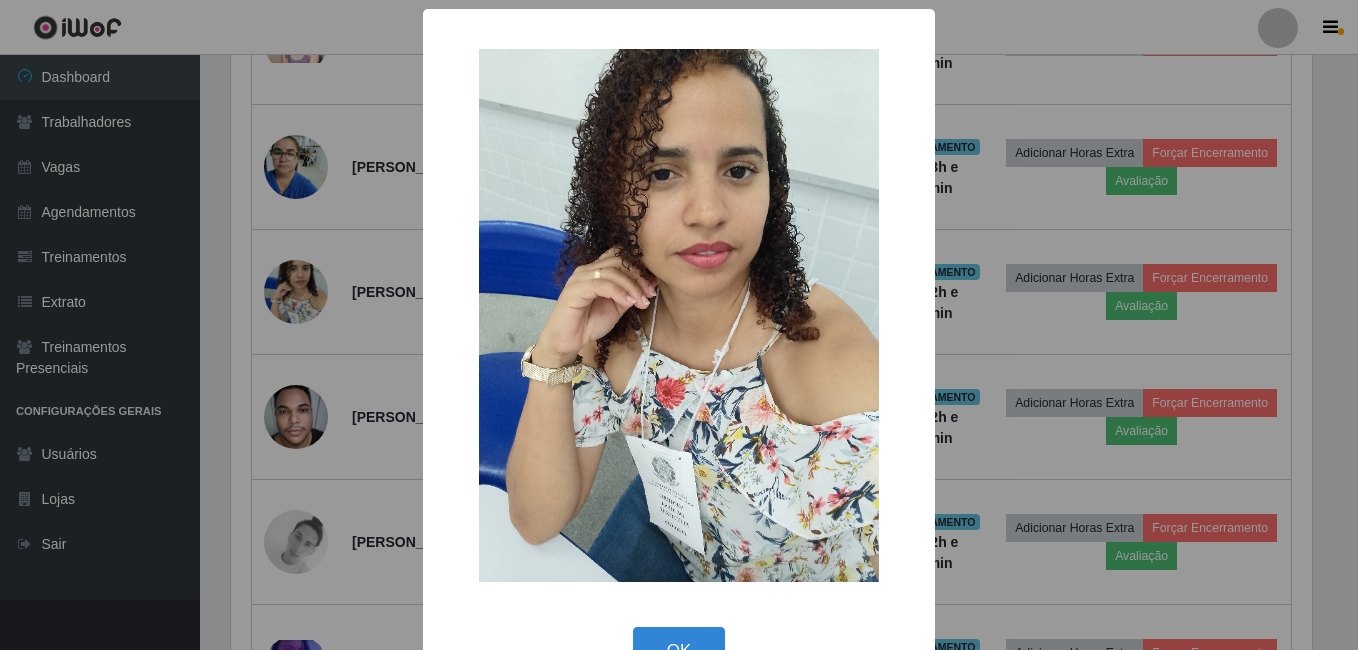 click on "× OK Cancel" at bounding box center (679, 325) 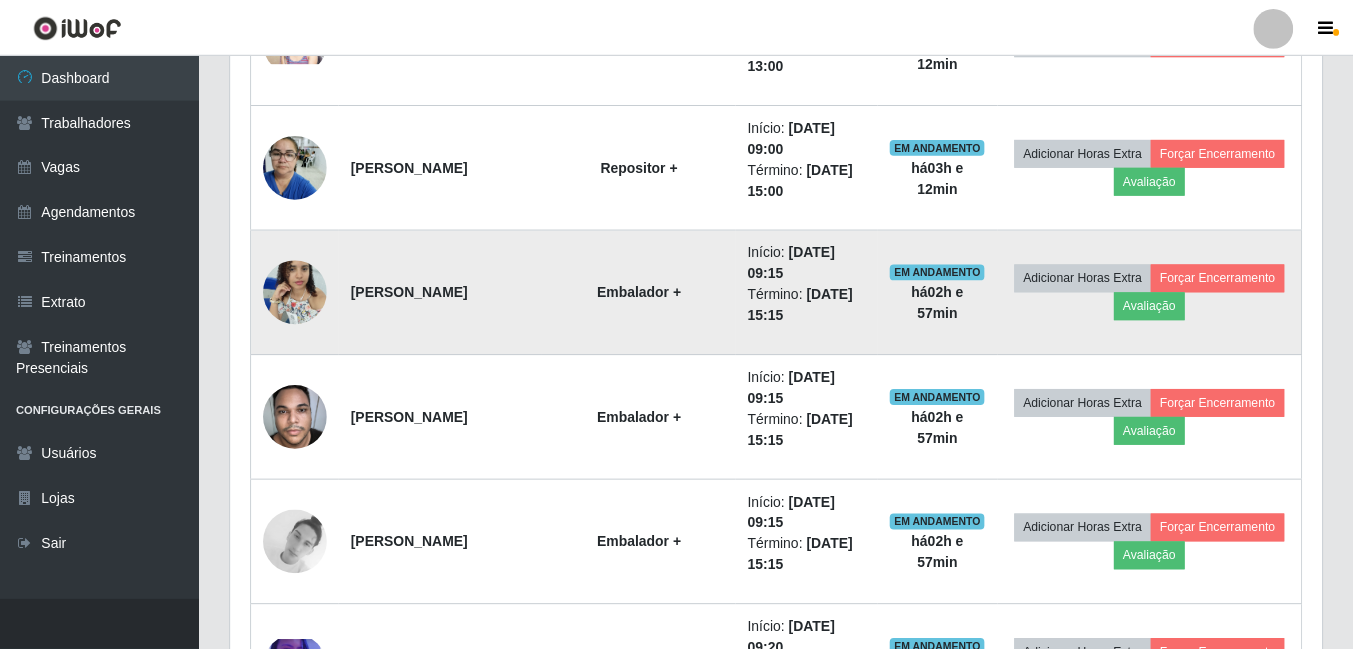 scroll, scrollTop: 999585, scrollLeft: 998909, axis: both 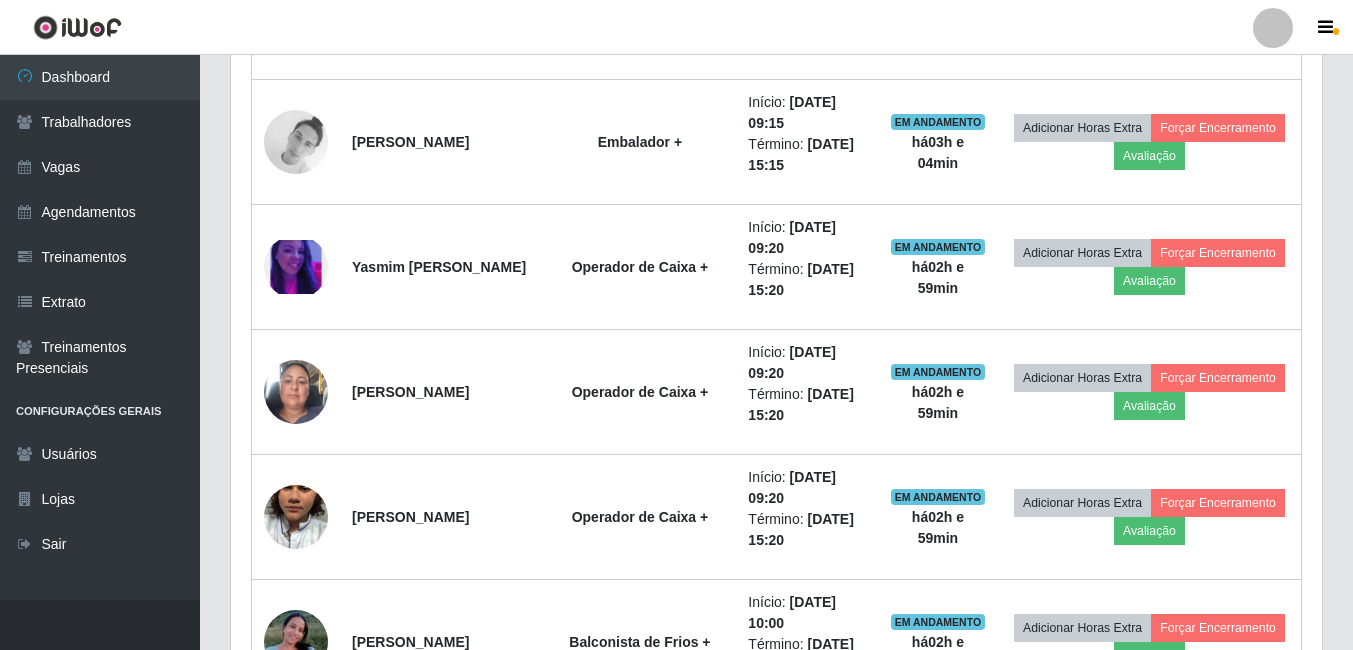 click on "Perfil  Alterar Senha  Sair" at bounding box center (676, 27) 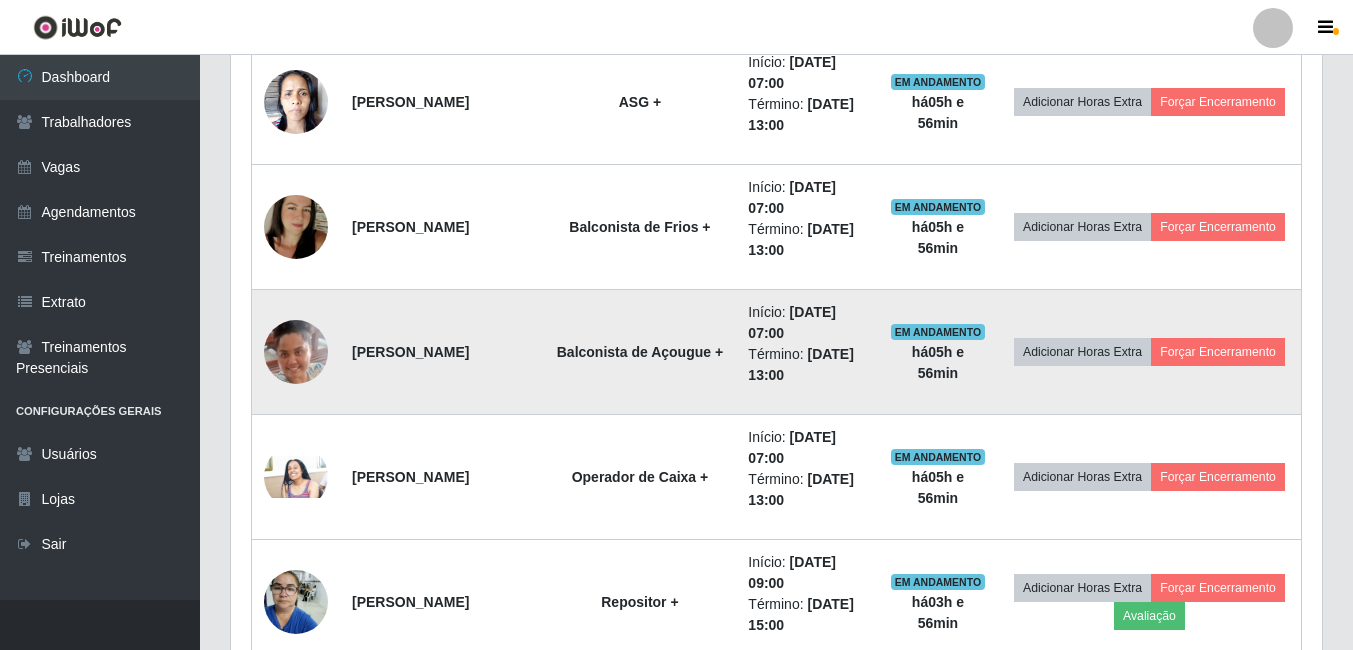 scroll, scrollTop: 1122, scrollLeft: 0, axis: vertical 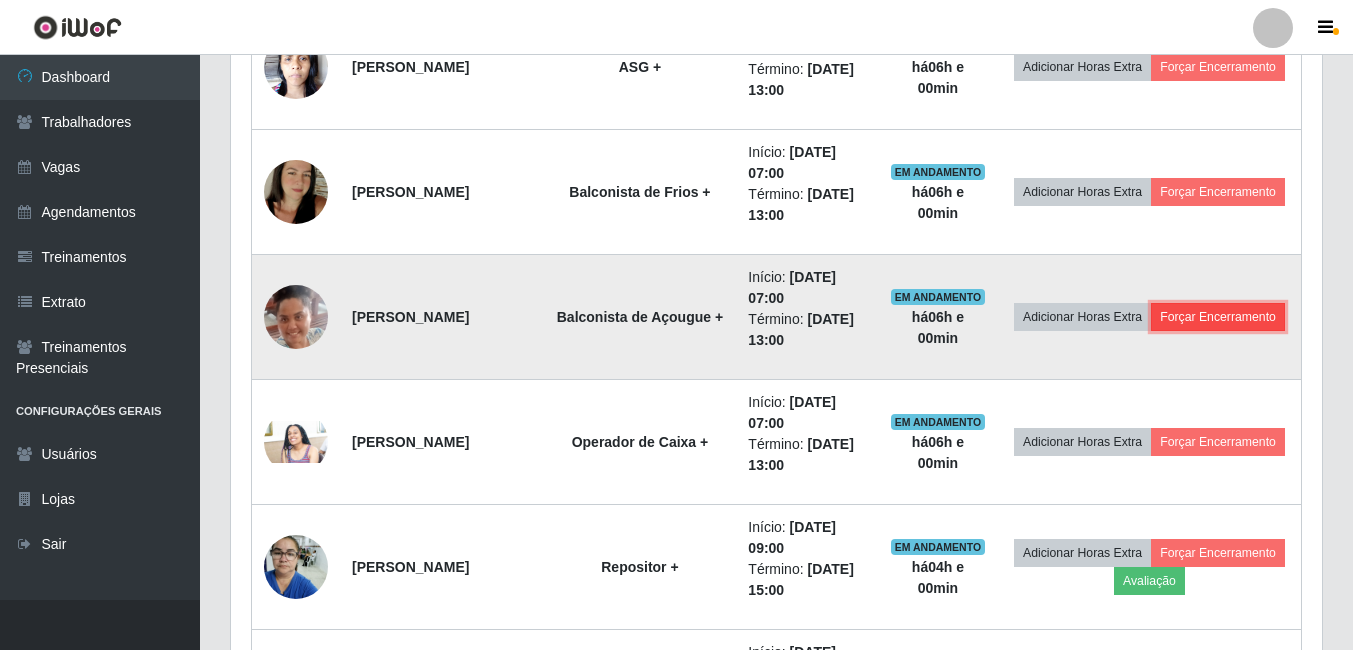 click on "Forçar Encerramento" at bounding box center [1218, 317] 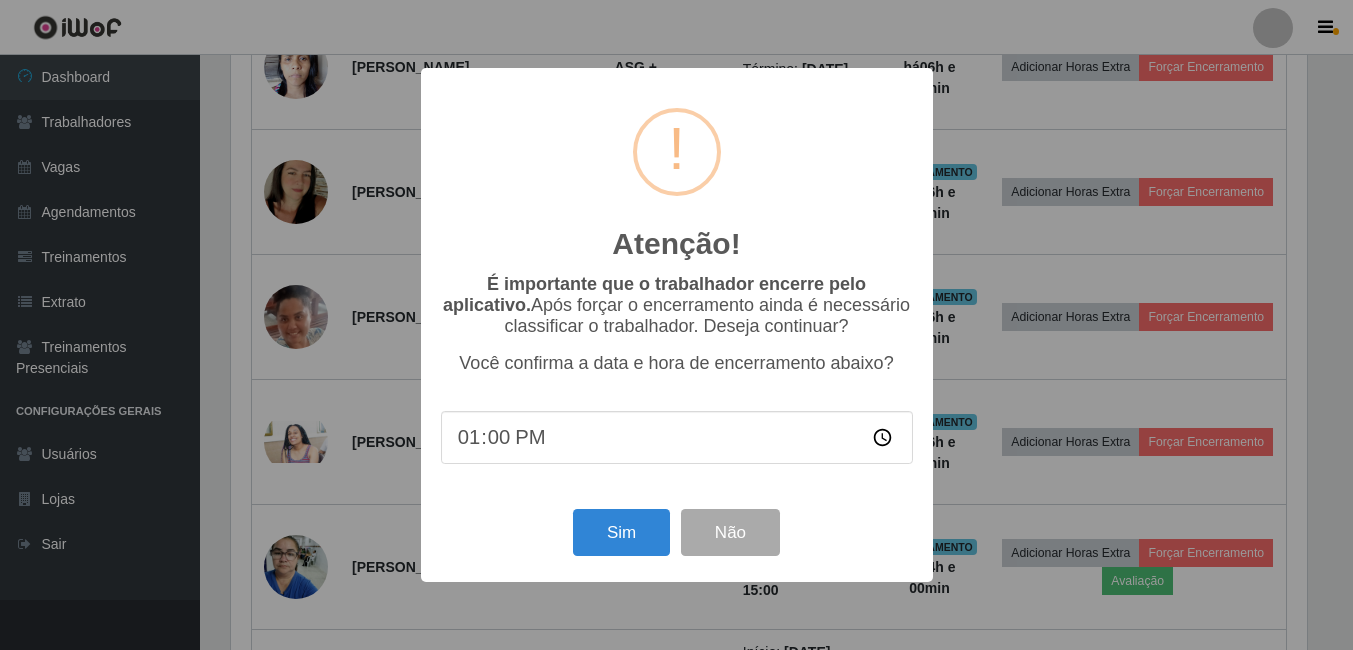 scroll, scrollTop: 999585, scrollLeft: 998919, axis: both 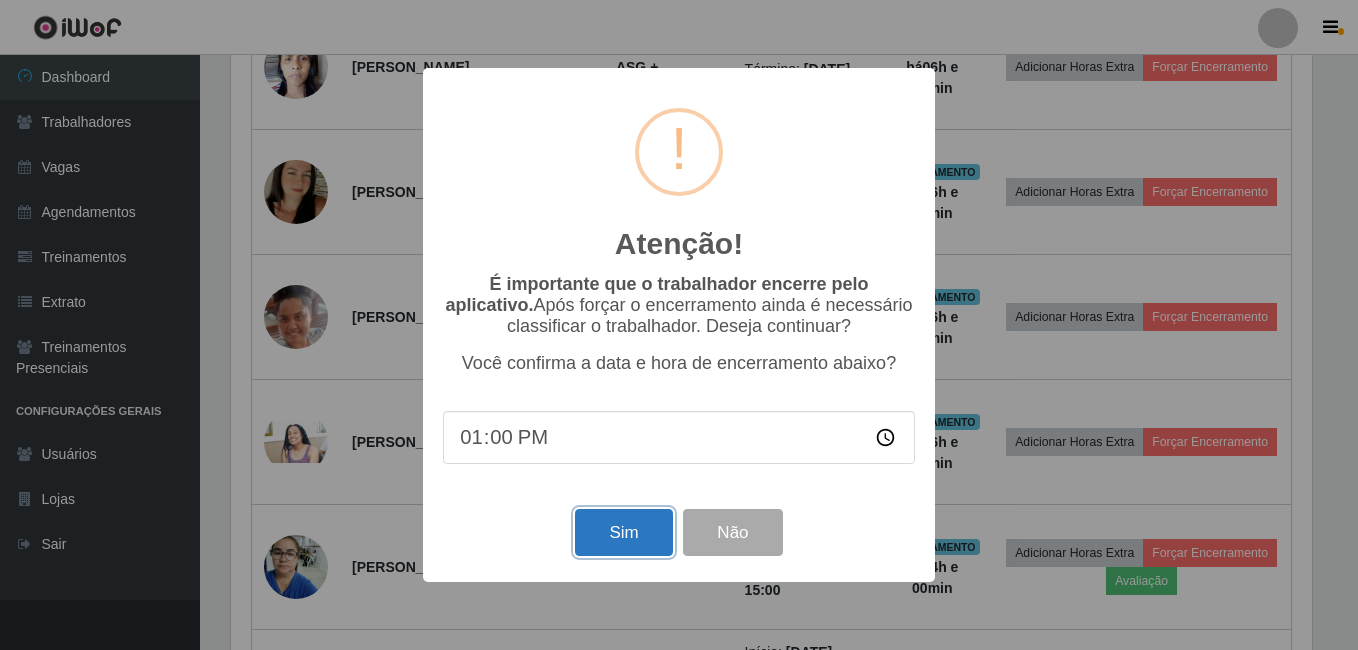 click on "Sim" at bounding box center [623, 532] 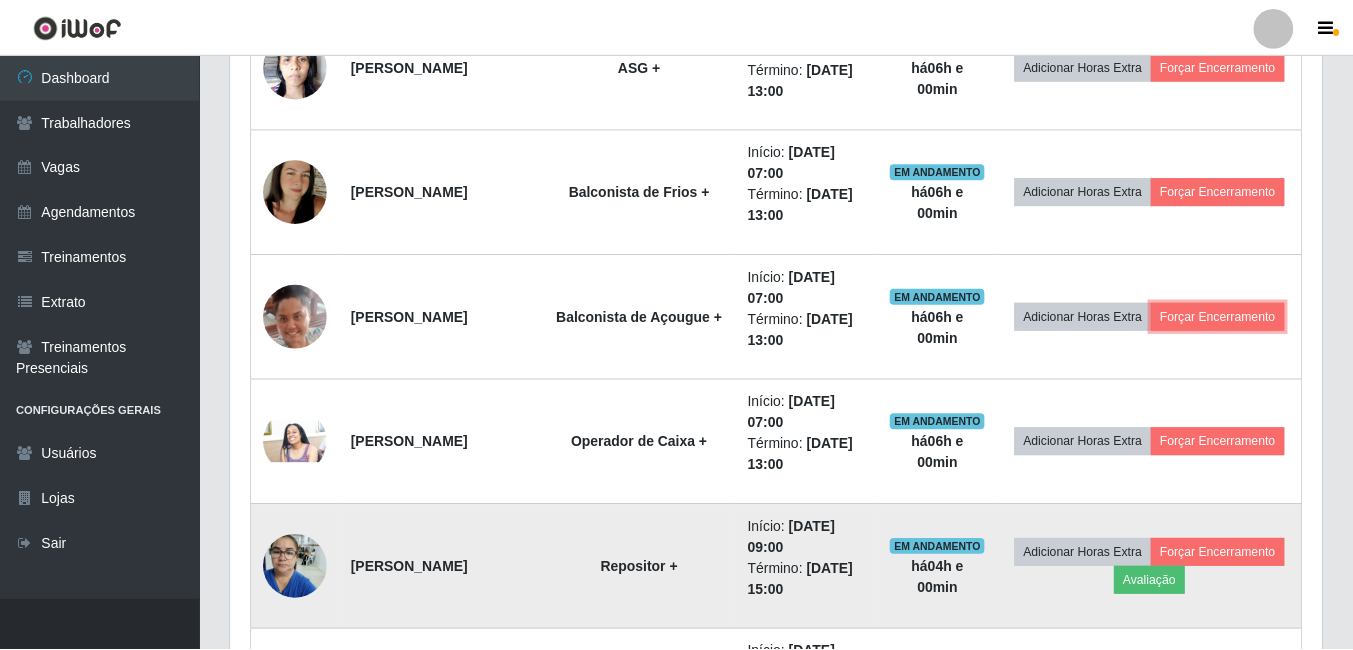 scroll, scrollTop: 999585, scrollLeft: 998909, axis: both 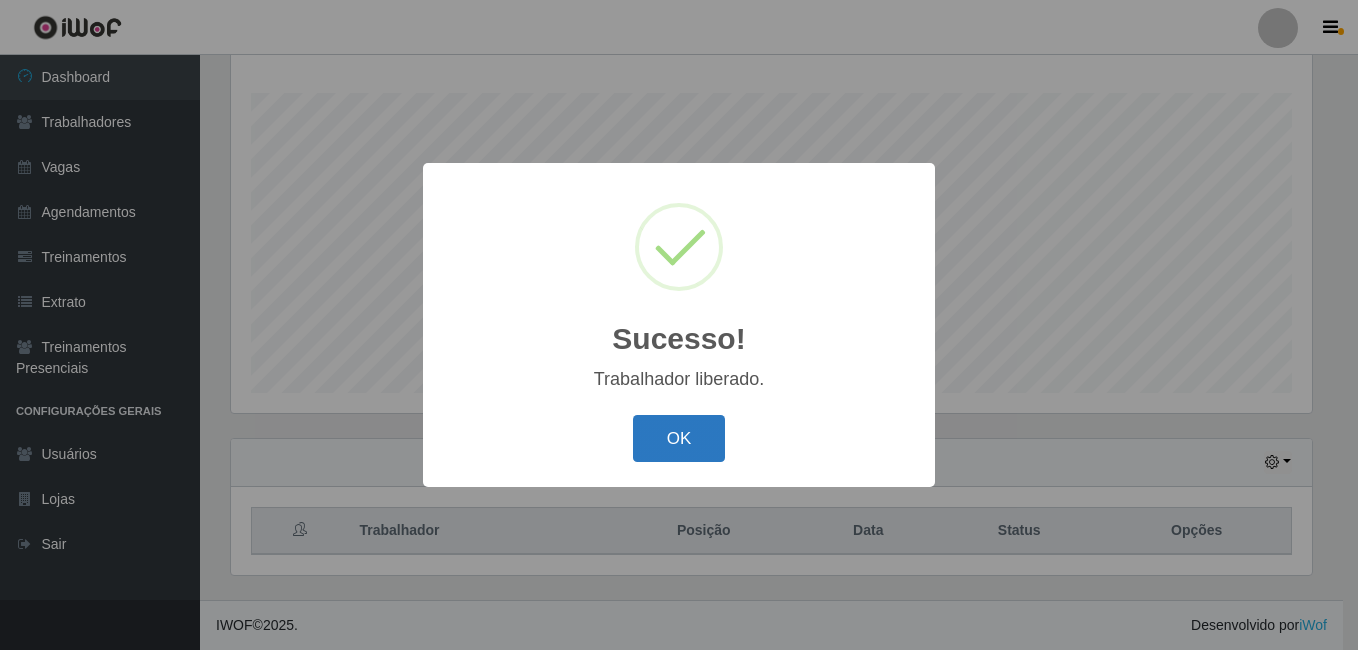 click on "OK" at bounding box center [679, 438] 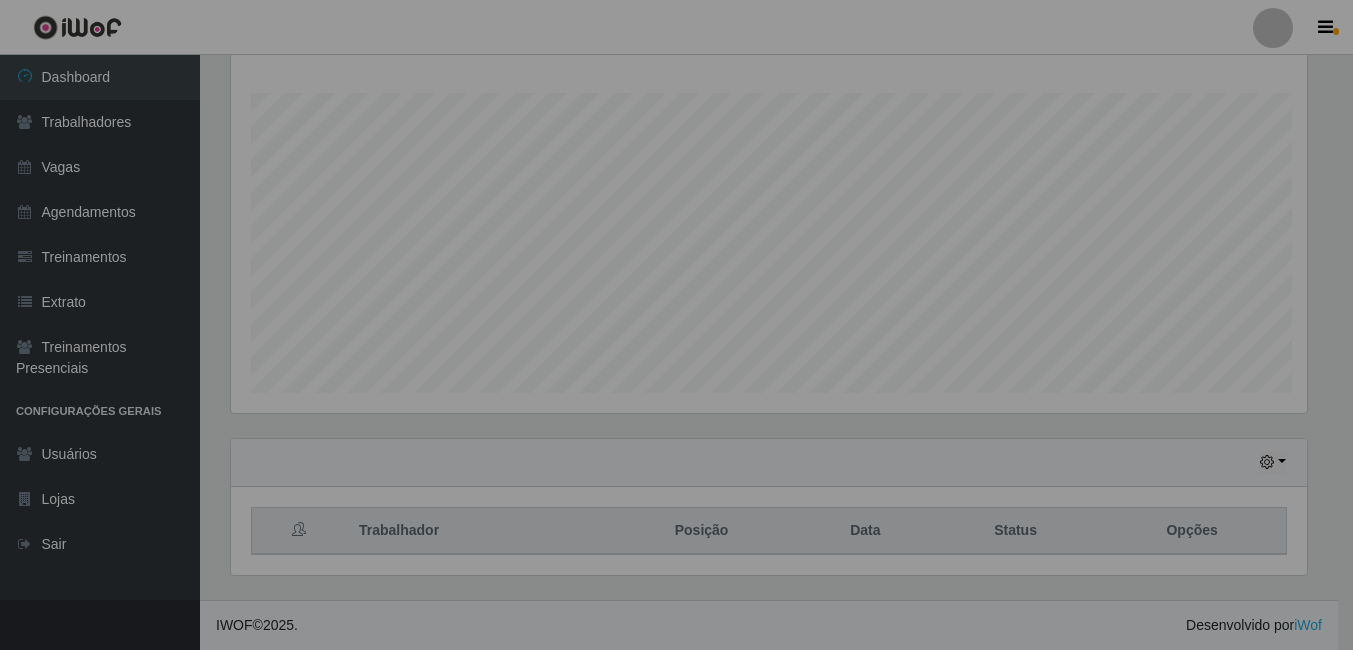 scroll, scrollTop: 999585, scrollLeft: 998909, axis: both 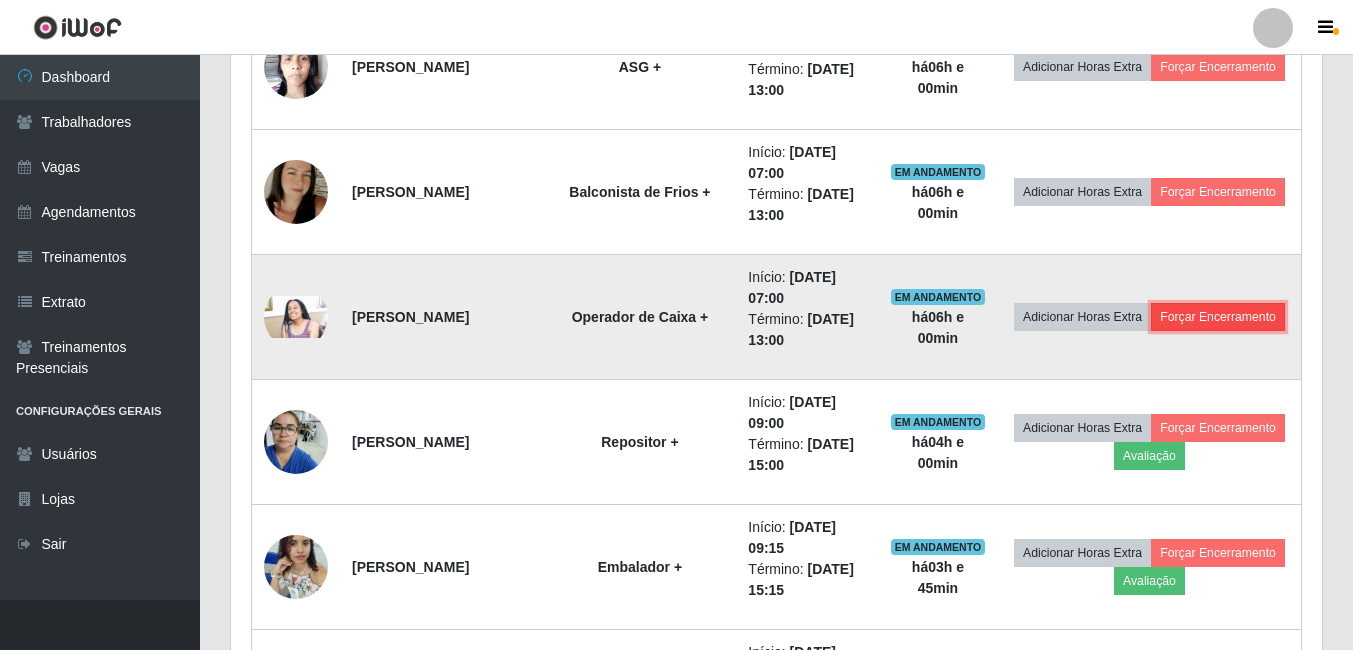 click on "Forçar Encerramento" at bounding box center (1218, 317) 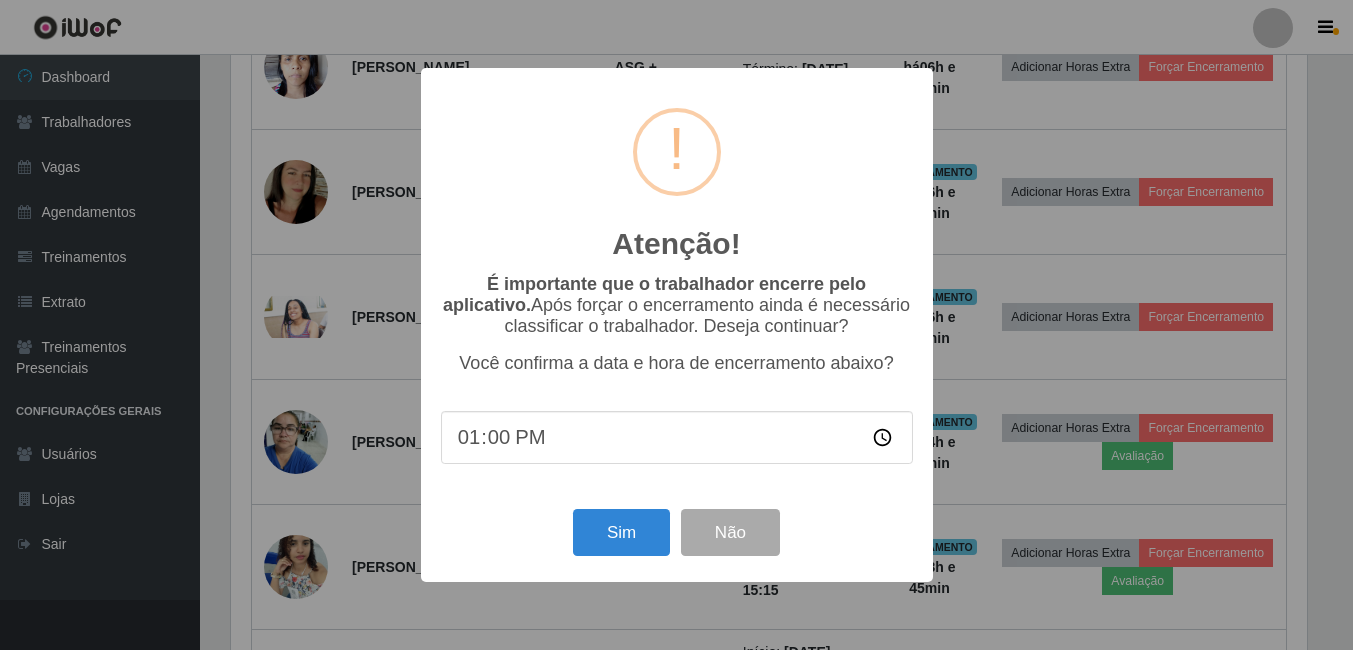 scroll, scrollTop: 999585, scrollLeft: 998919, axis: both 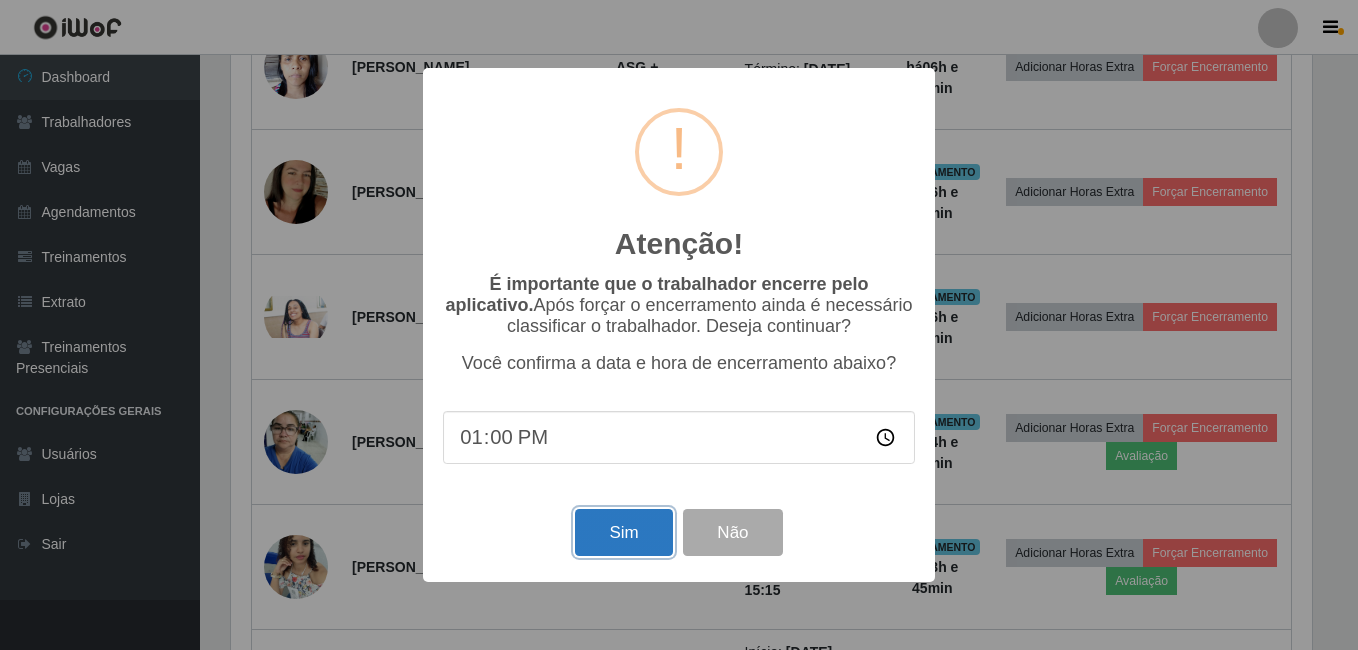 click on "Sim" at bounding box center [623, 532] 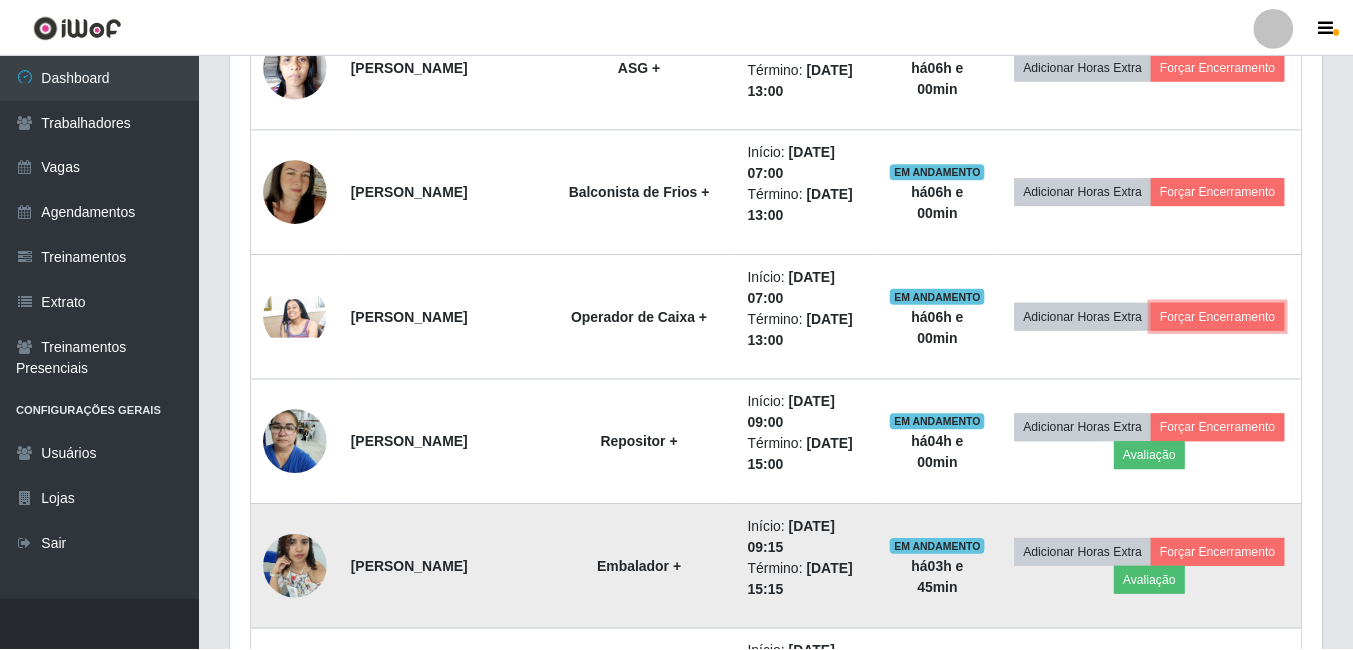 scroll, scrollTop: 999585, scrollLeft: 998909, axis: both 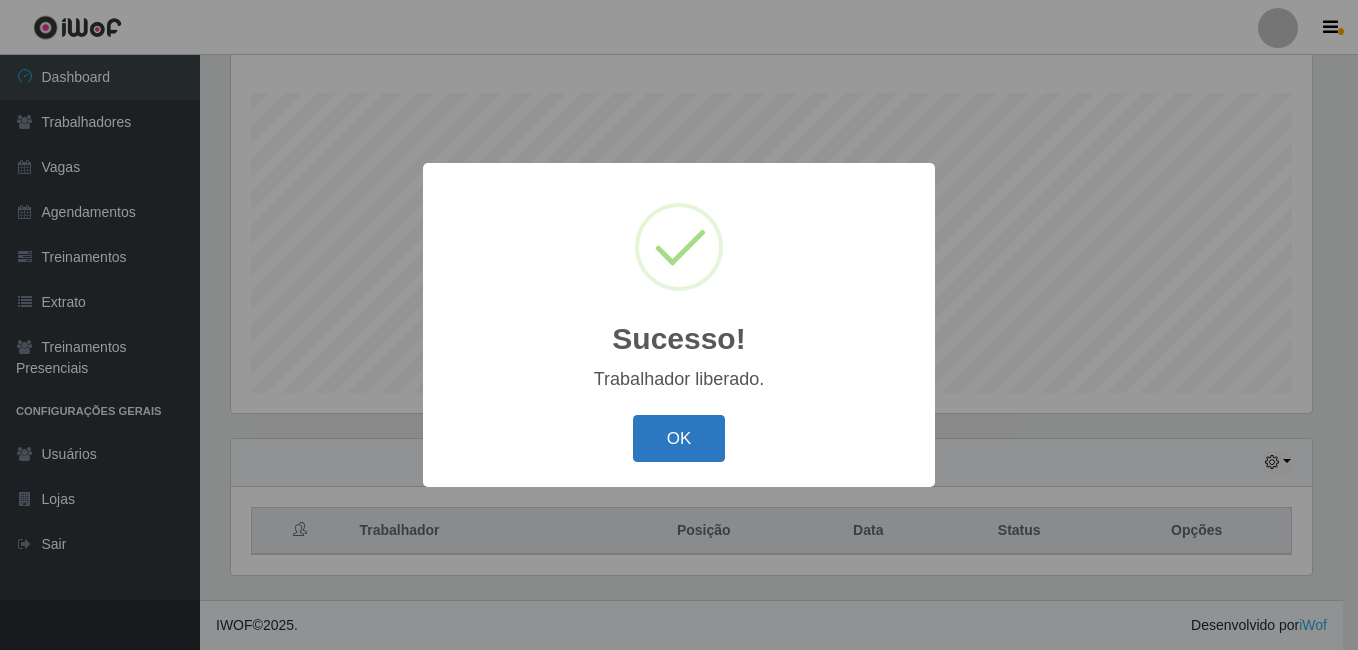 click on "OK" at bounding box center (679, 438) 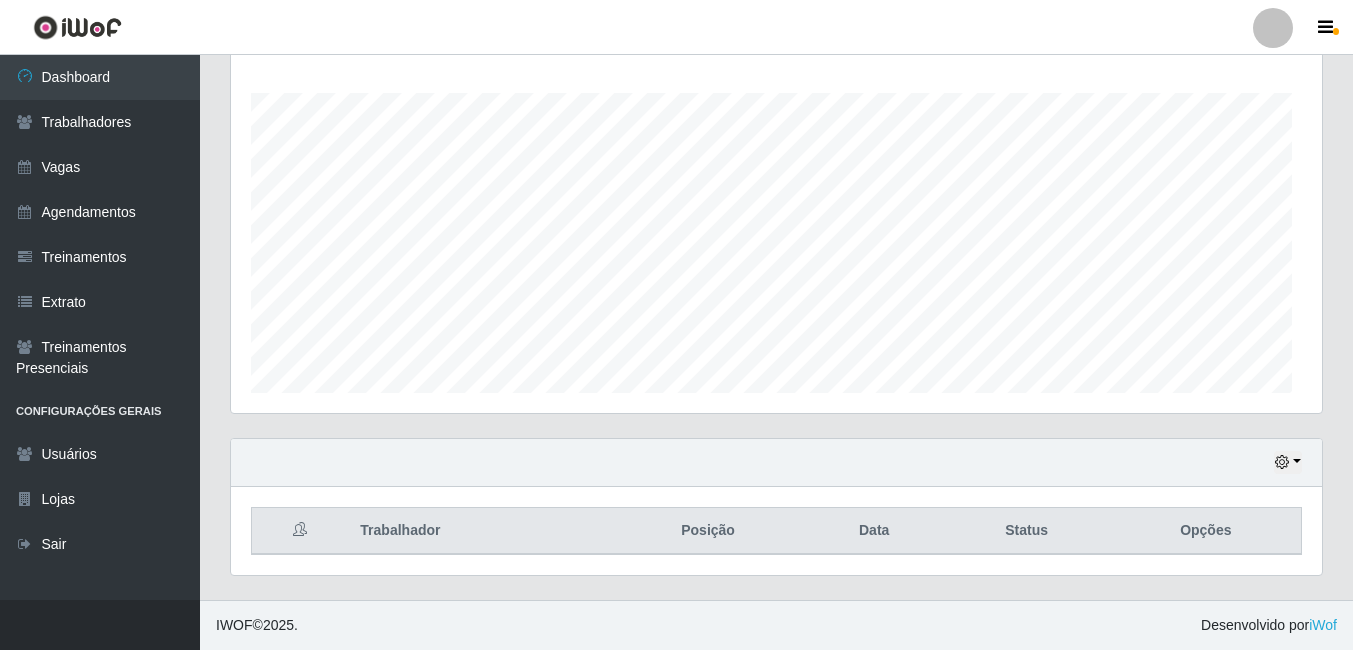 scroll, scrollTop: 999585, scrollLeft: 998909, axis: both 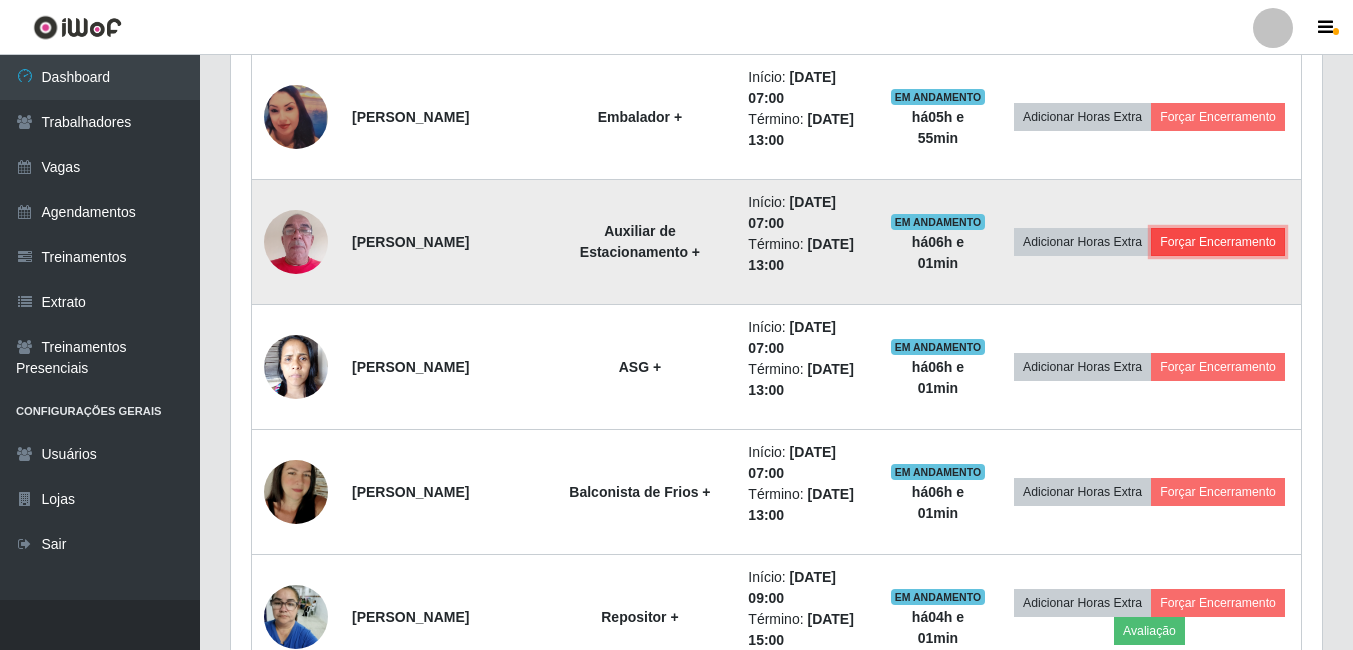click on "Forçar Encerramento" at bounding box center [1218, 242] 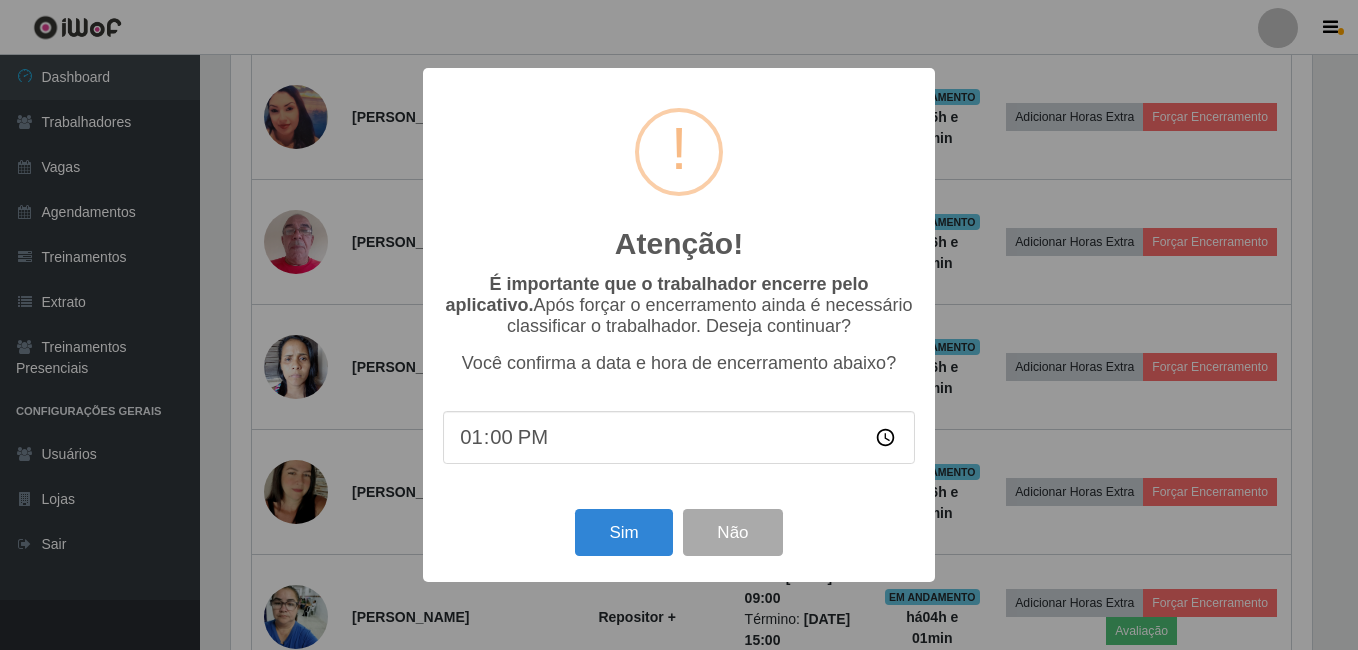scroll, scrollTop: 999585, scrollLeft: 998919, axis: both 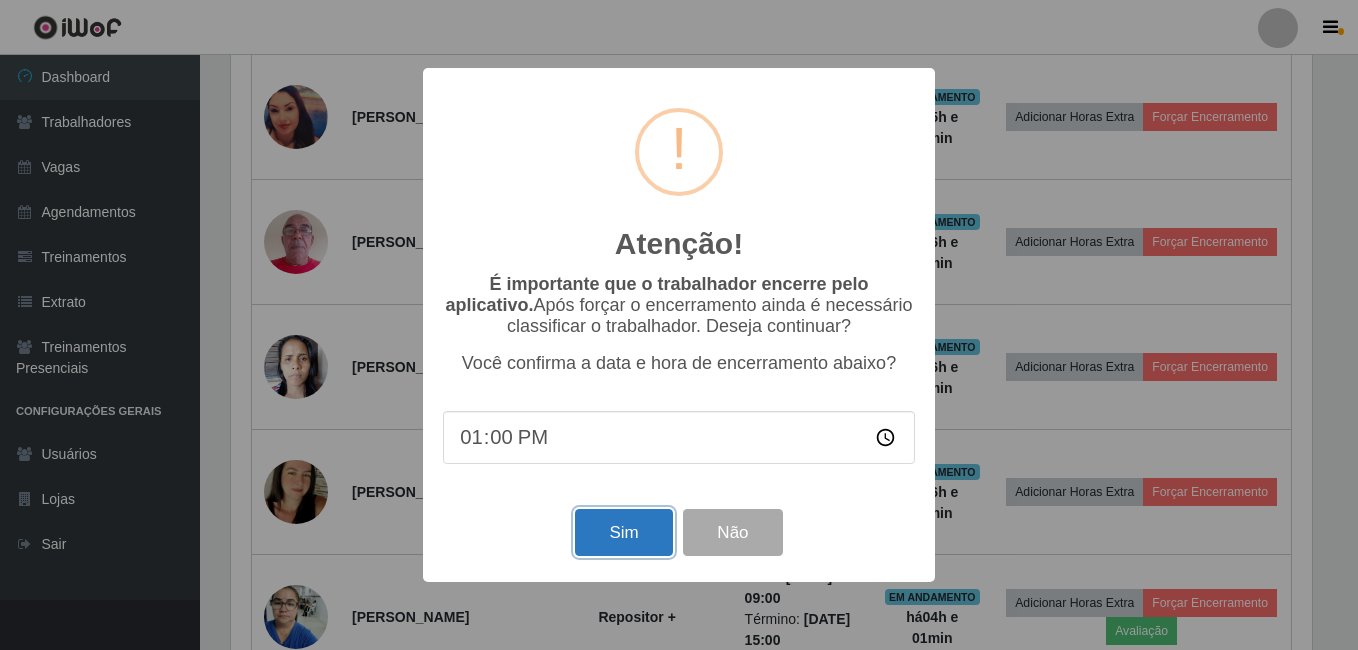 click on "Sim" at bounding box center [623, 532] 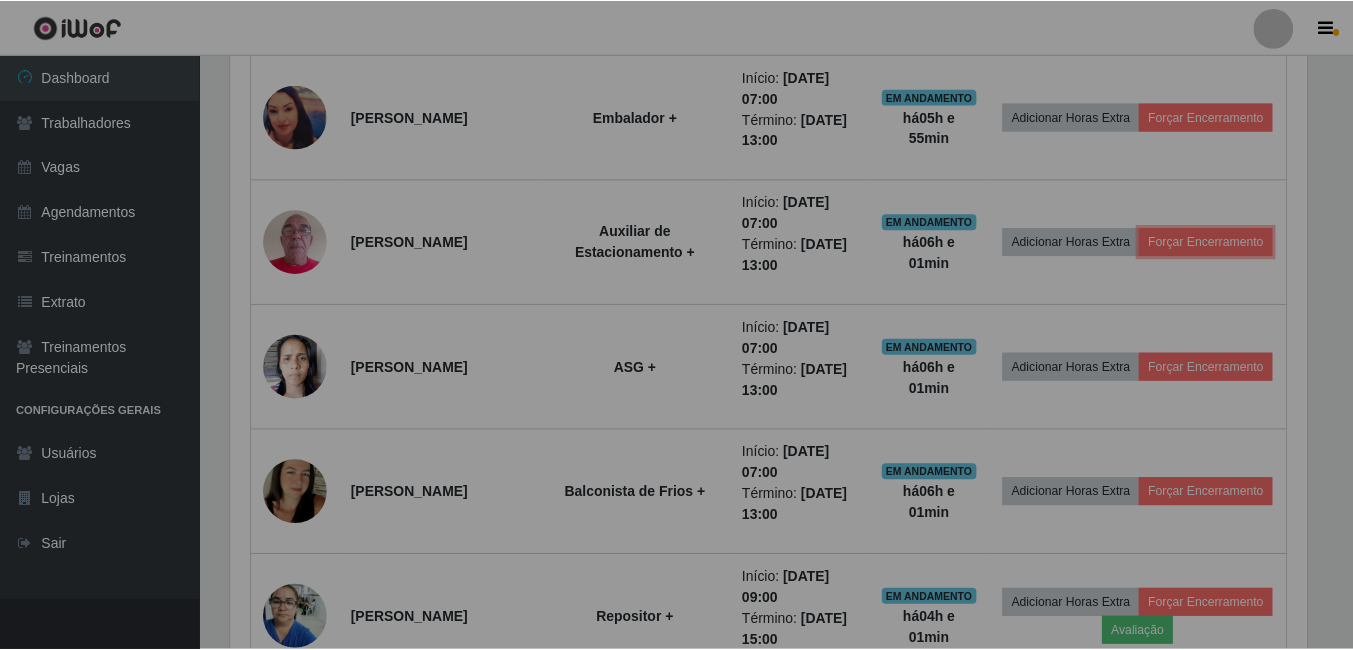 scroll, scrollTop: 999585, scrollLeft: 998909, axis: both 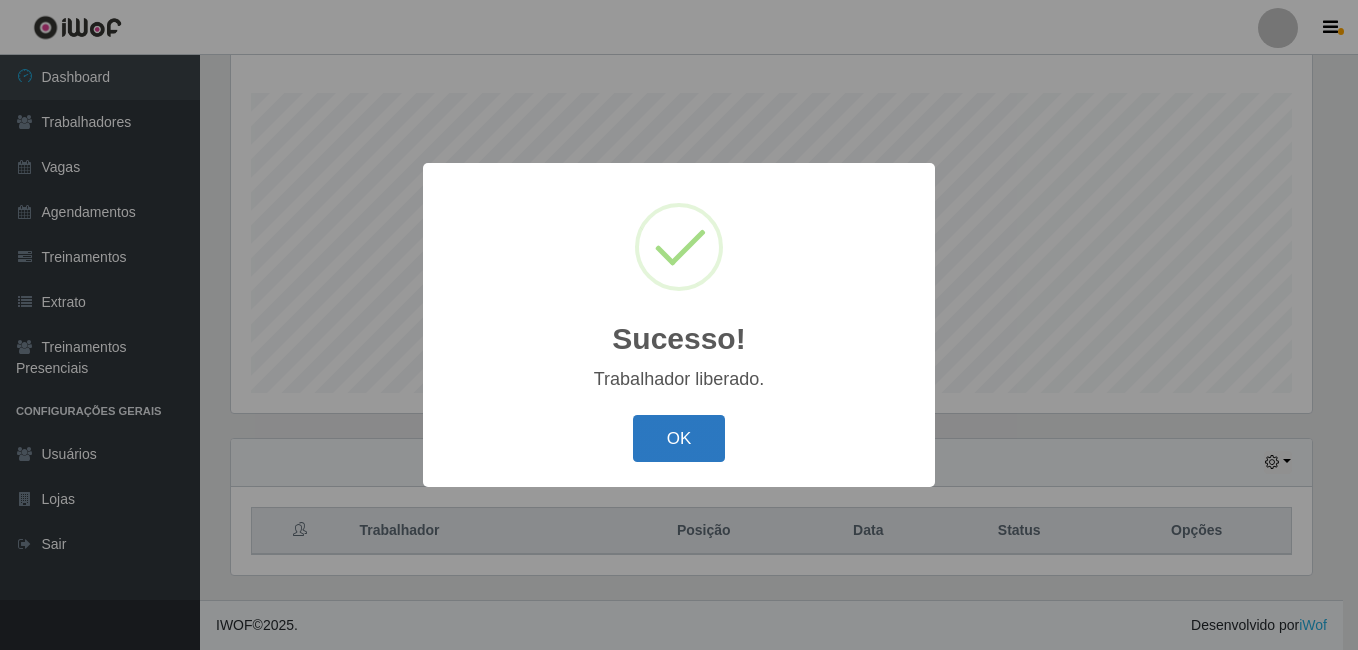 click on "OK" at bounding box center (679, 438) 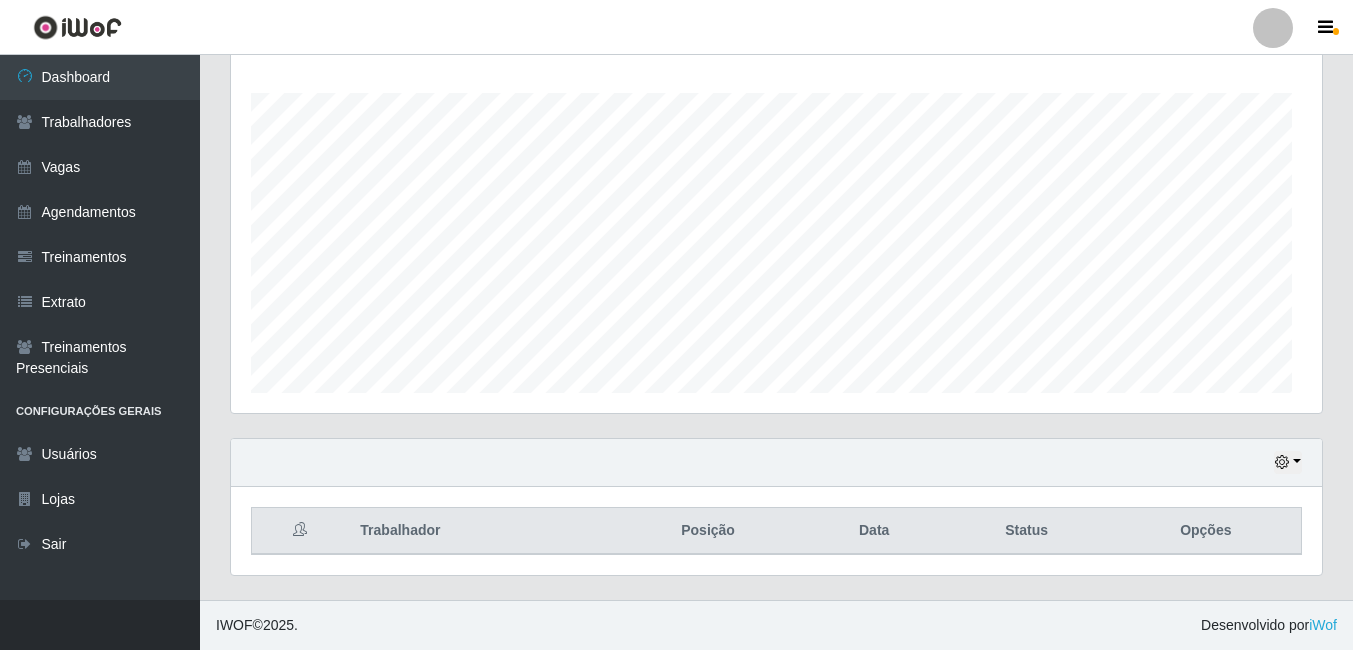 scroll, scrollTop: 999585, scrollLeft: 998909, axis: both 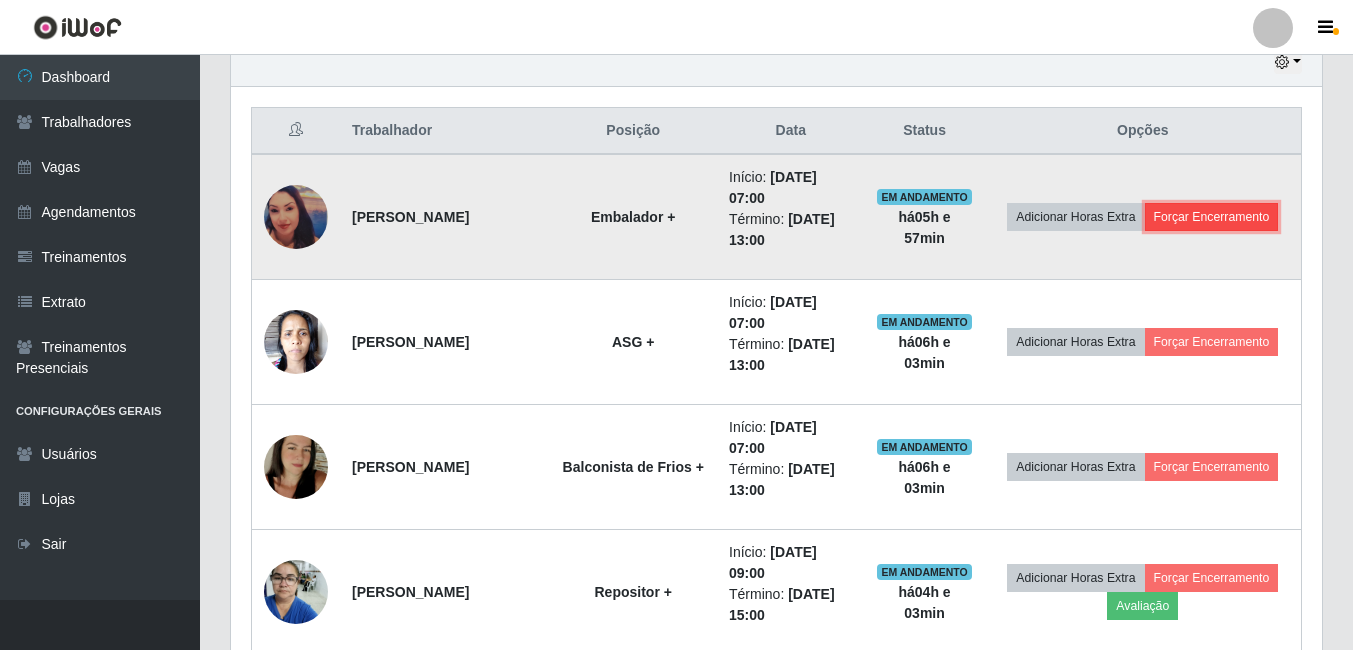 click on "Forçar Encerramento" at bounding box center (1212, 217) 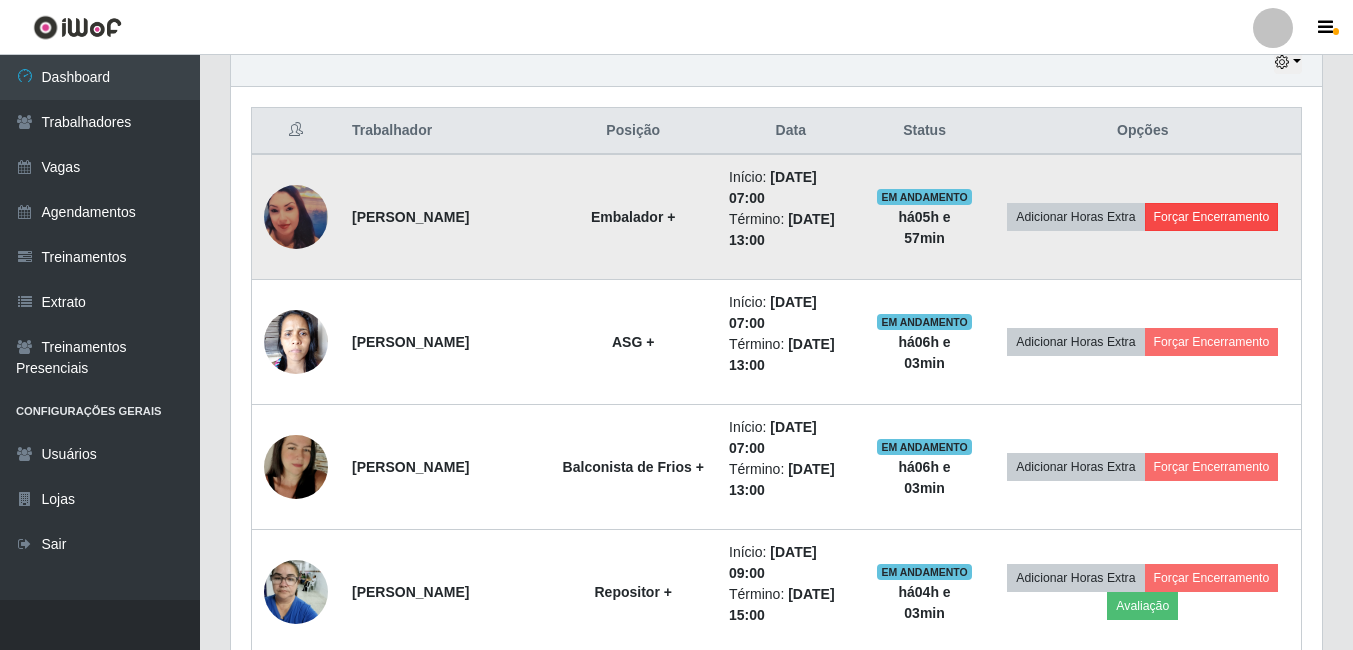 scroll, scrollTop: 999585, scrollLeft: 998919, axis: both 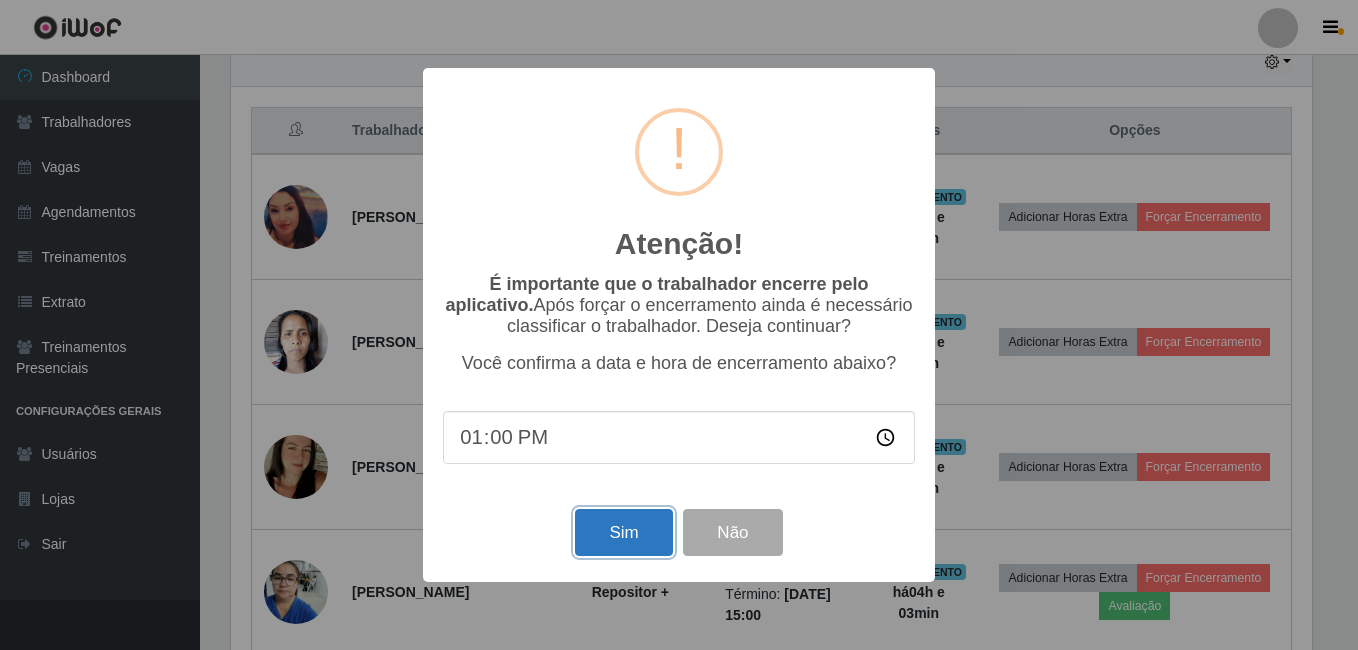 click on "Sim" at bounding box center [623, 532] 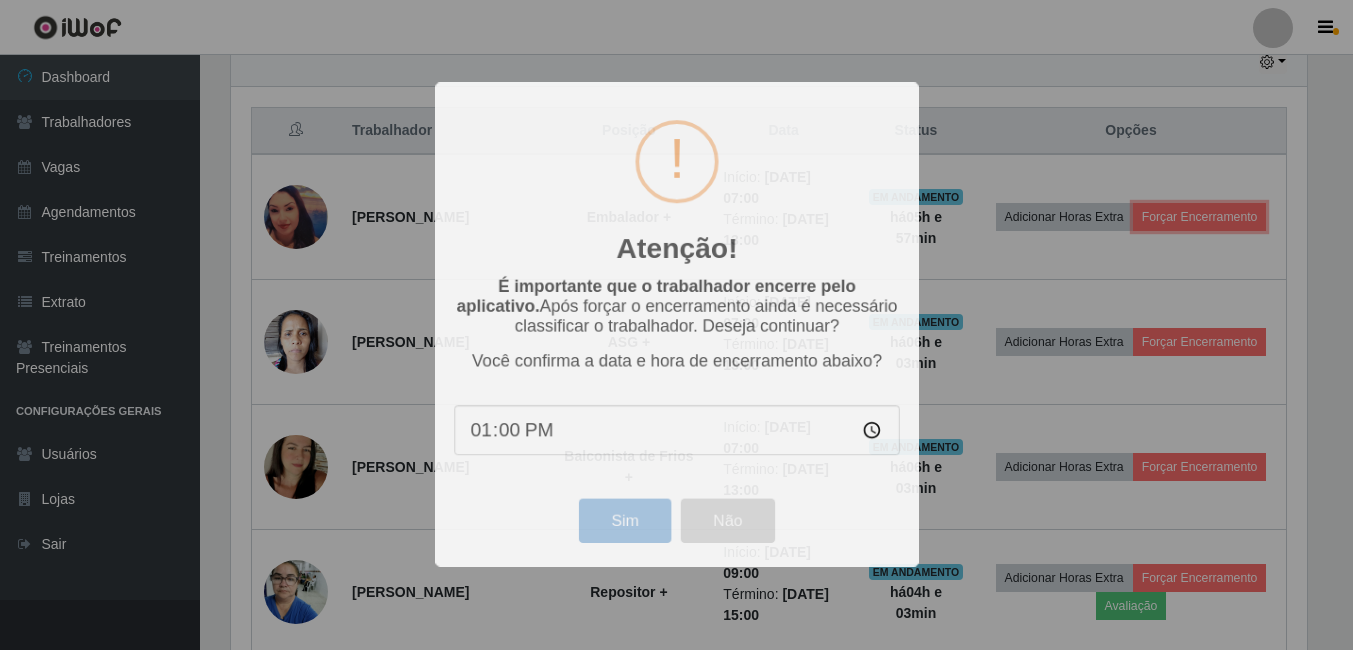 scroll, scrollTop: 999585, scrollLeft: 998909, axis: both 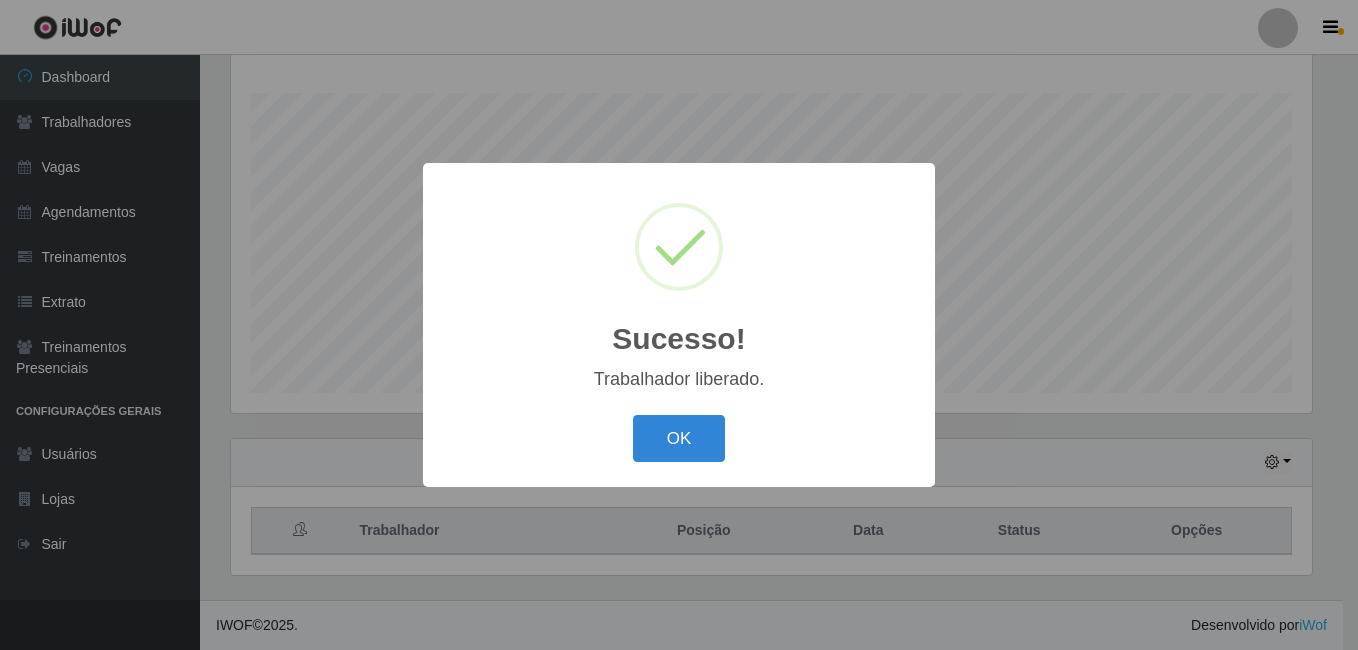 click on "OK" at bounding box center (679, 438) 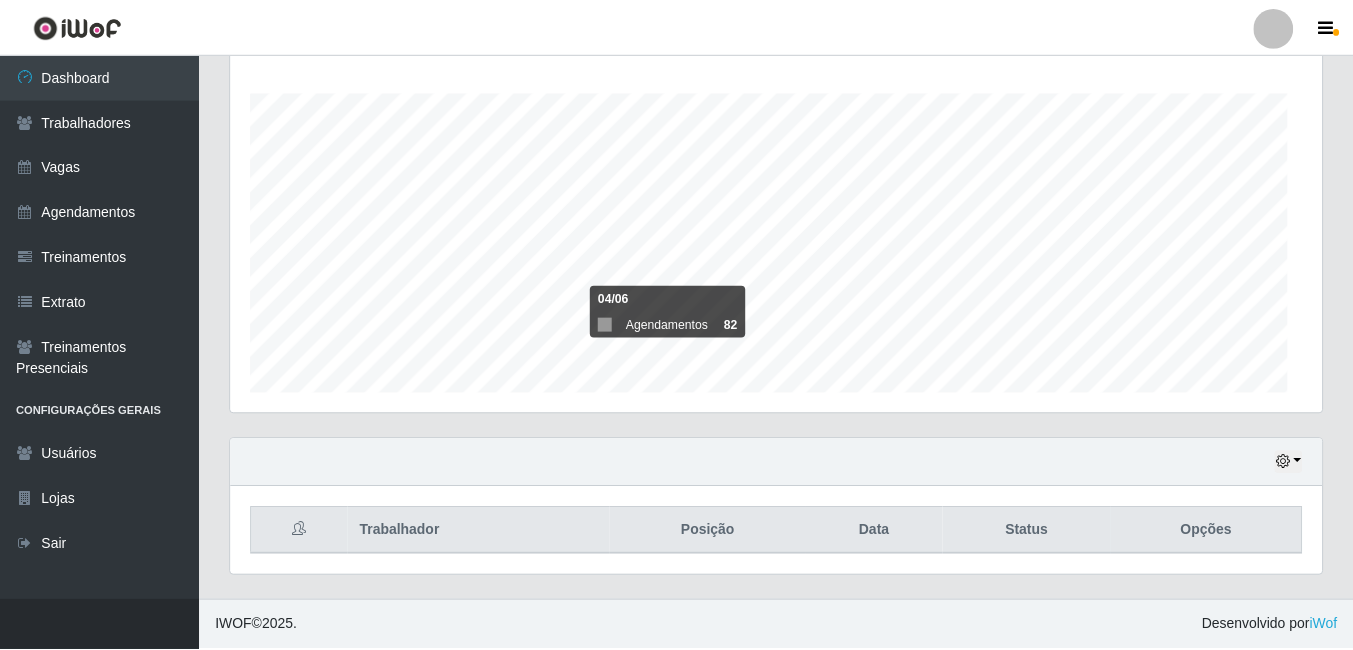 scroll, scrollTop: 999585, scrollLeft: 998909, axis: both 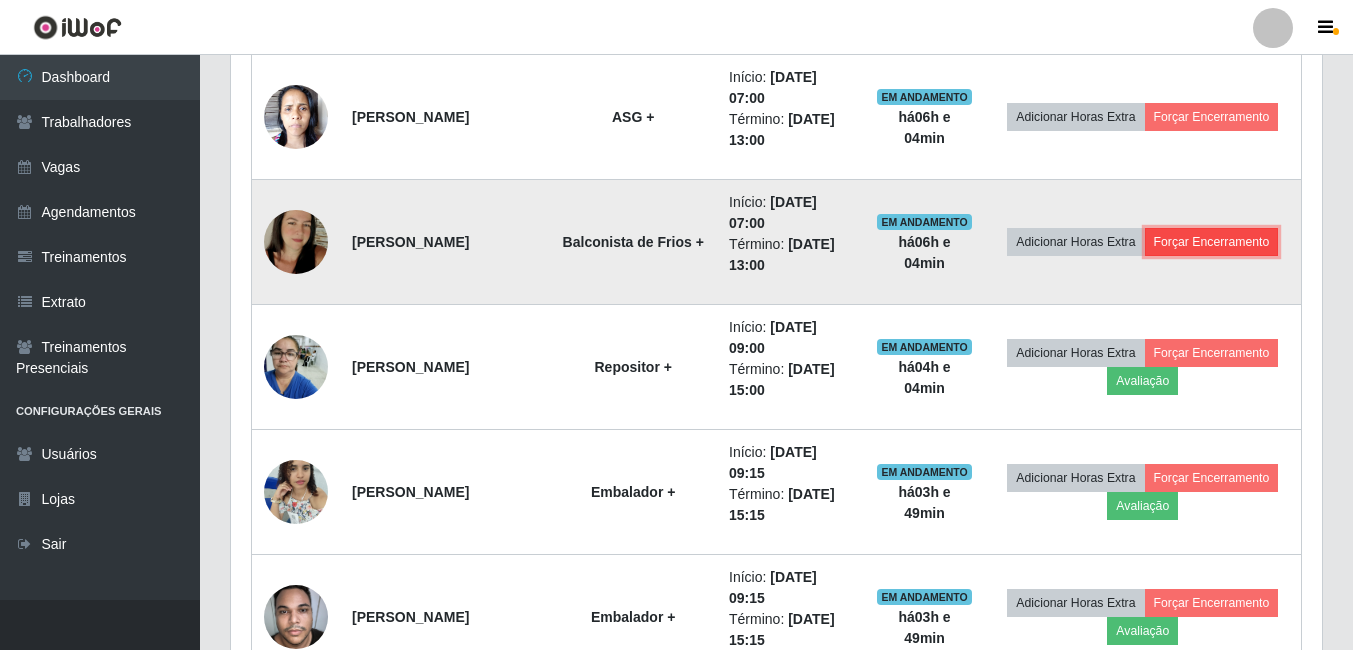 click on "Forçar Encerramento" at bounding box center [1212, 242] 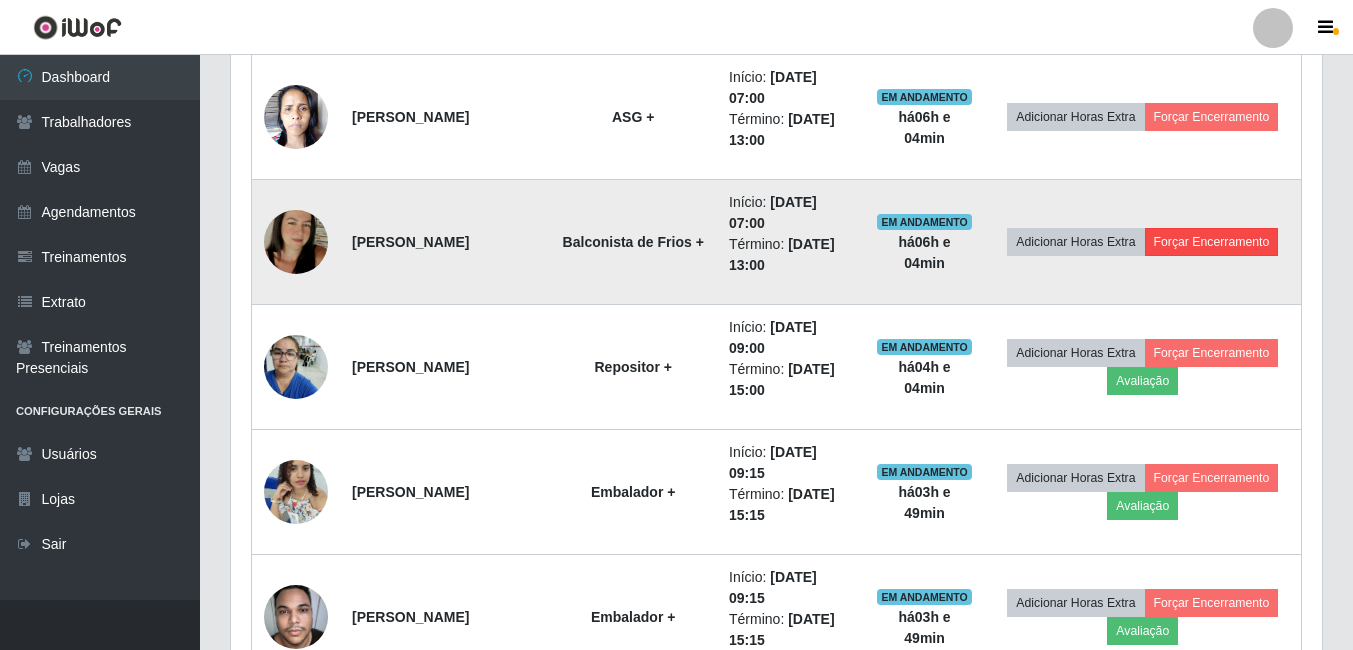 scroll, scrollTop: 999585, scrollLeft: 998919, axis: both 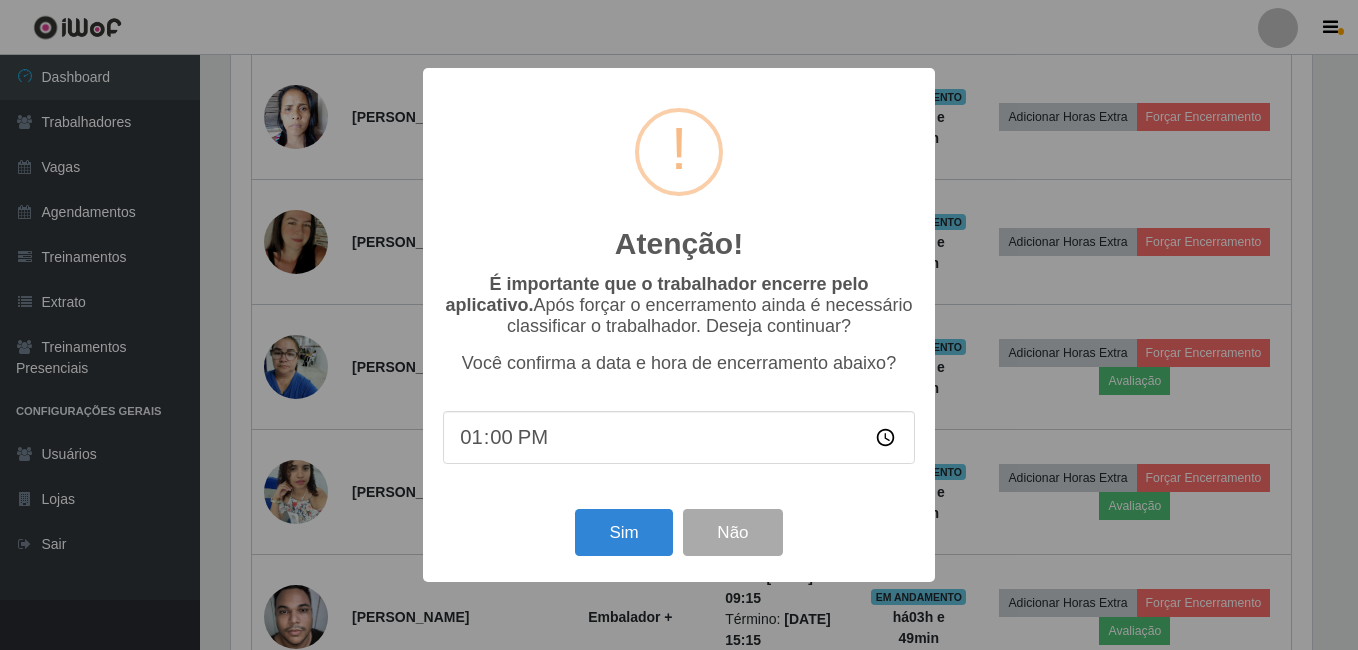 click on "13:00" at bounding box center (679, 437) 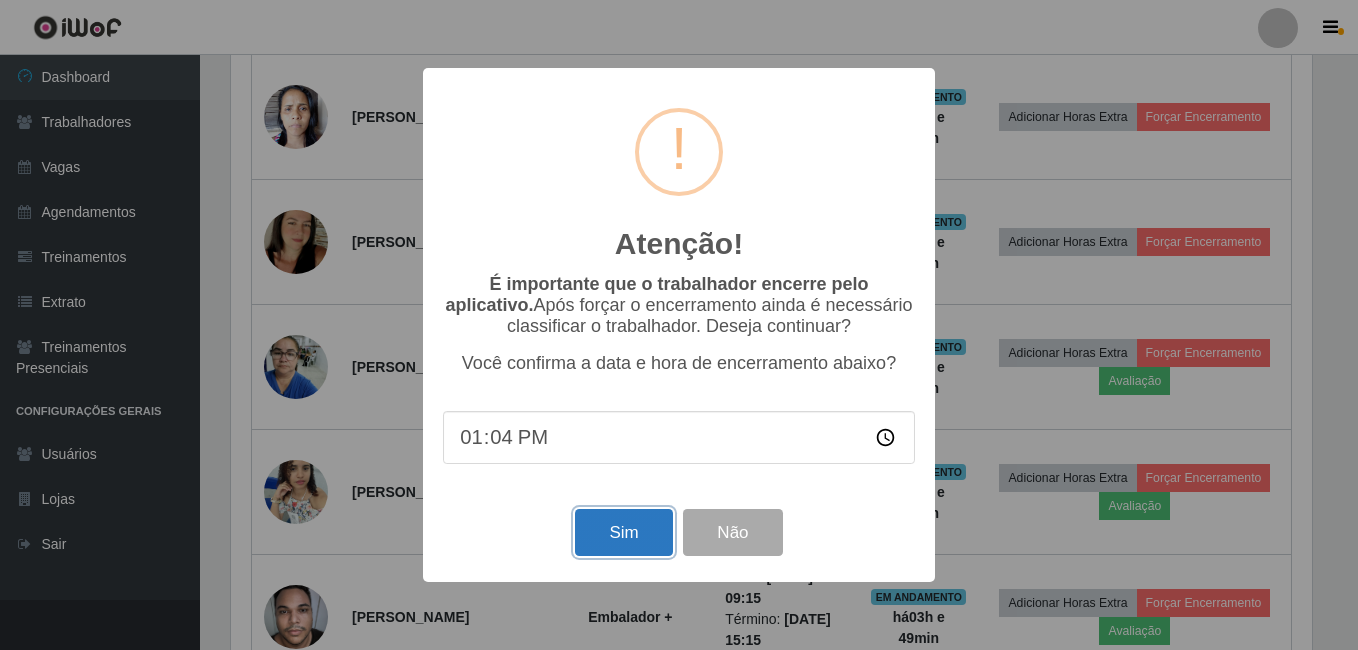click on "Sim" at bounding box center (623, 532) 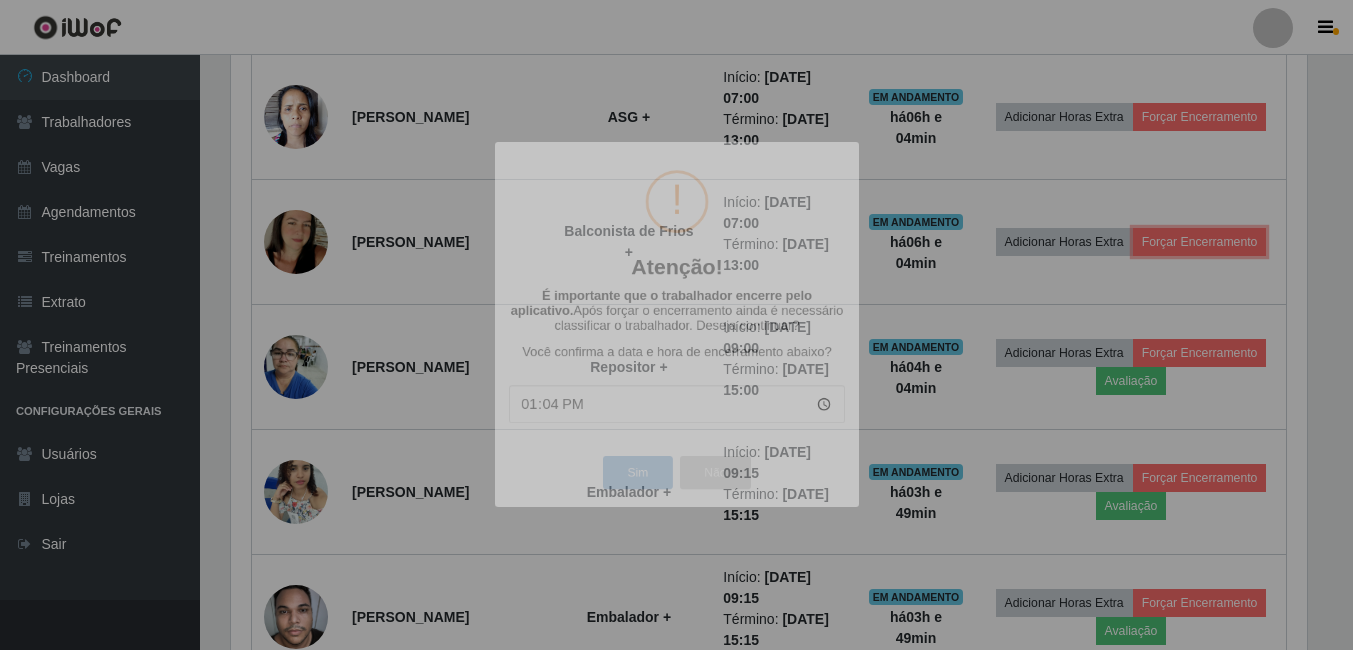 scroll, scrollTop: 999585, scrollLeft: 998909, axis: both 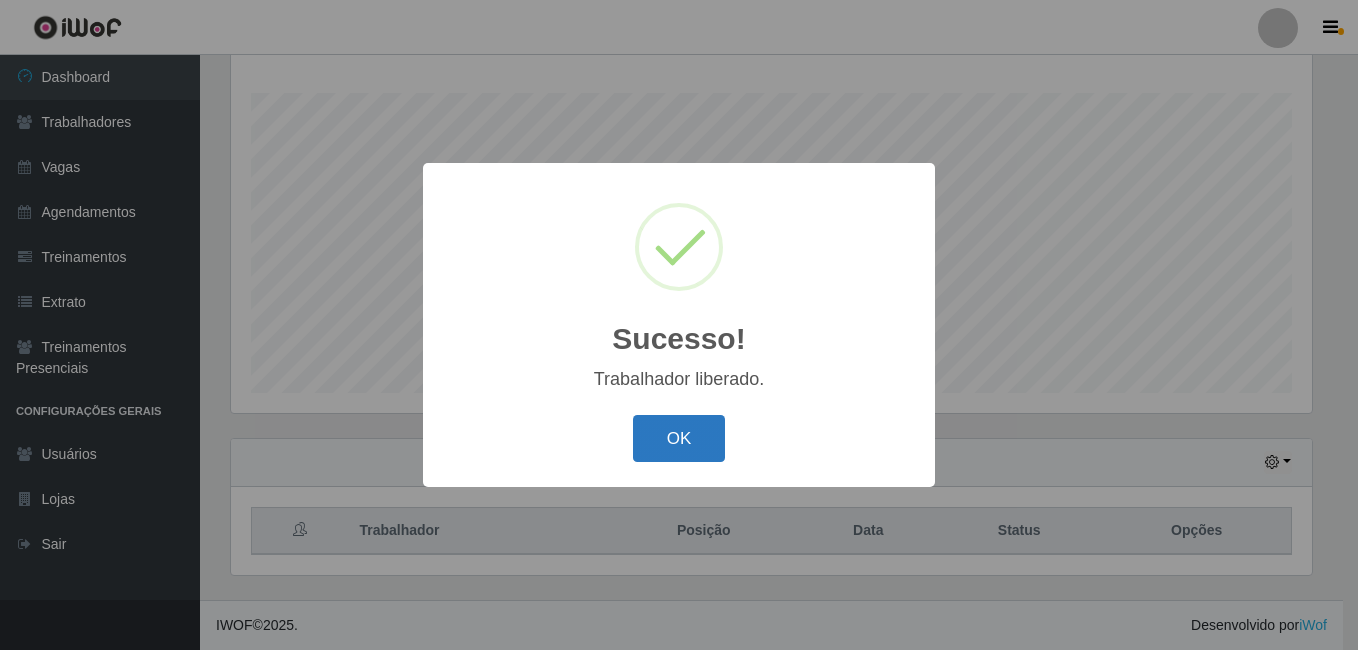 click on "OK" at bounding box center (679, 438) 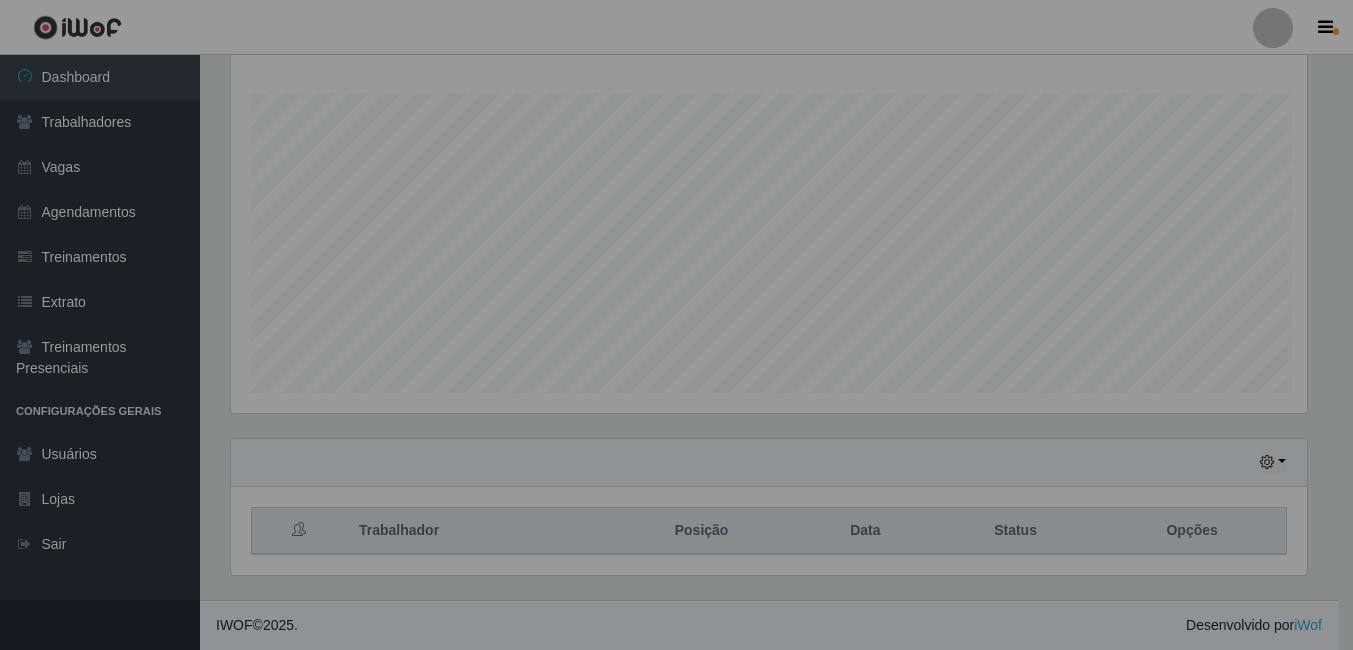 scroll, scrollTop: 999585, scrollLeft: 998909, axis: both 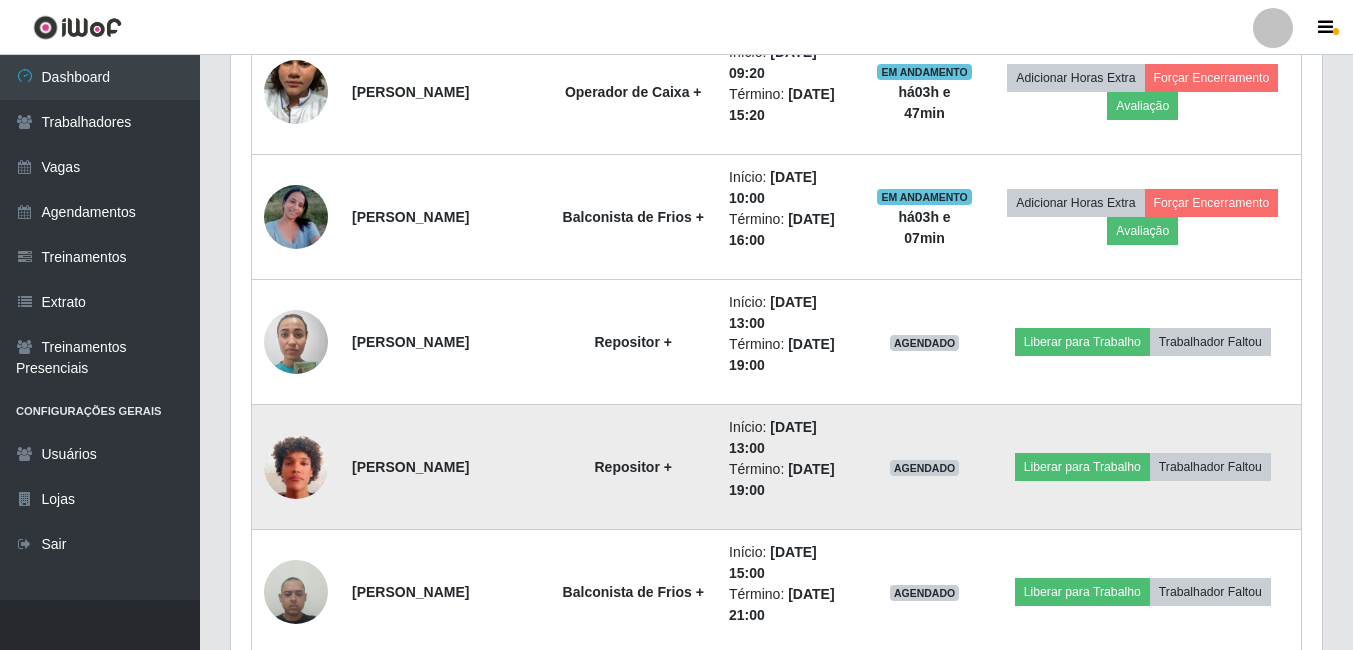 click at bounding box center (296, 467) 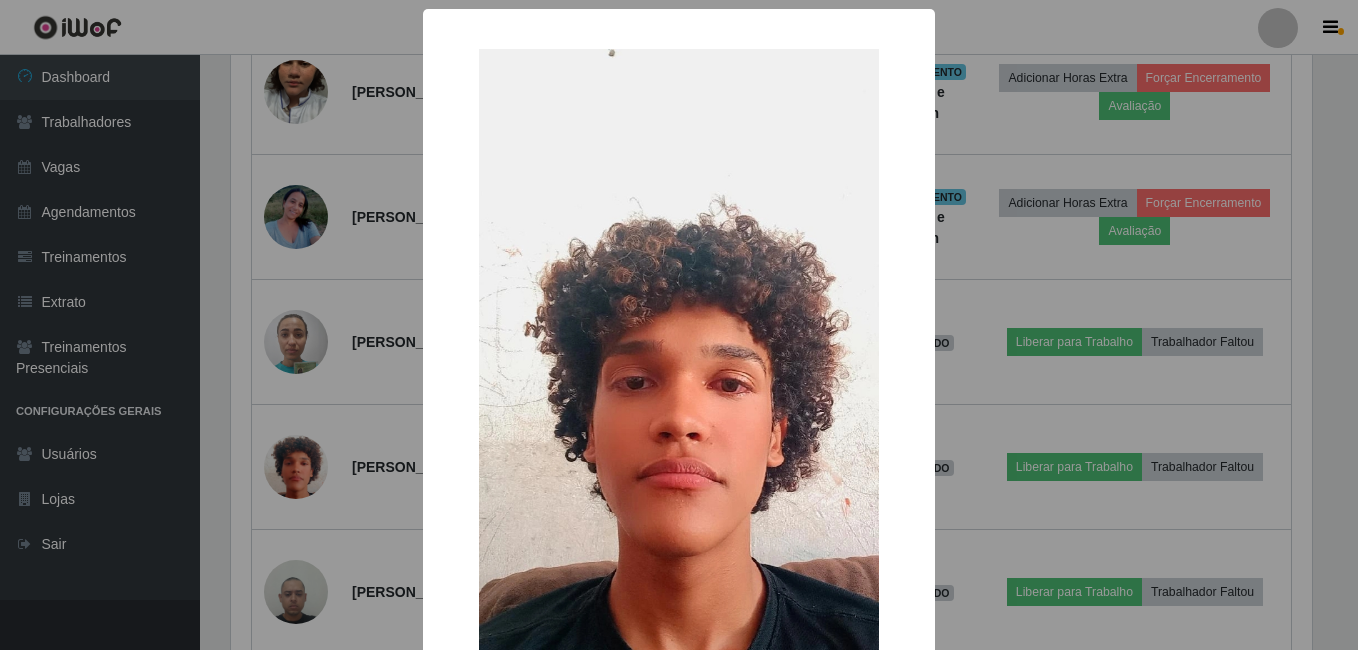 click on "× OK Cancel" at bounding box center [679, 325] 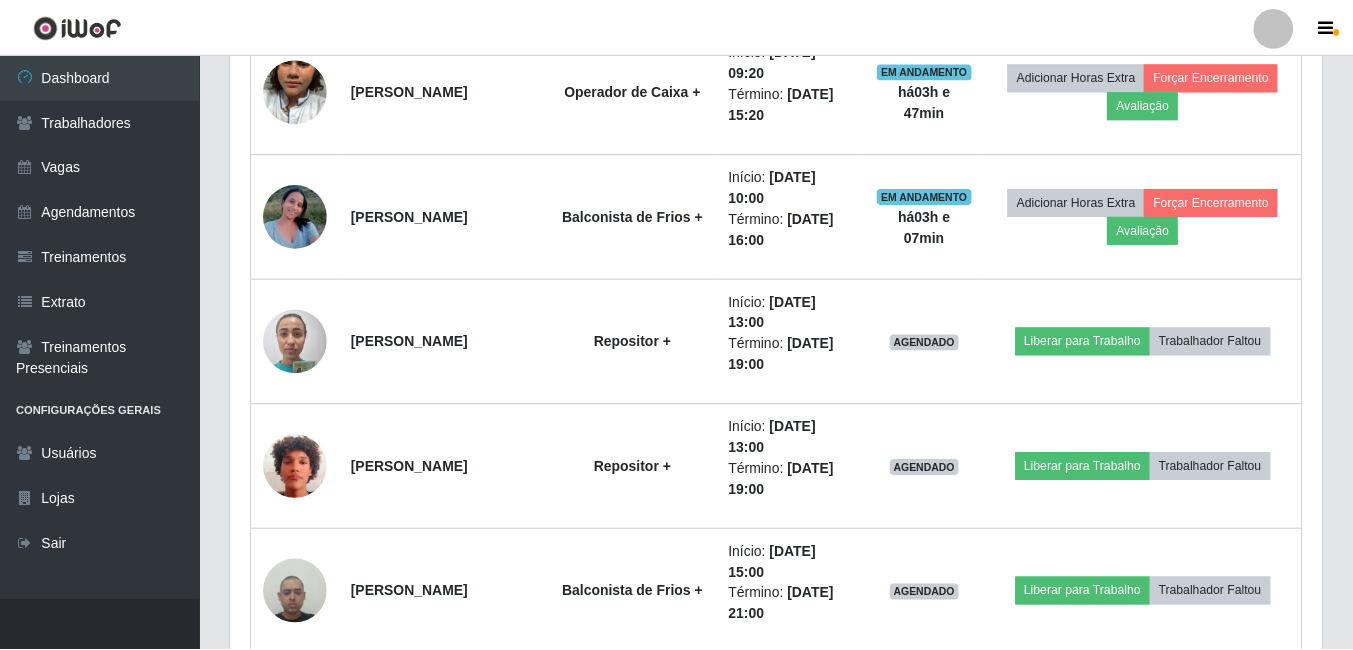 scroll, scrollTop: 999585, scrollLeft: 998909, axis: both 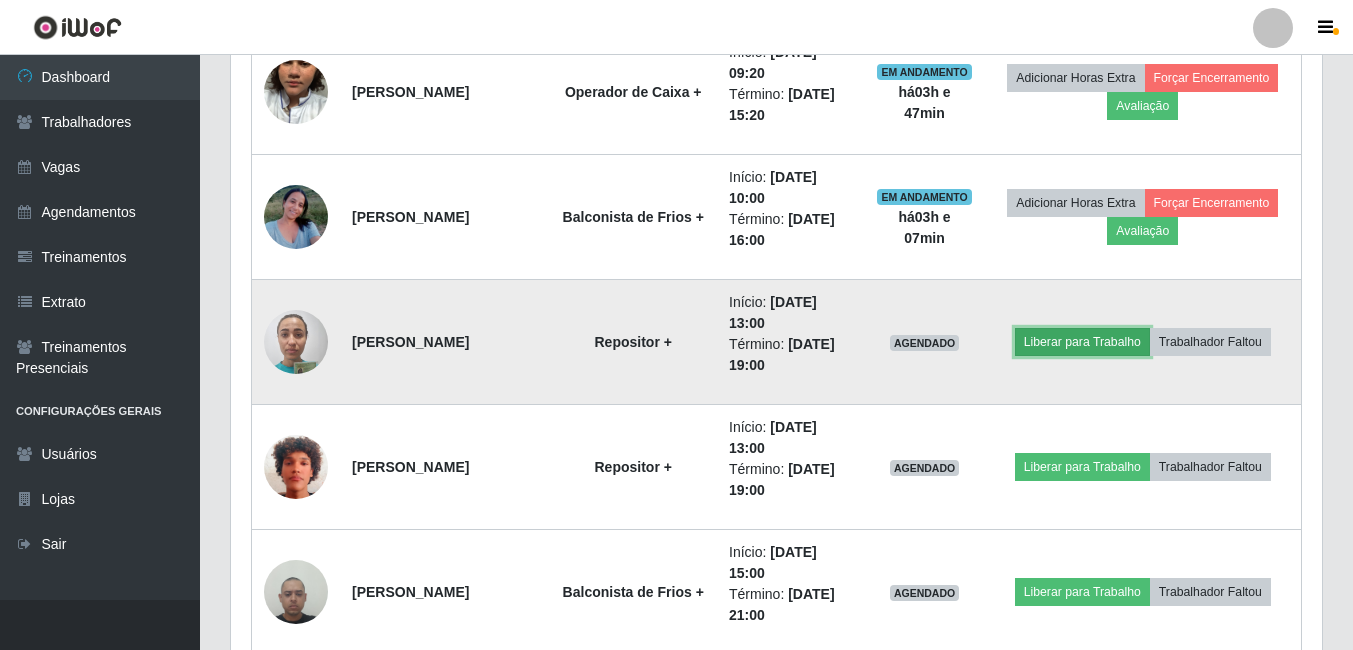 click on "Liberar para Trabalho" at bounding box center (1082, 342) 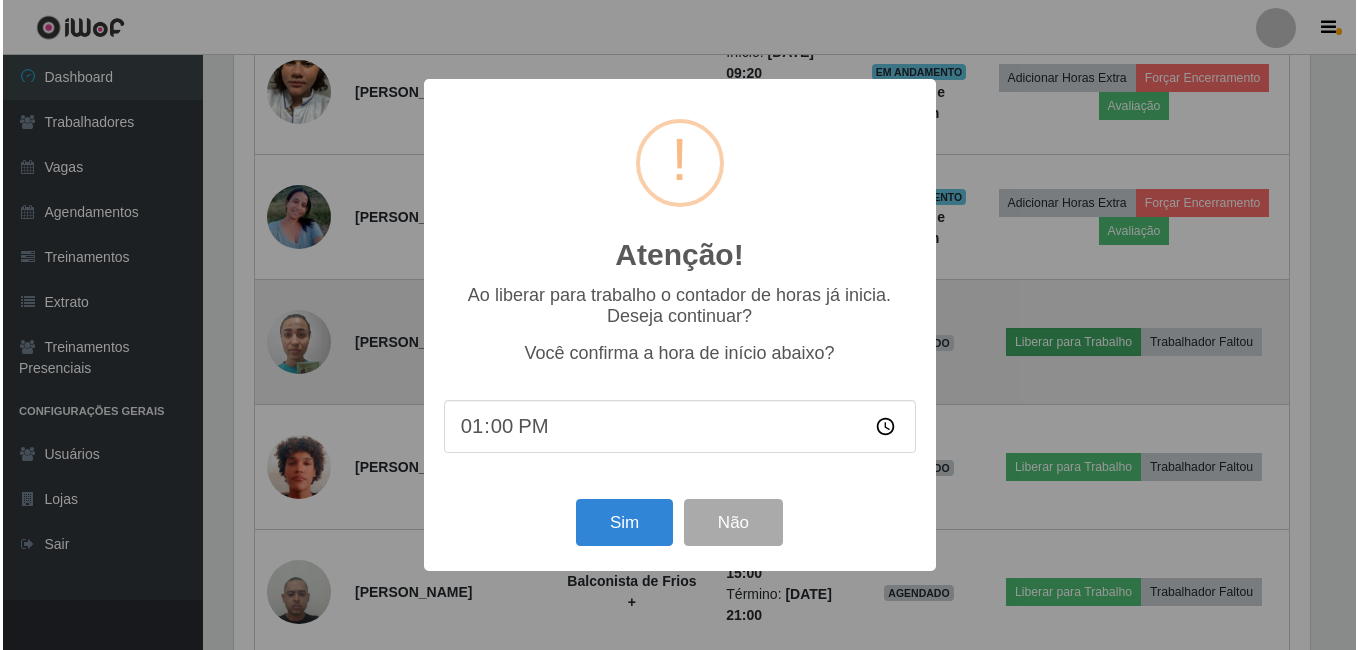 scroll, scrollTop: 999585, scrollLeft: 998919, axis: both 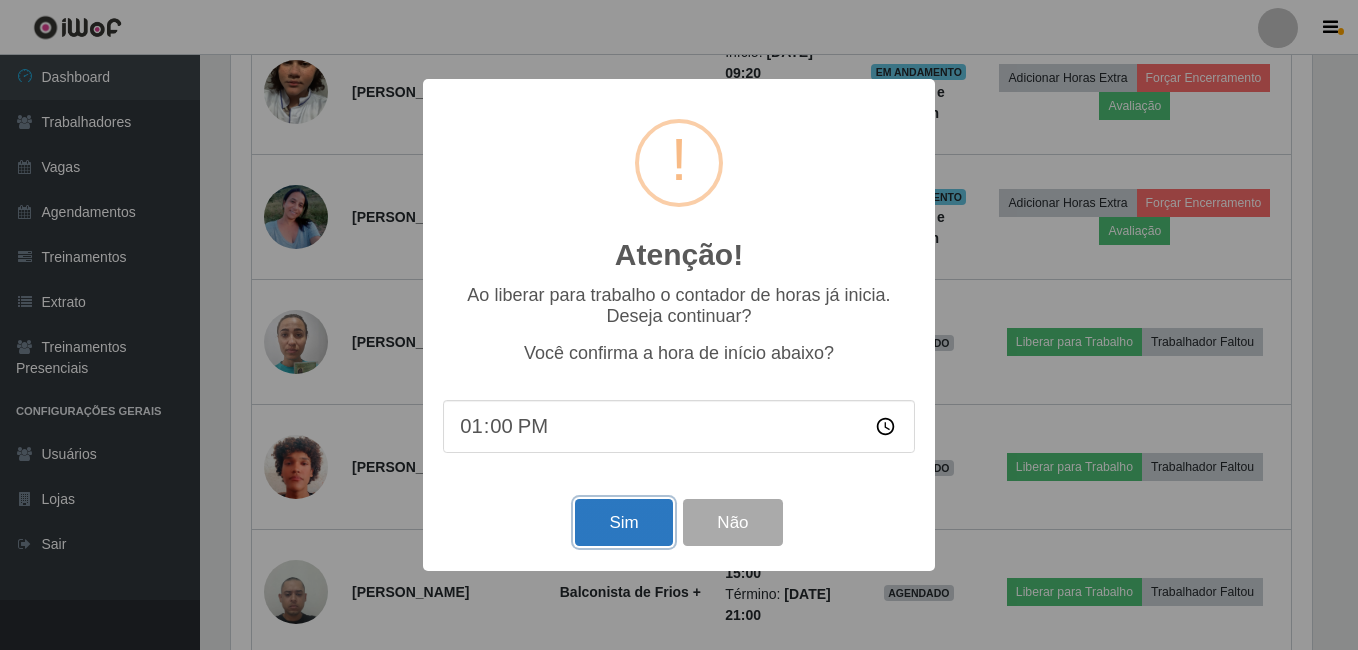 click on "Sim" at bounding box center (623, 522) 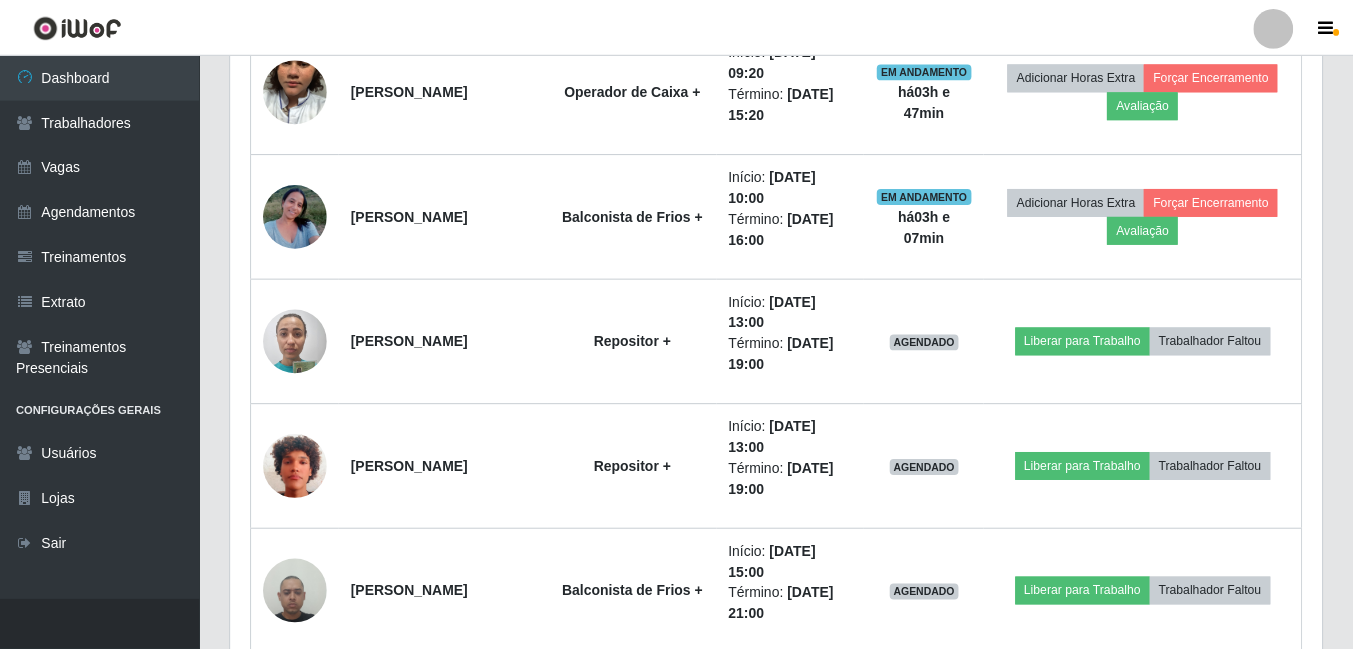 scroll, scrollTop: 999585, scrollLeft: 998909, axis: both 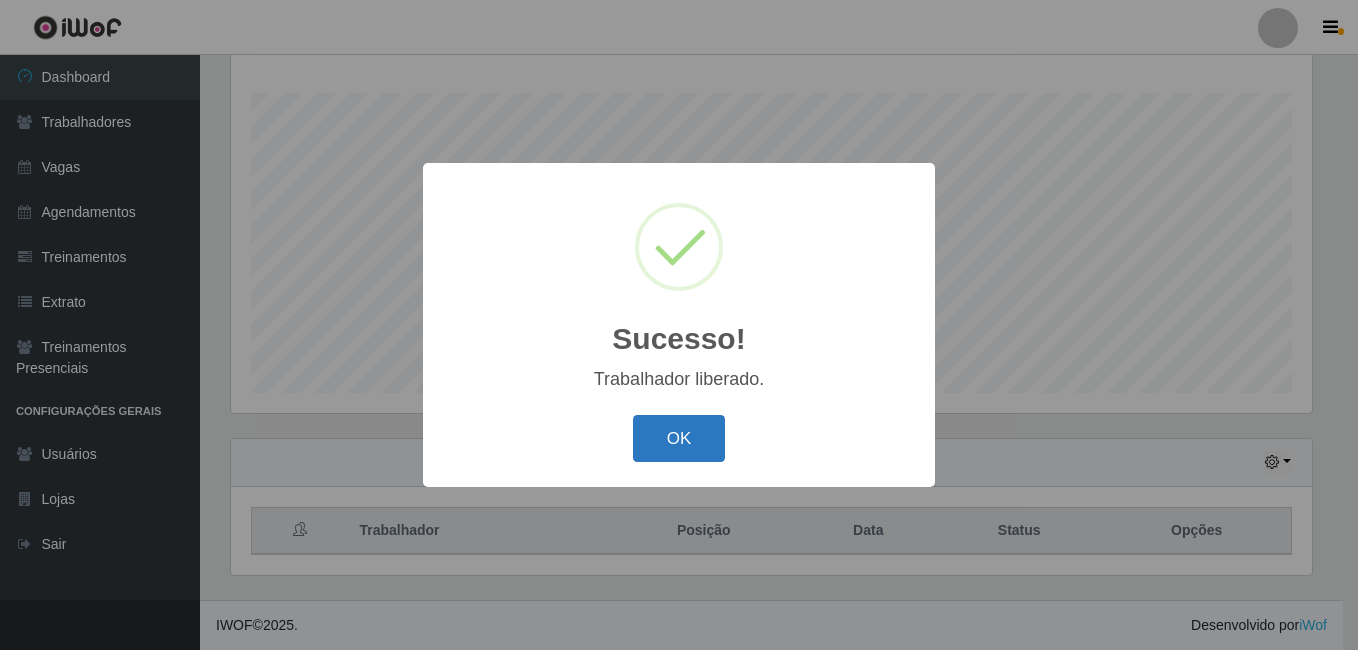 click on "OK" at bounding box center [679, 438] 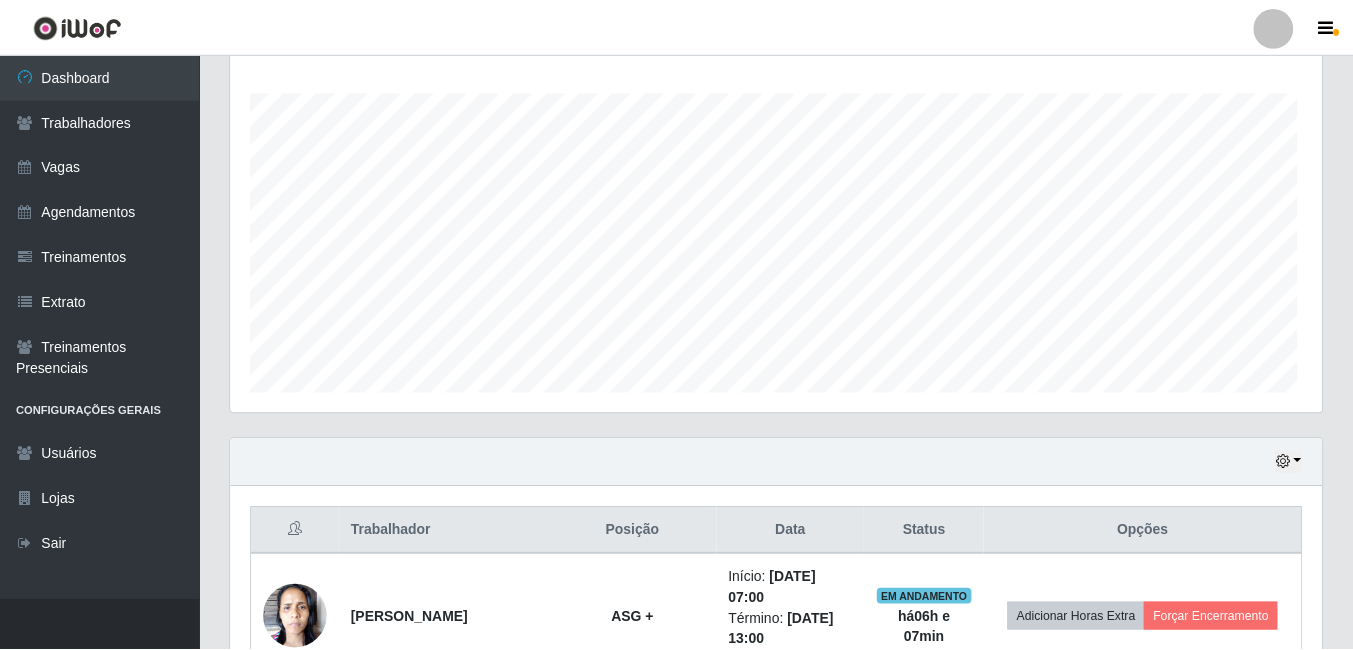 scroll, scrollTop: 999585, scrollLeft: 998909, axis: both 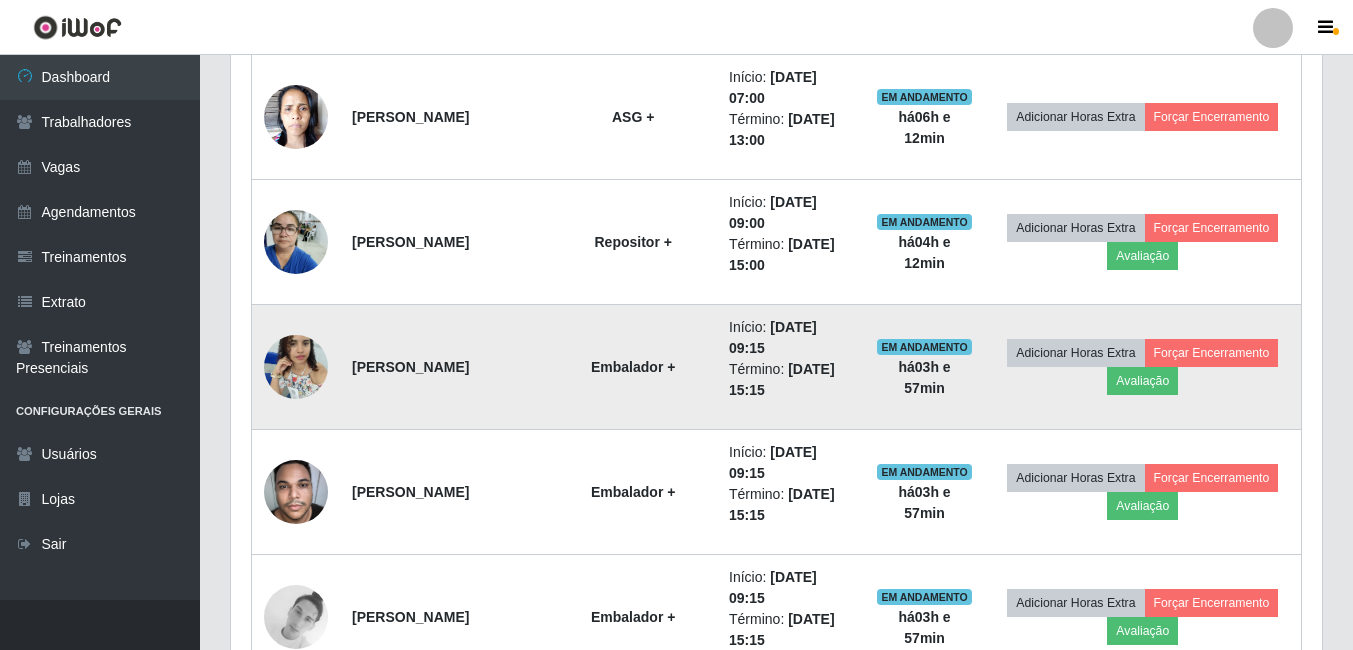 click at bounding box center (296, 366) 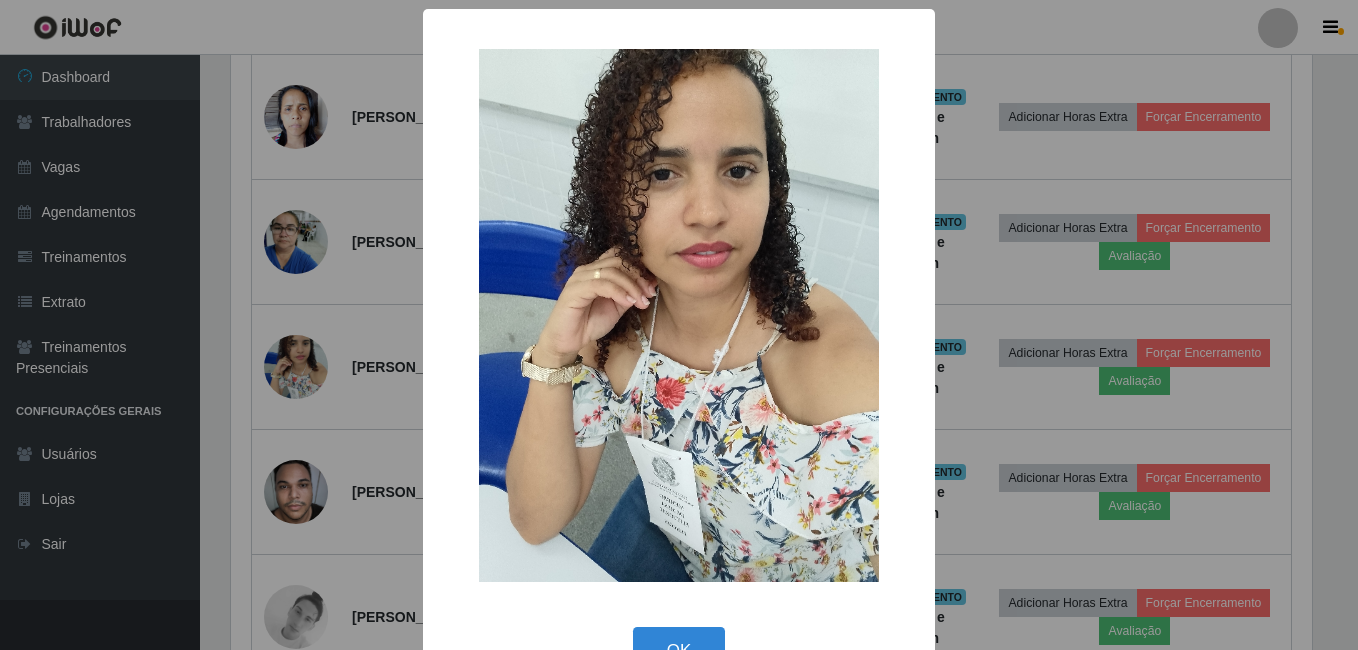 type 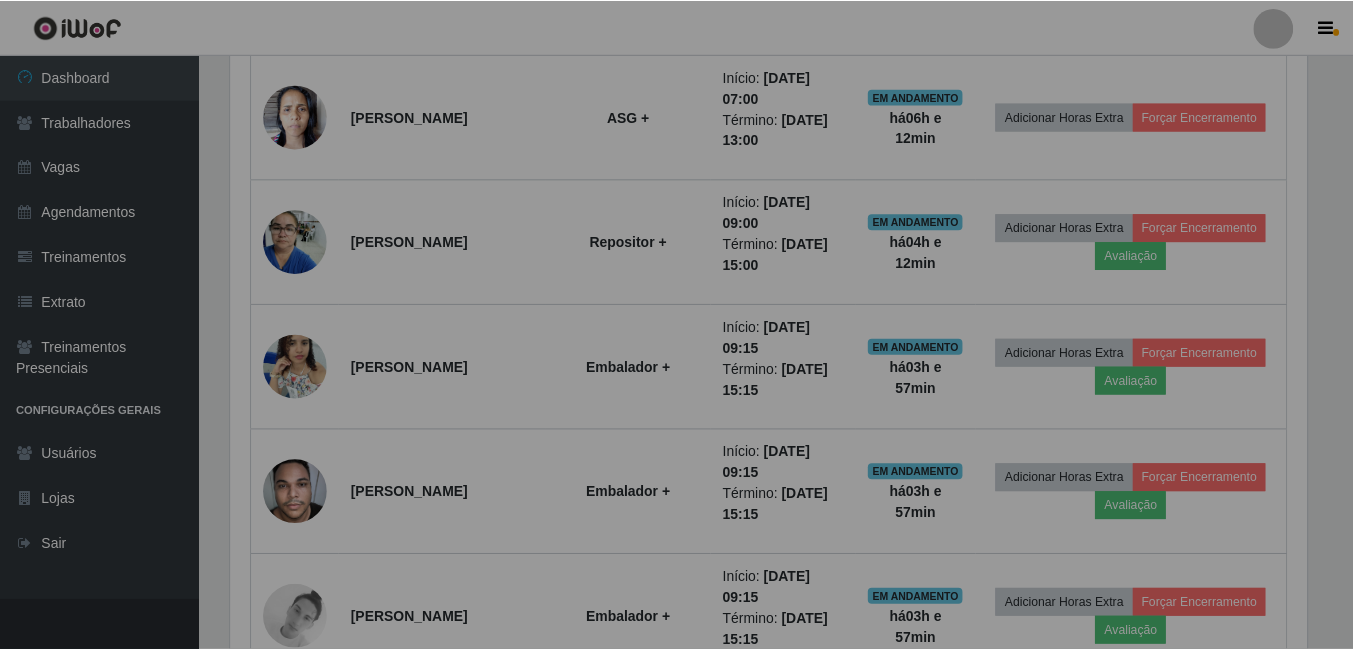 scroll, scrollTop: 999585, scrollLeft: 998909, axis: both 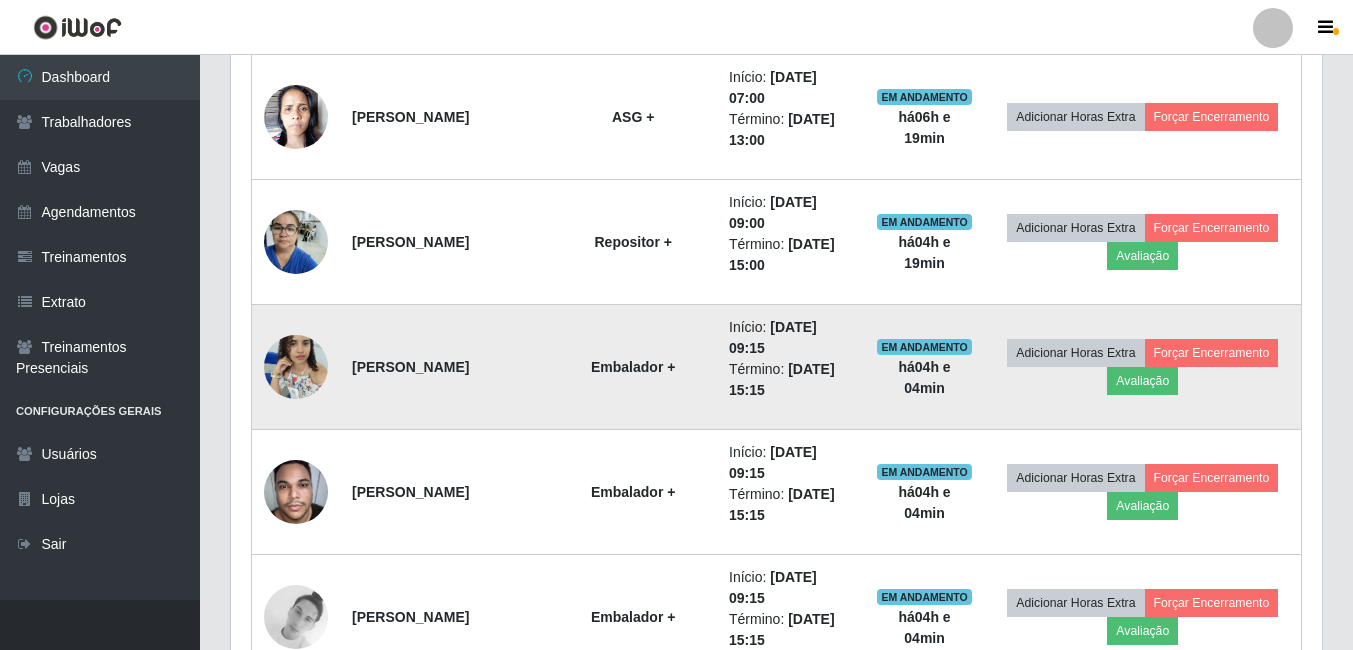 click at bounding box center [296, 366] 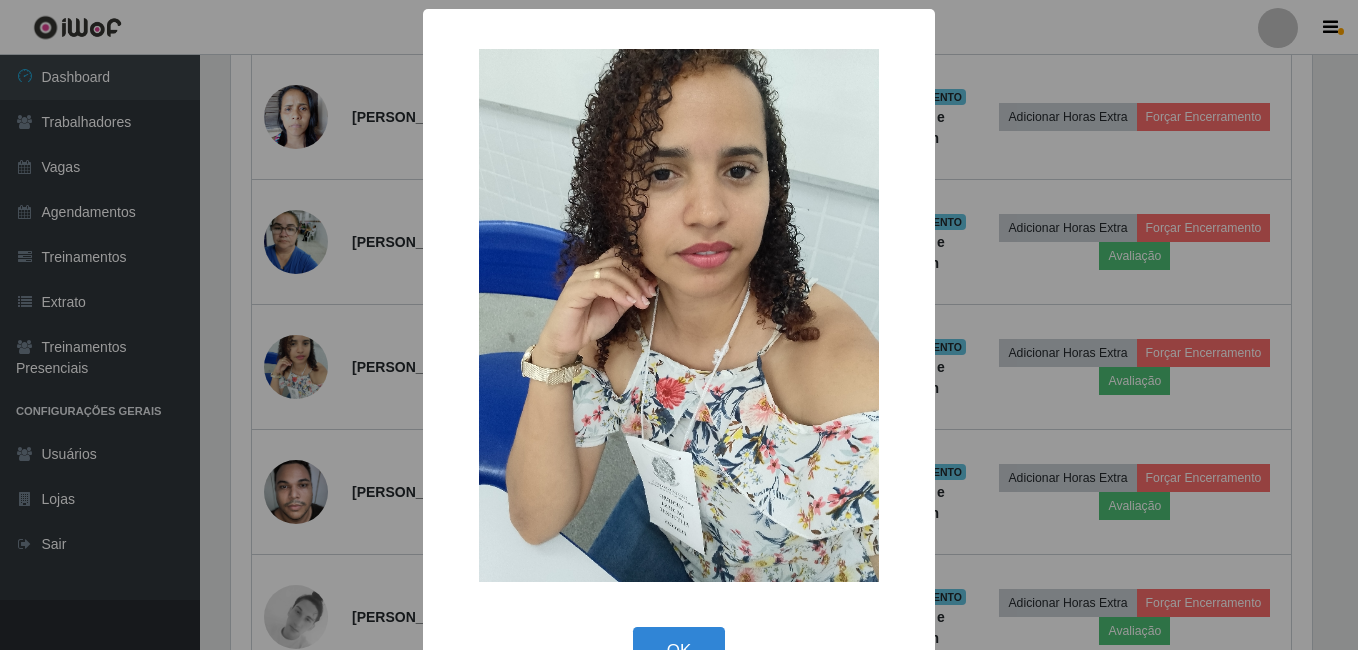 click on "× OK Cancel" at bounding box center [679, 325] 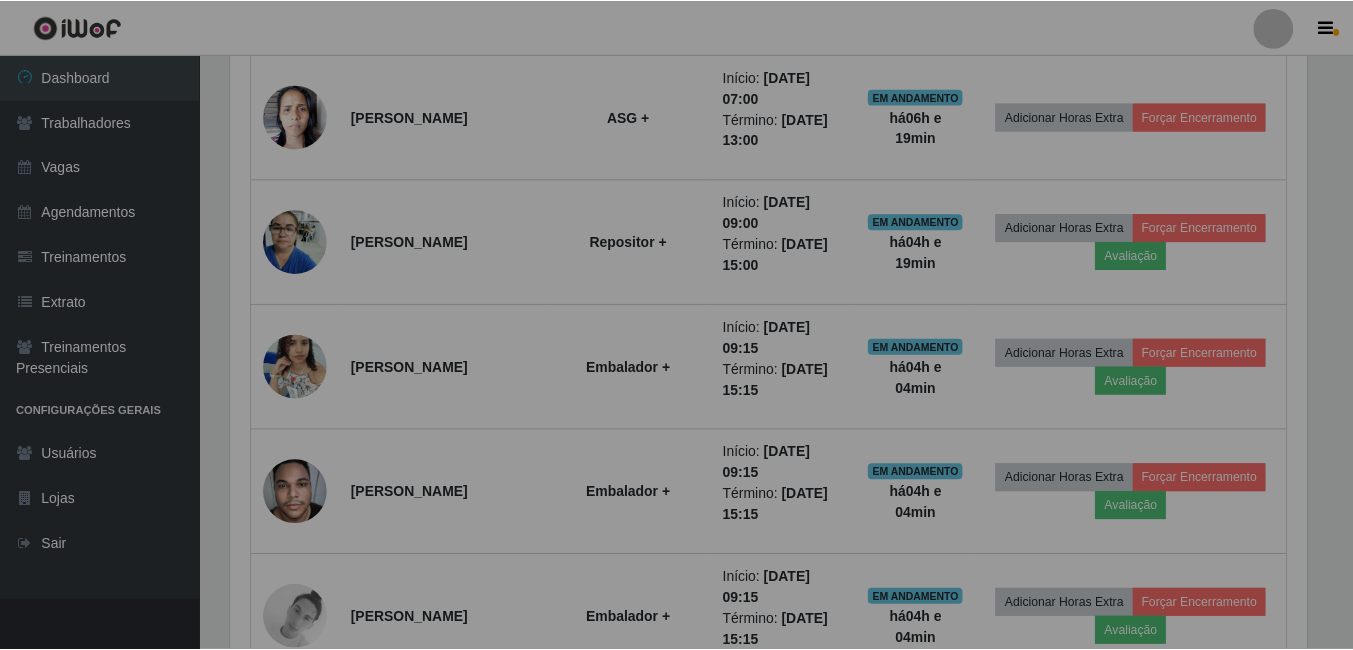 scroll, scrollTop: 999585, scrollLeft: 998909, axis: both 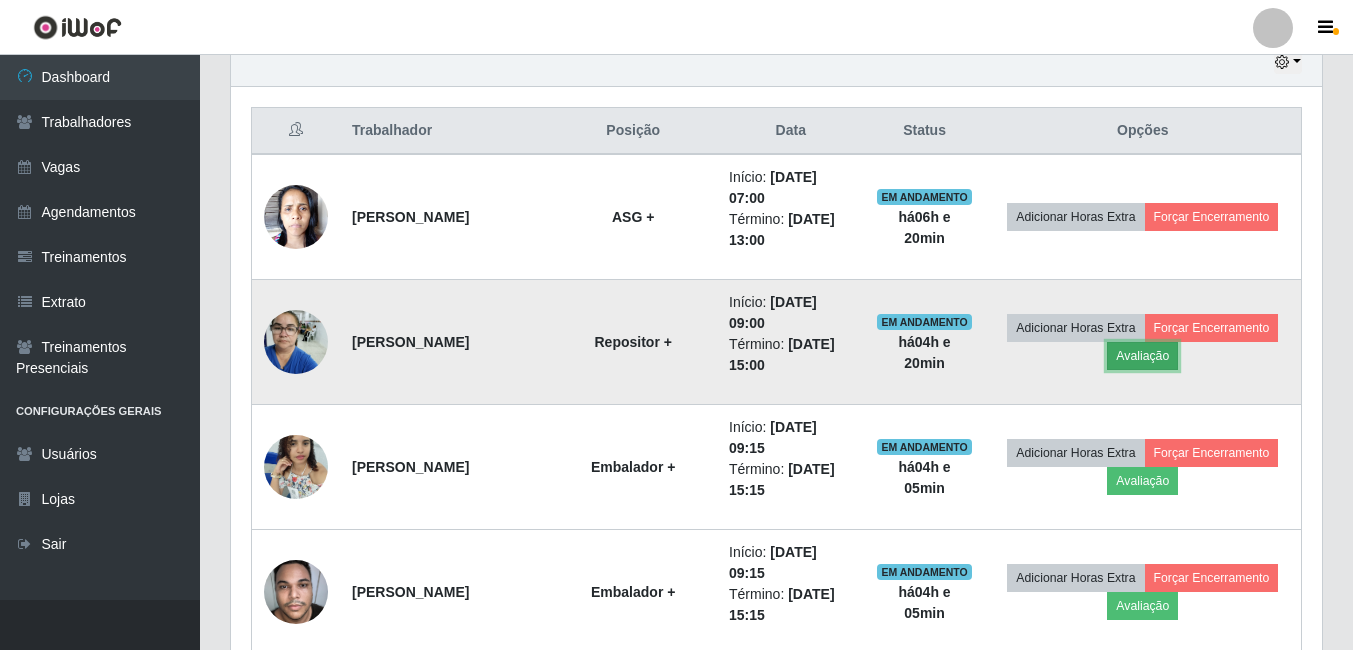 click on "Avaliação" at bounding box center [1142, 356] 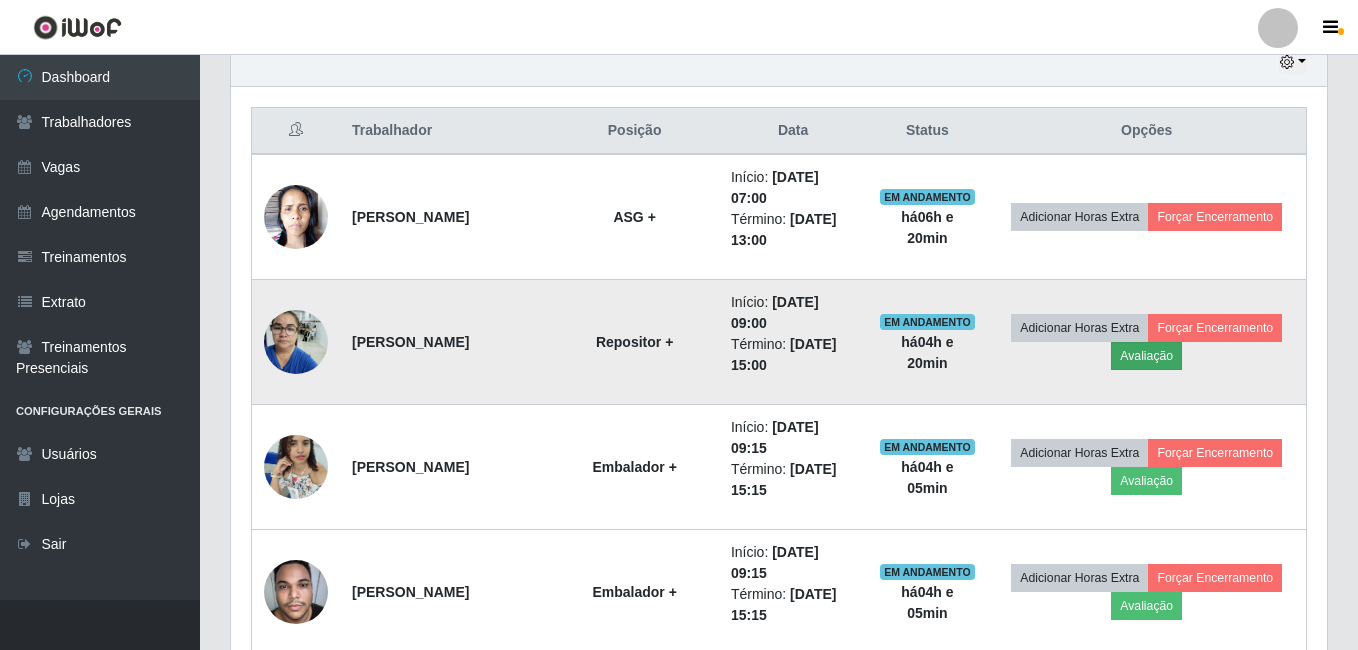 scroll, scrollTop: 999585, scrollLeft: 998919, axis: both 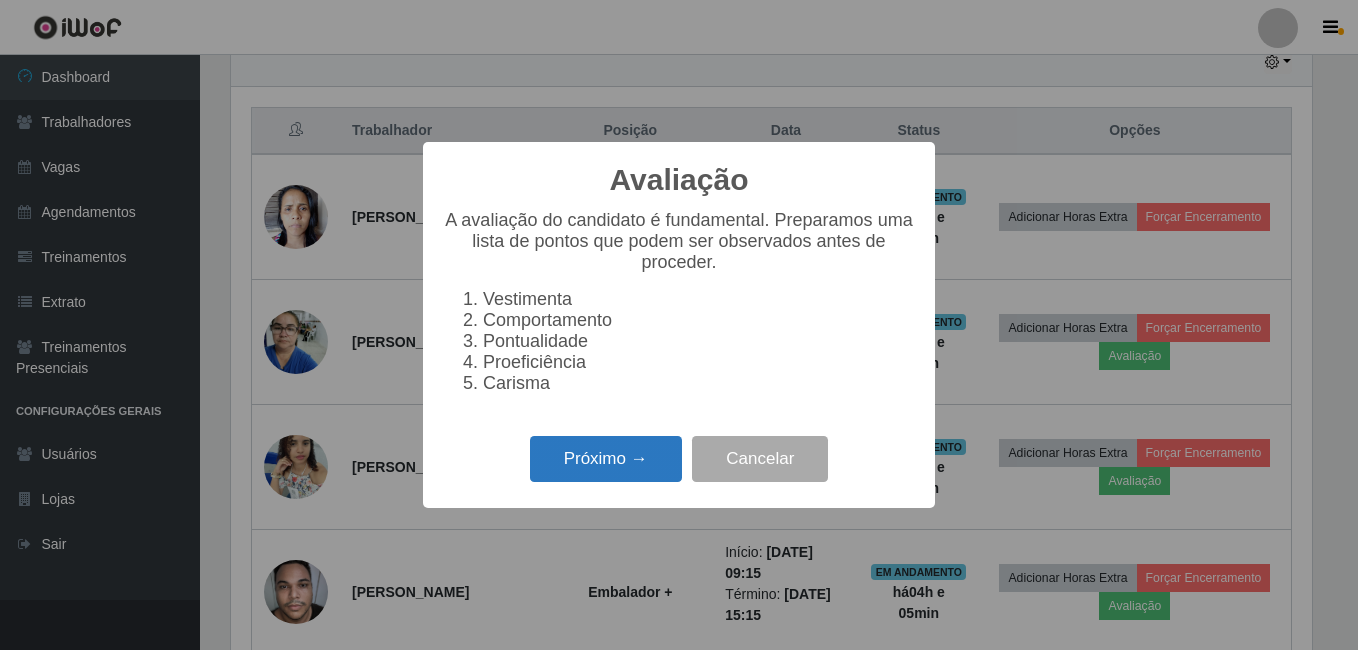 click on "Próximo →" at bounding box center [606, 459] 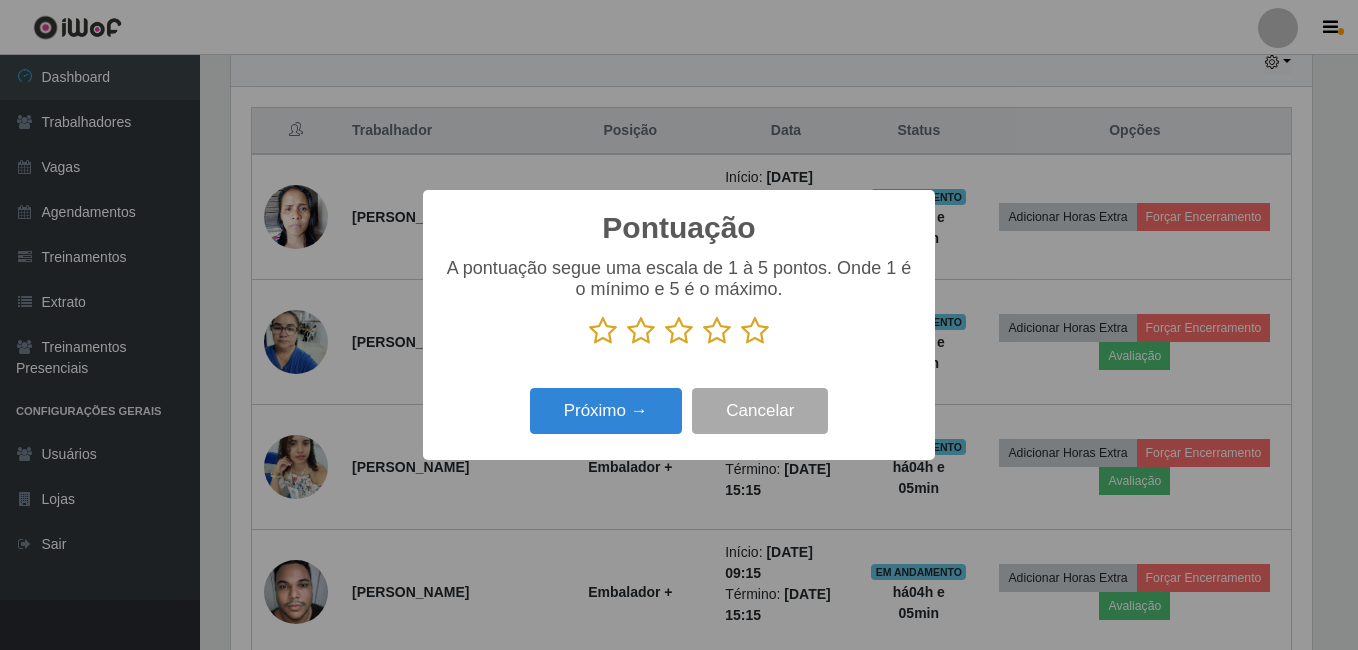 scroll, scrollTop: 999585, scrollLeft: 998919, axis: both 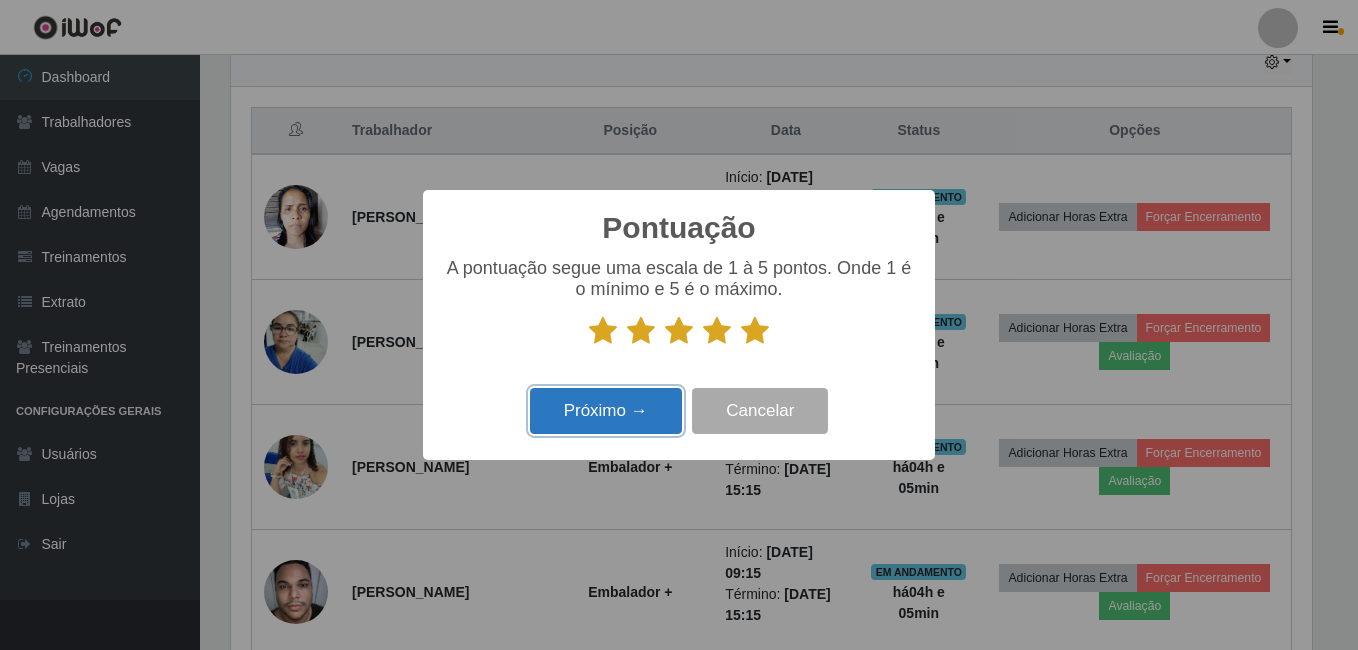 click on "Próximo →" at bounding box center (606, 411) 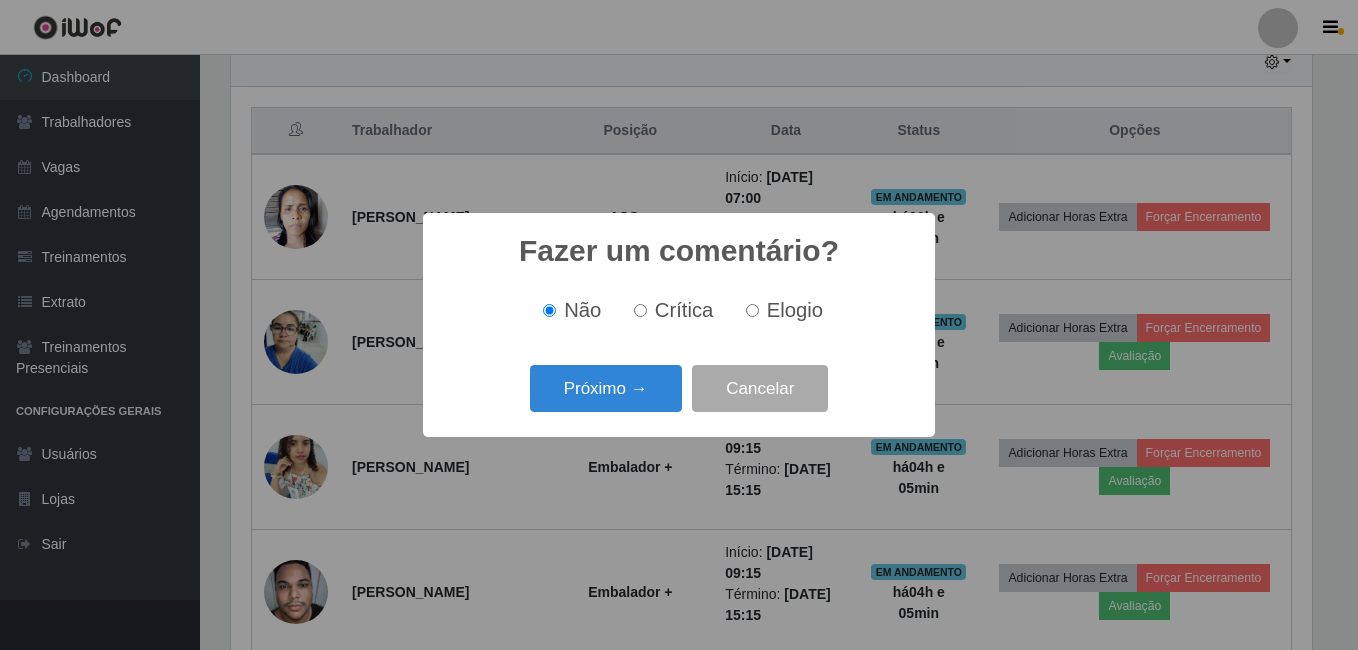 click on "Próximo →" at bounding box center (606, 388) 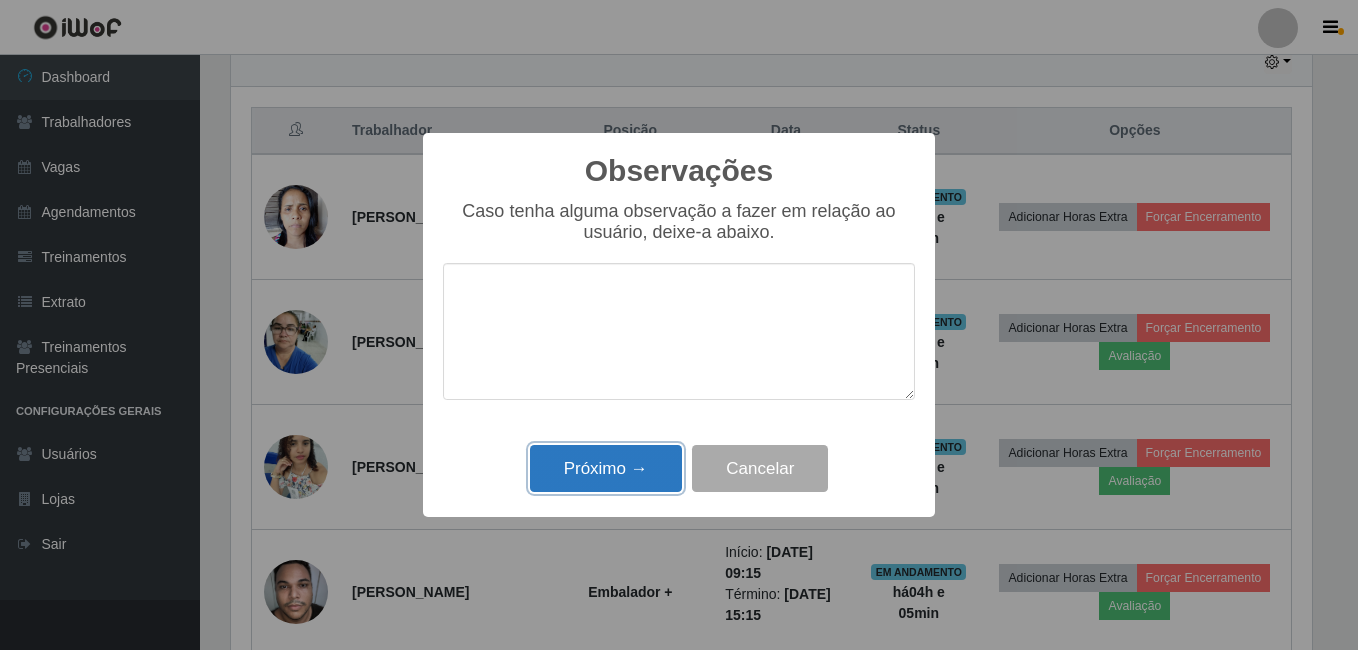 click on "Próximo →" at bounding box center (606, 468) 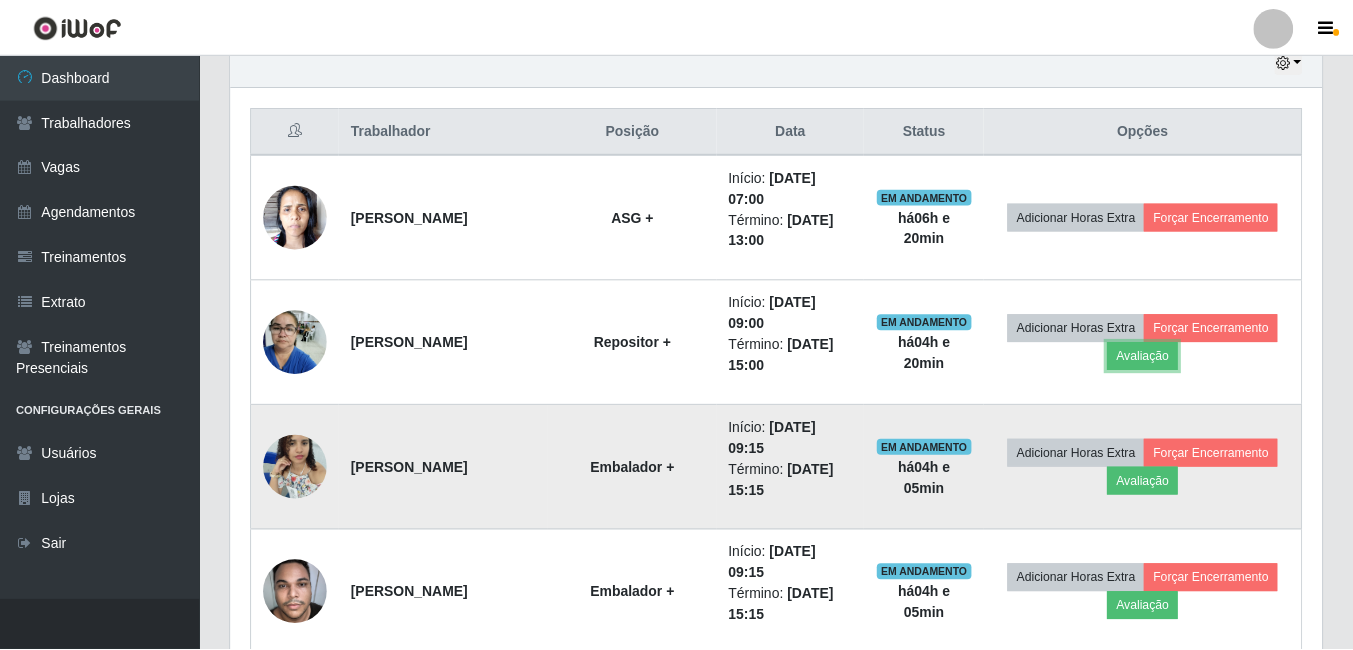 scroll, scrollTop: 999585, scrollLeft: 998909, axis: both 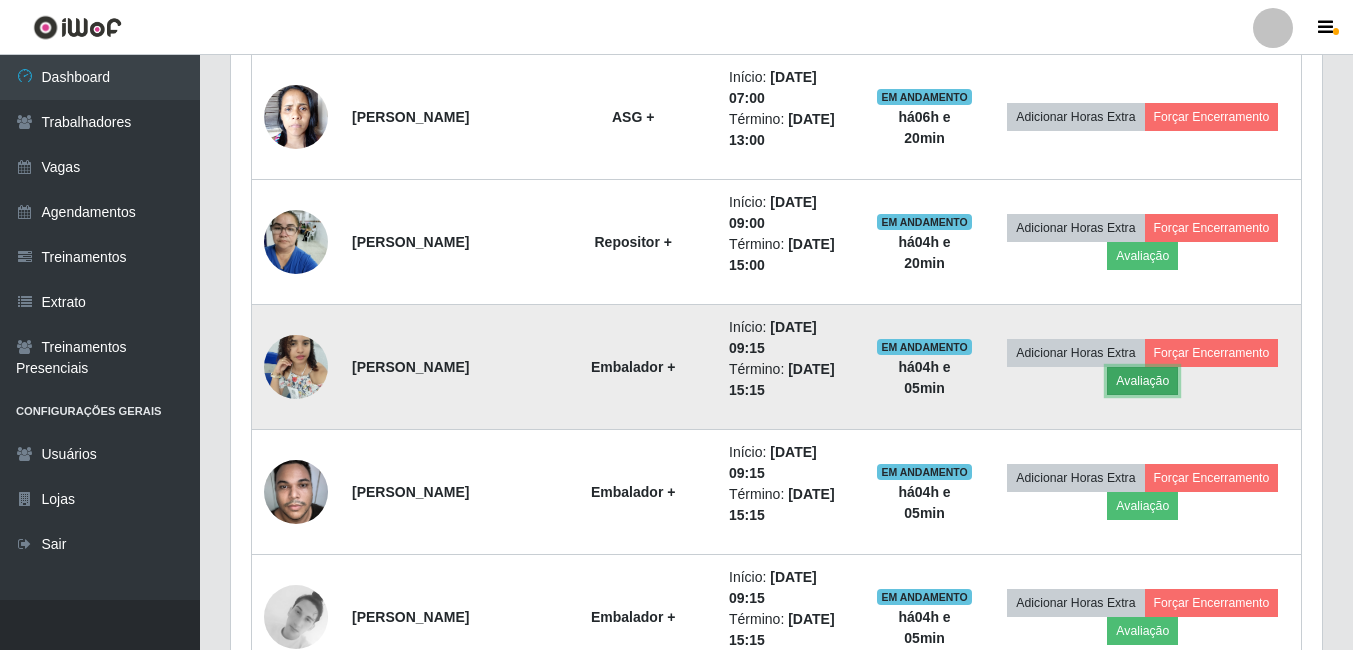 click on "Avaliação" at bounding box center [1142, 381] 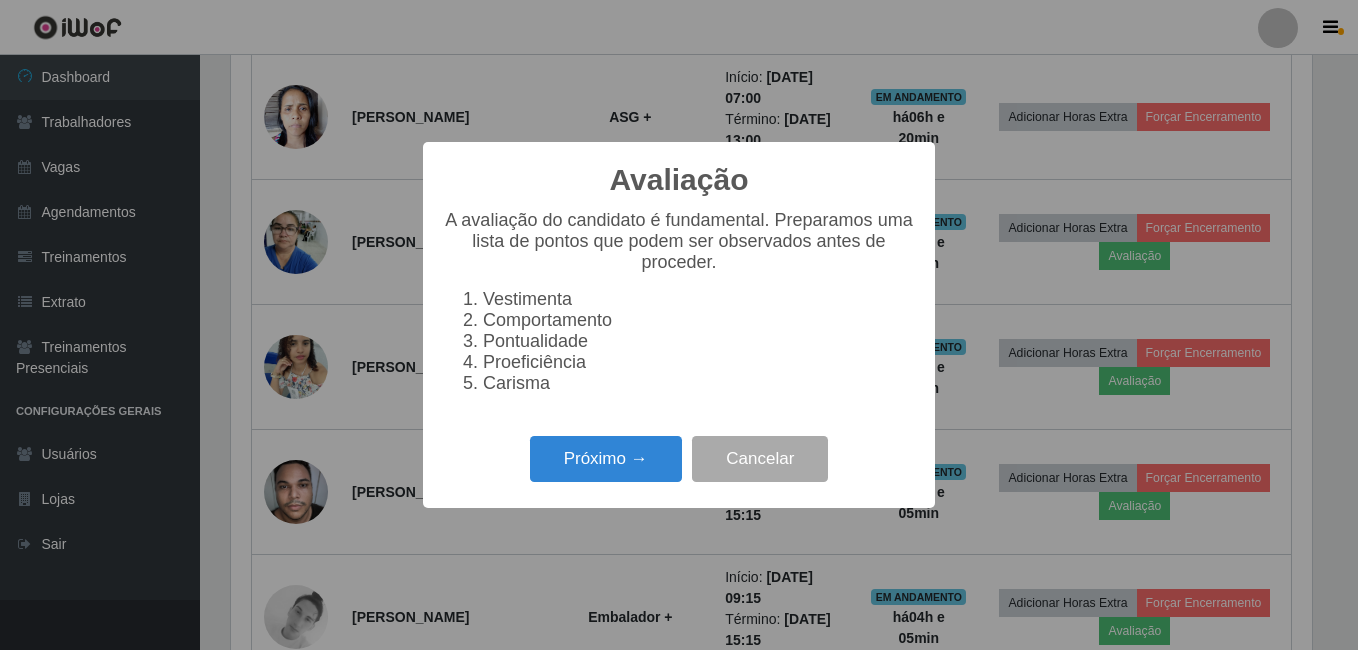 scroll, scrollTop: 999585, scrollLeft: 998919, axis: both 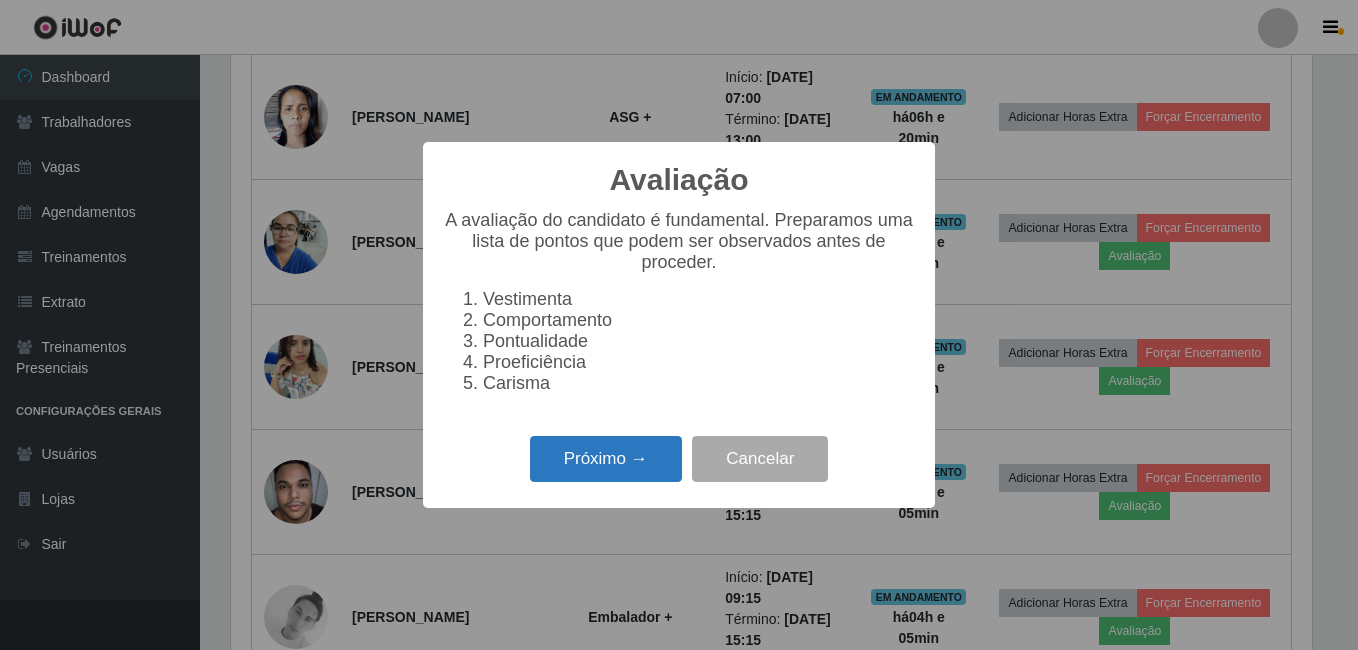 drag, startPoint x: 668, startPoint y: 483, endPoint x: 668, endPoint y: 472, distance: 11 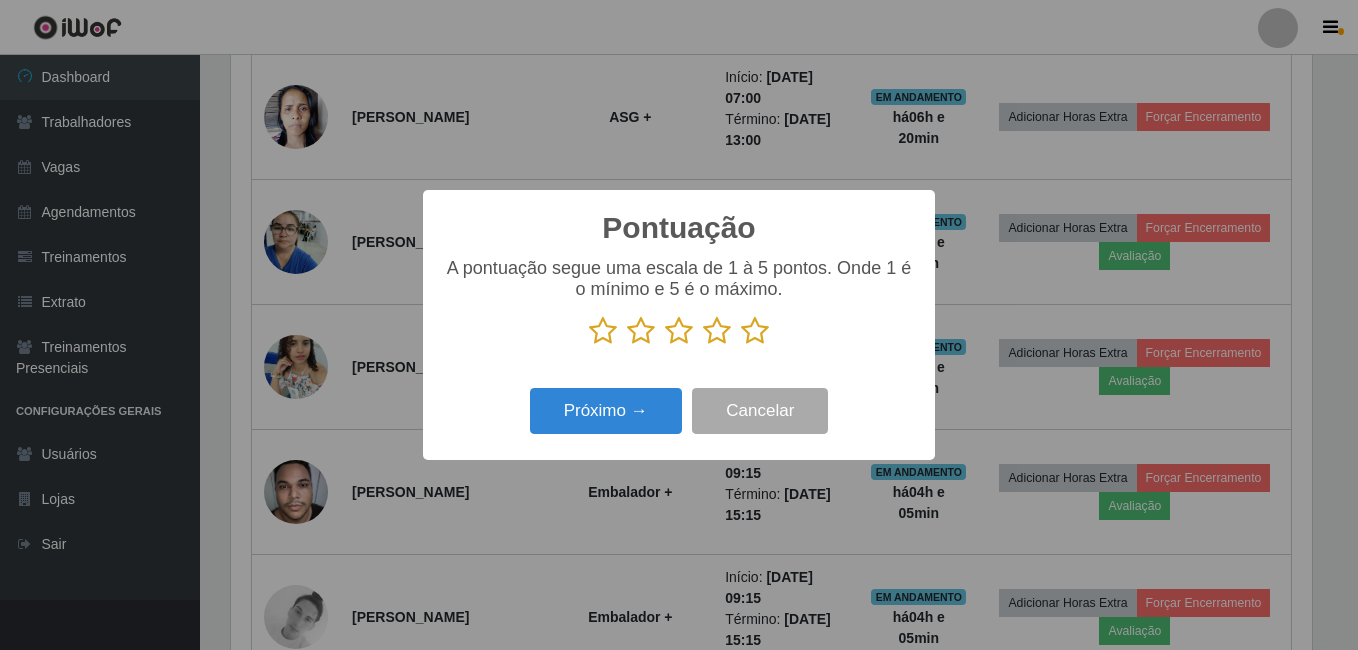 click at bounding box center [755, 331] 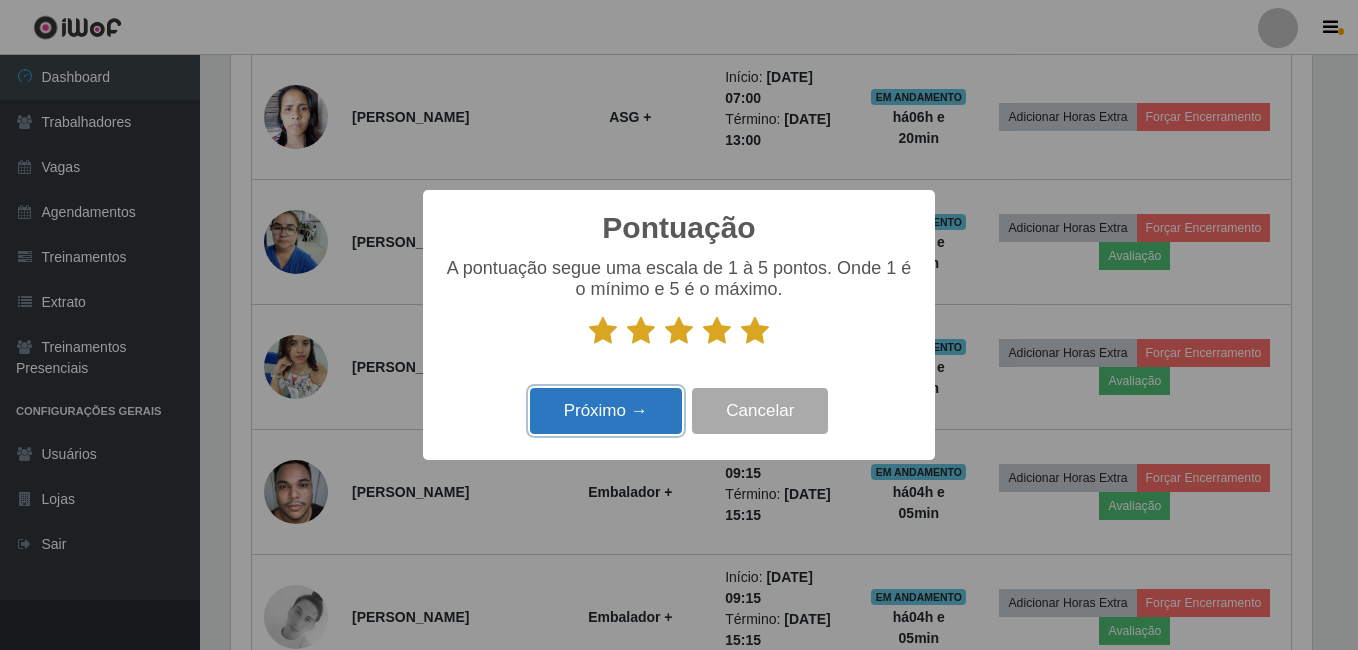 click on "Próximo →" at bounding box center (606, 411) 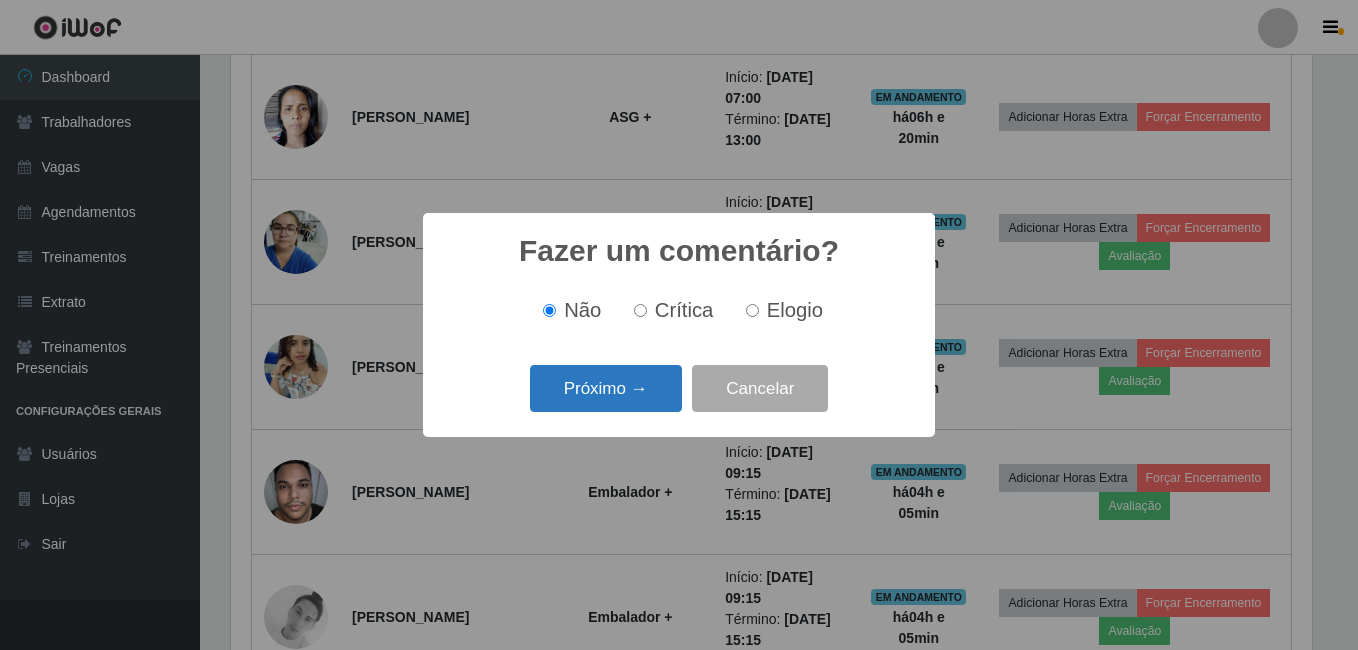 click on "Próximo →" at bounding box center (606, 388) 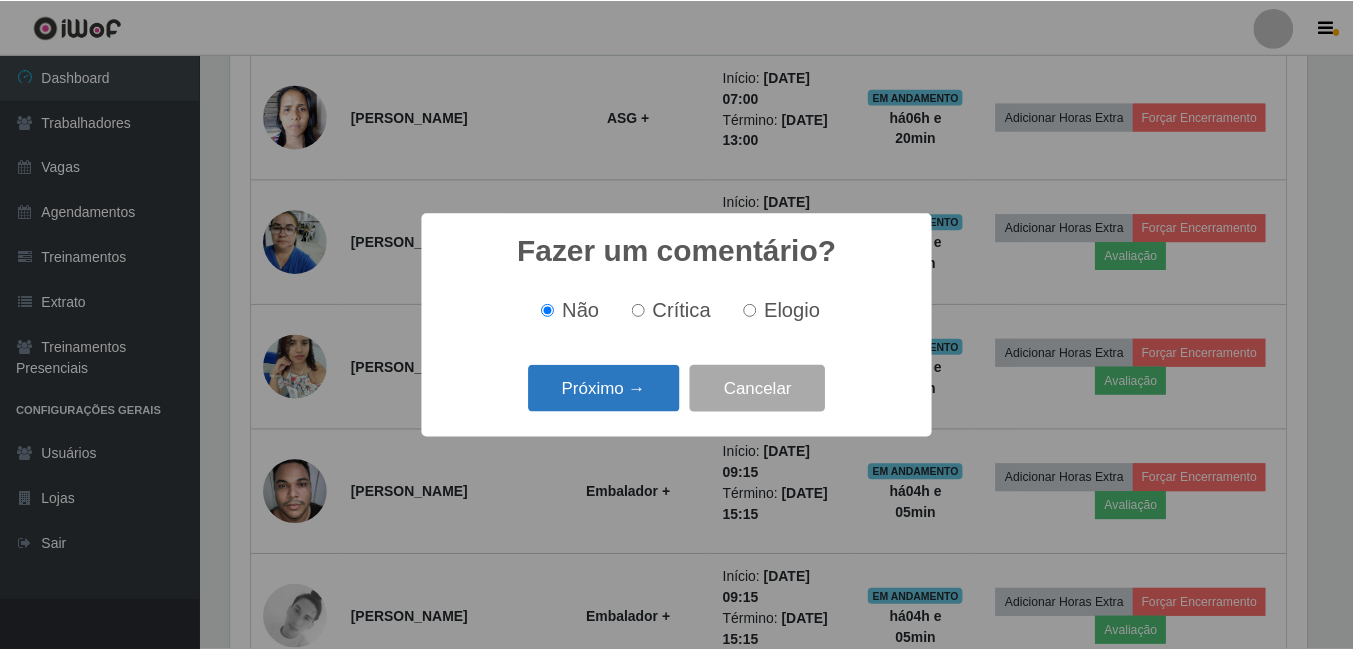 scroll, scrollTop: 999585, scrollLeft: 998919, axis: both 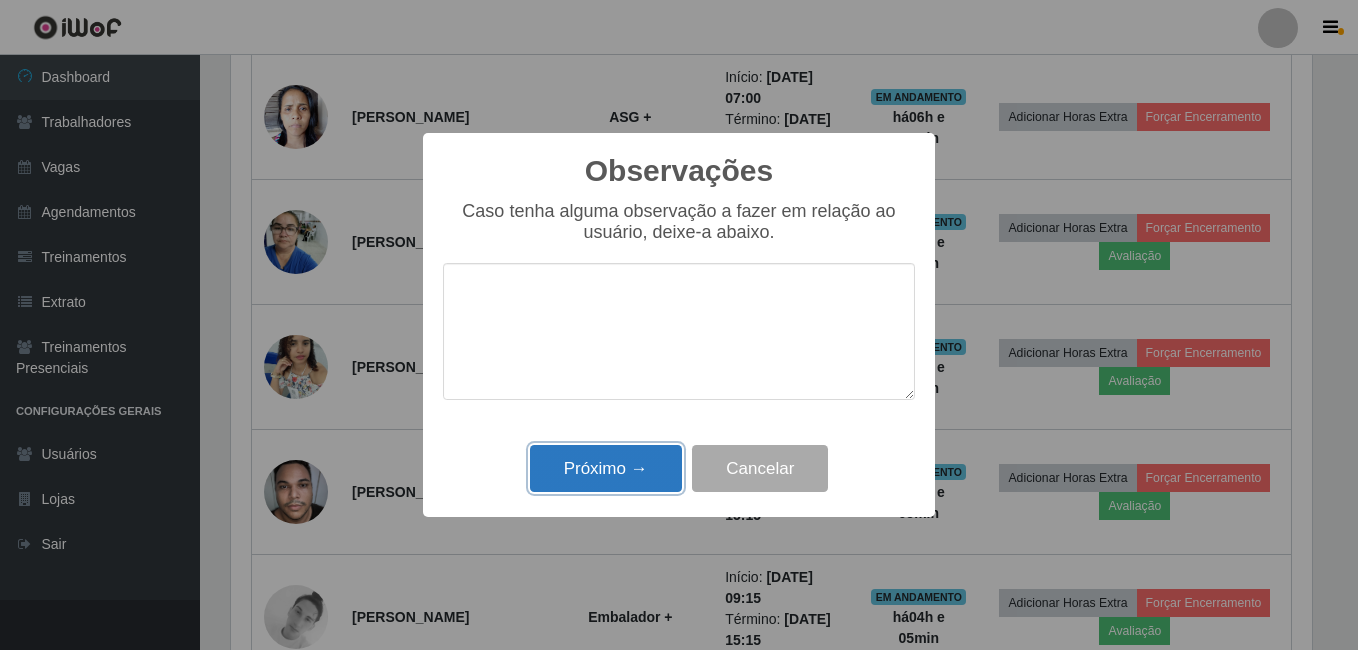 click on "Próximo →" at bounding box center (606, 468) 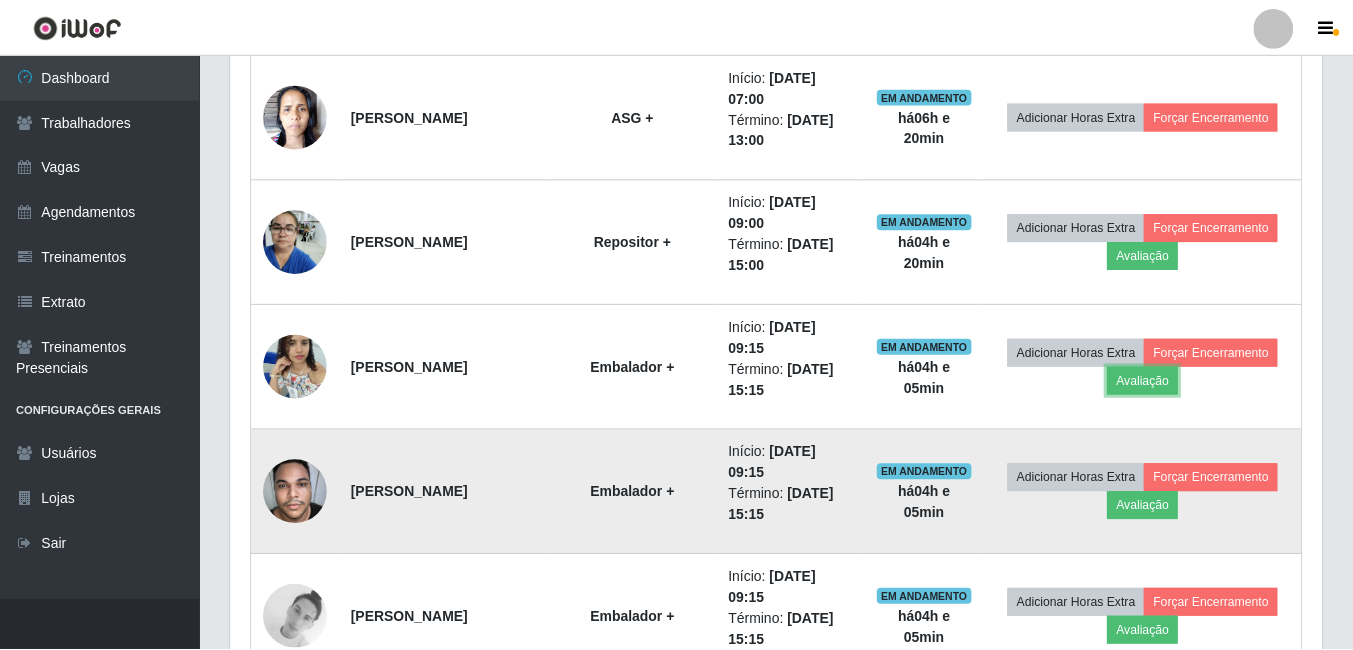 scroll, scrollTop: 999585, scrollLeft: 998909, axis: both 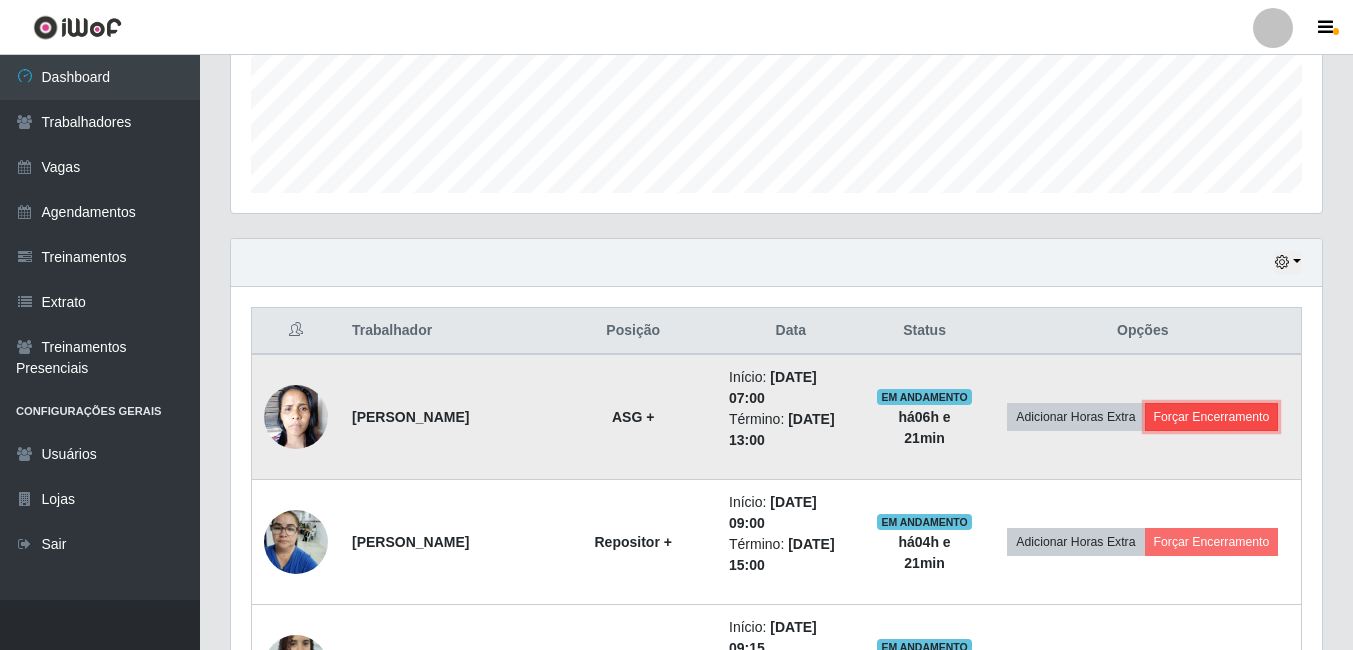 click on "Forçar Encerramento" at bounding box center [1212, 417] 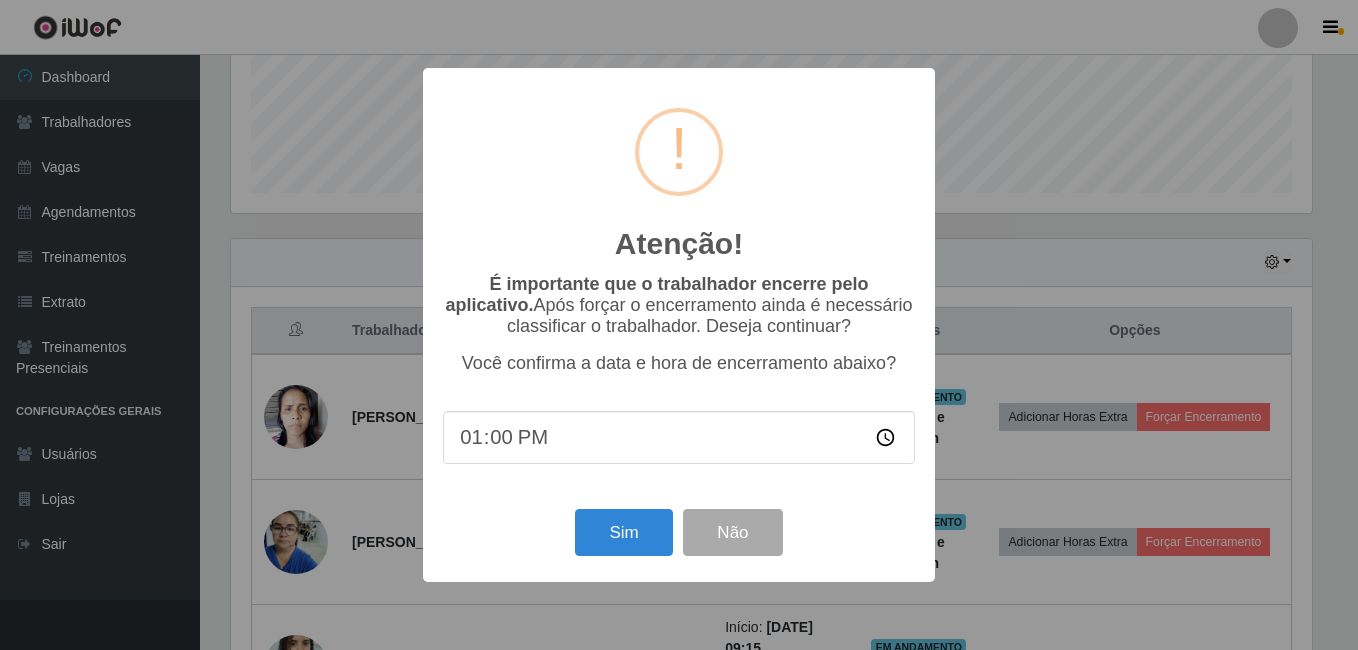 scroll, scrollTop: 999585, scrollLeft: 998919, axis: both 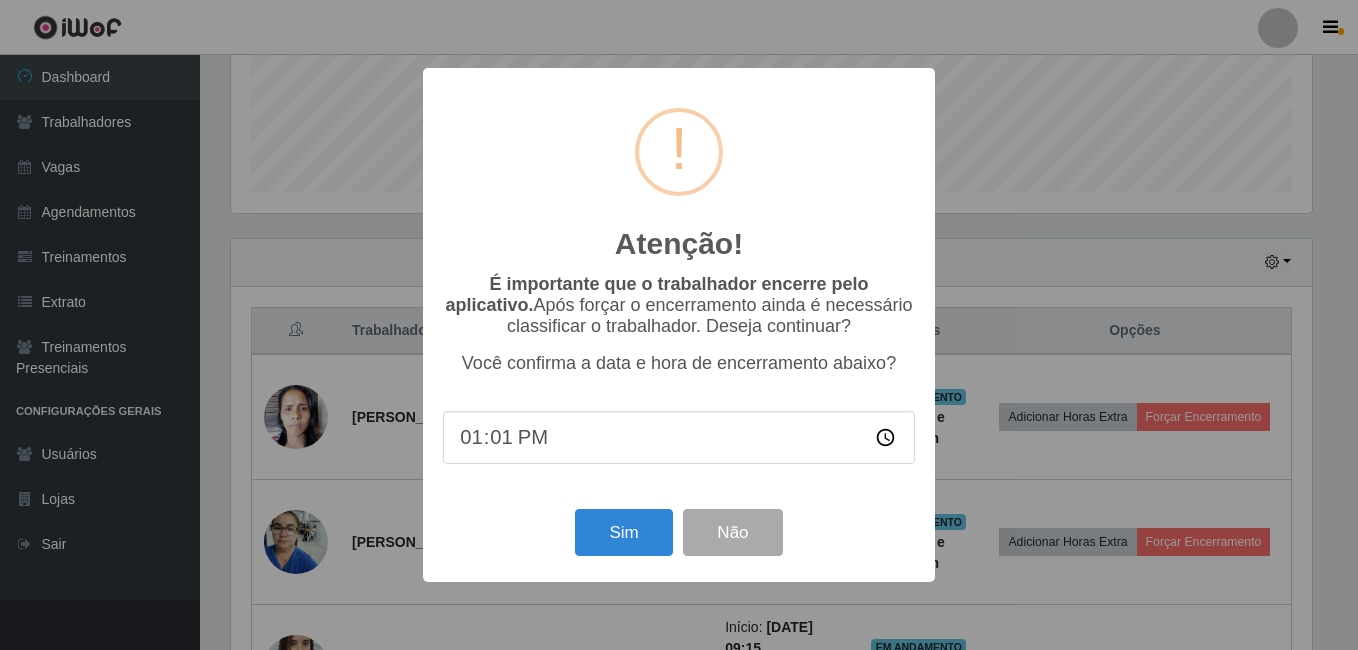 type on "13:10" 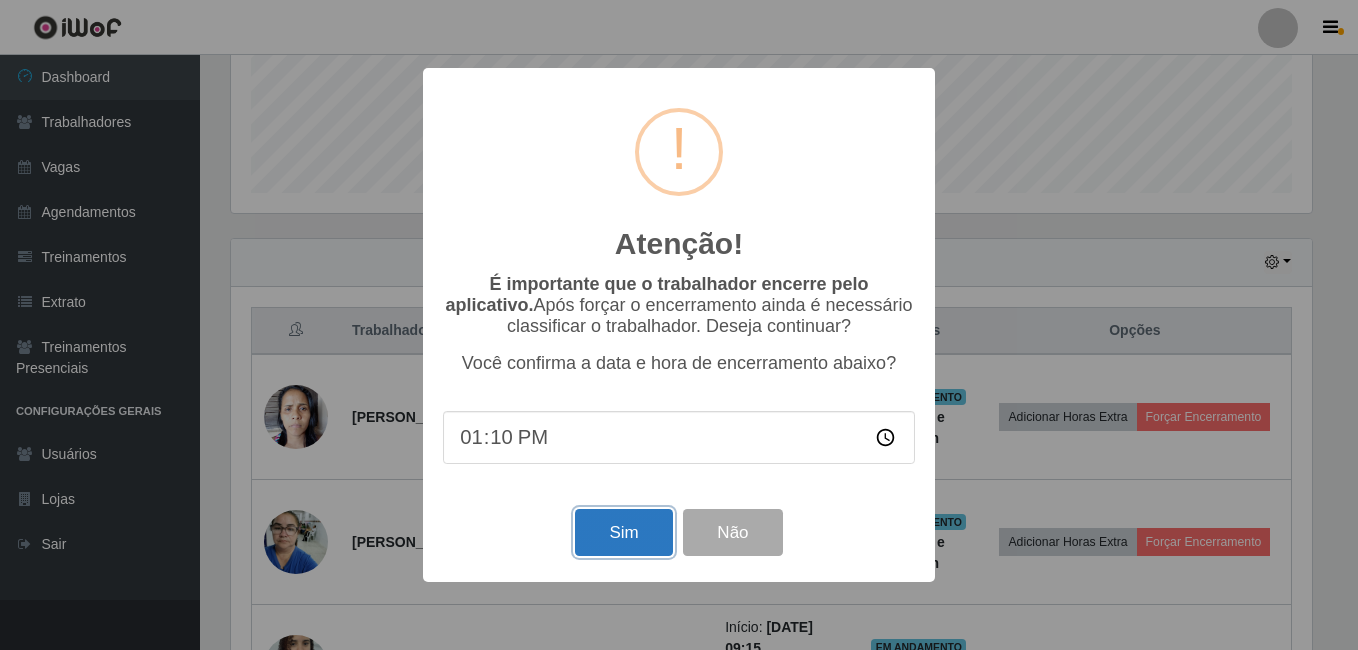 click on "Sim" at bounding box center [623, 532] 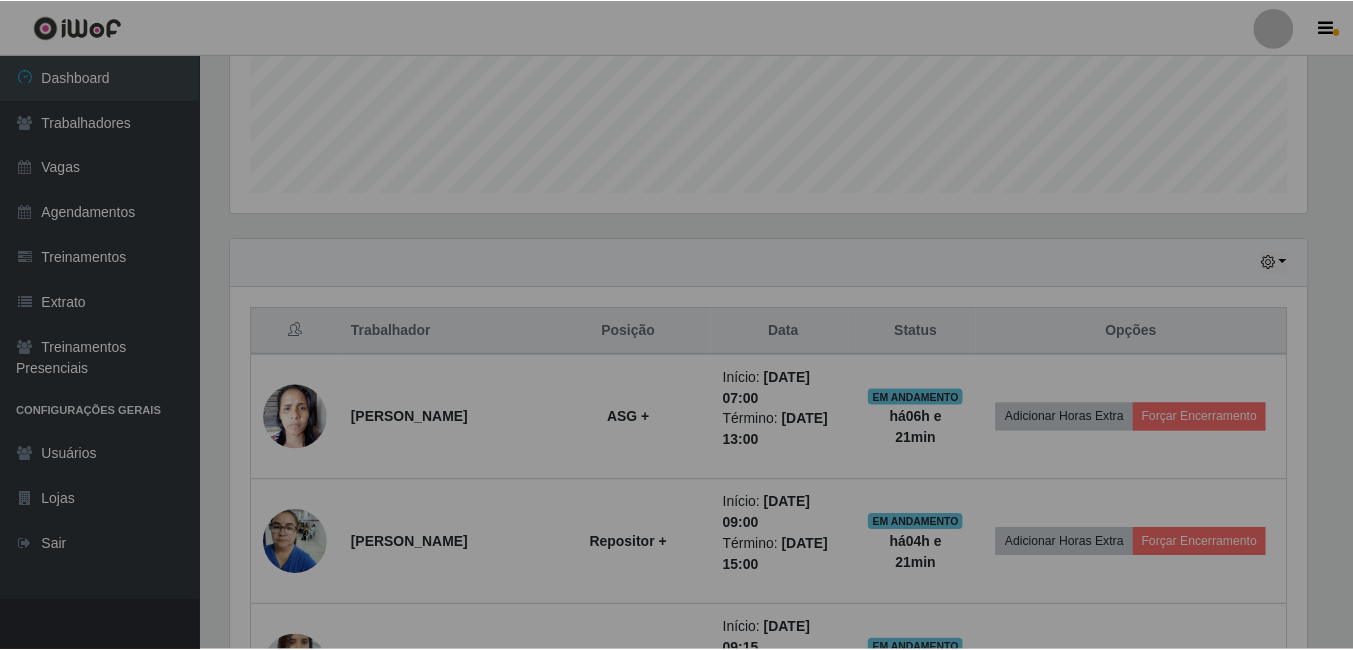scroll, scrollTop: 999585, scrollLeft: 998909, axis: both 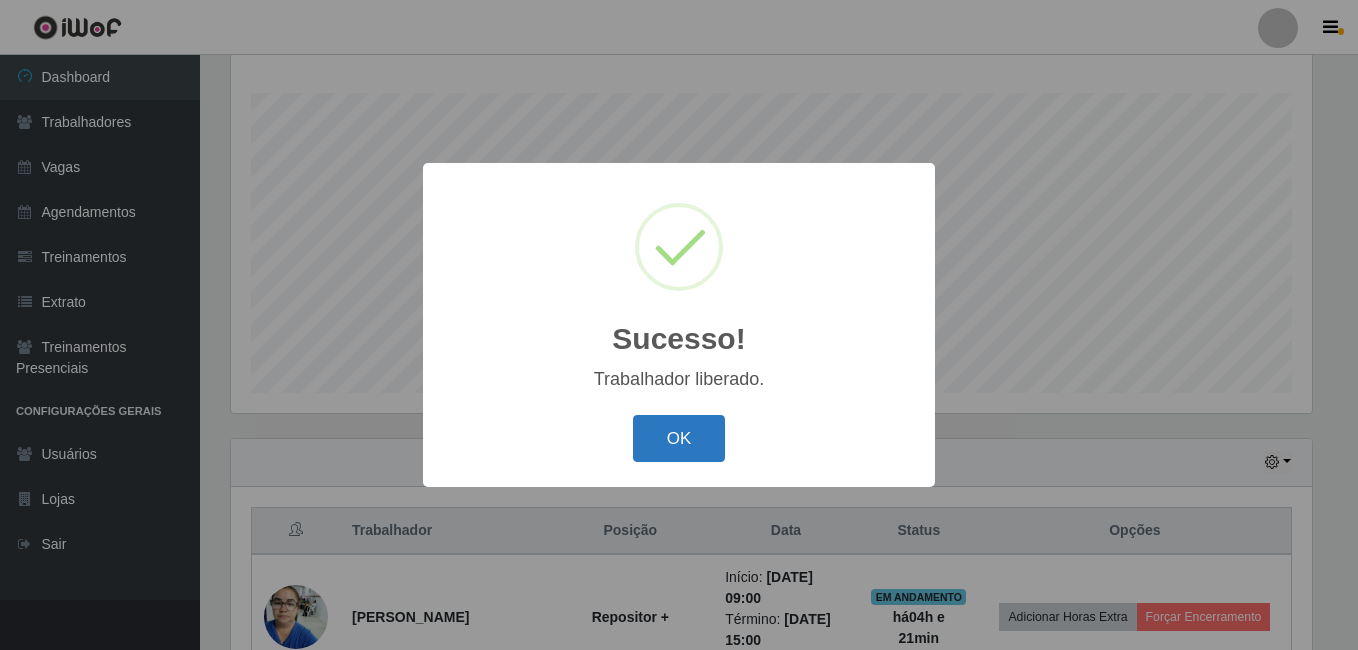 click on "OK" at bounding box center (679, 438) 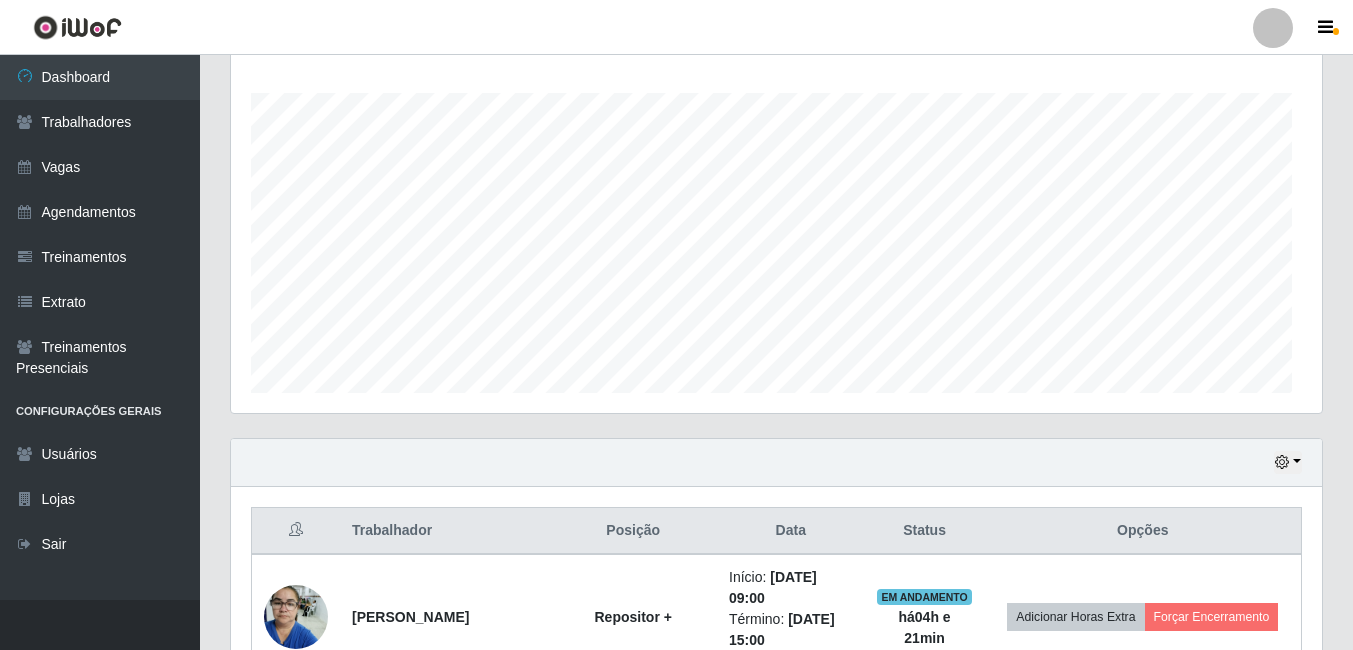 scroll, scrollTop: 999585, scrollLeft: 998909, axis: both 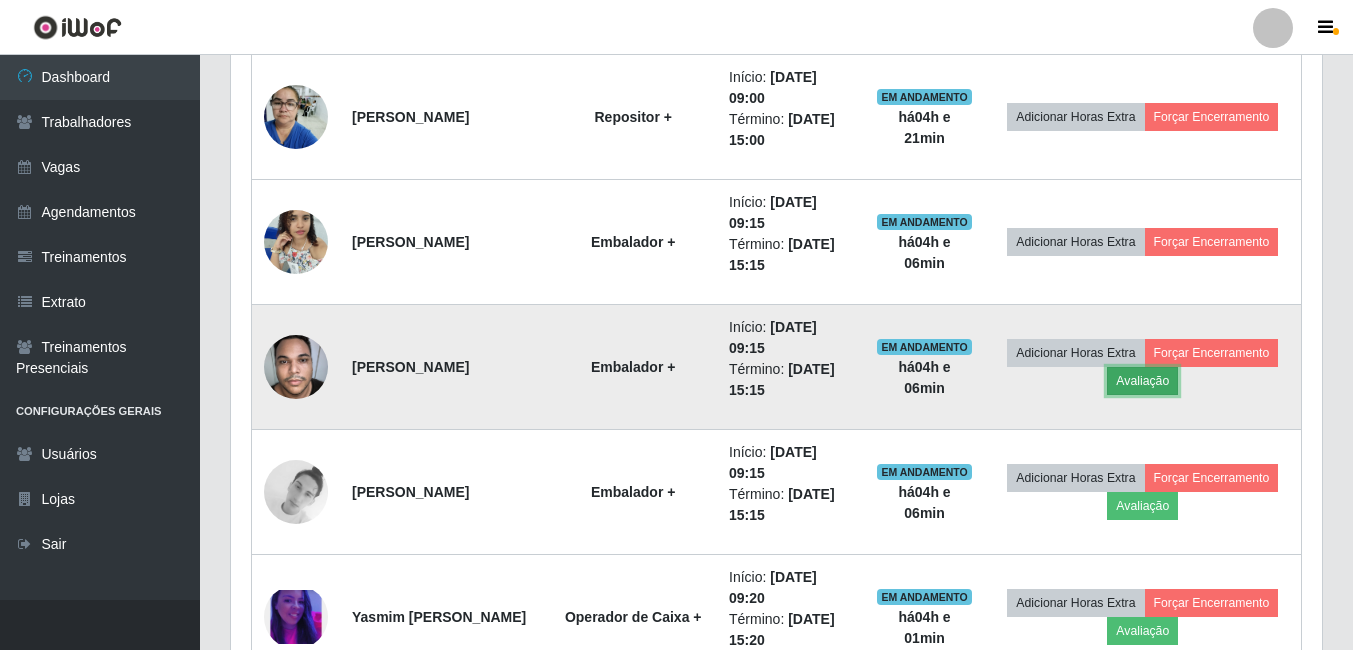 click on "Avaliação" at bounding box center (1142, 381) 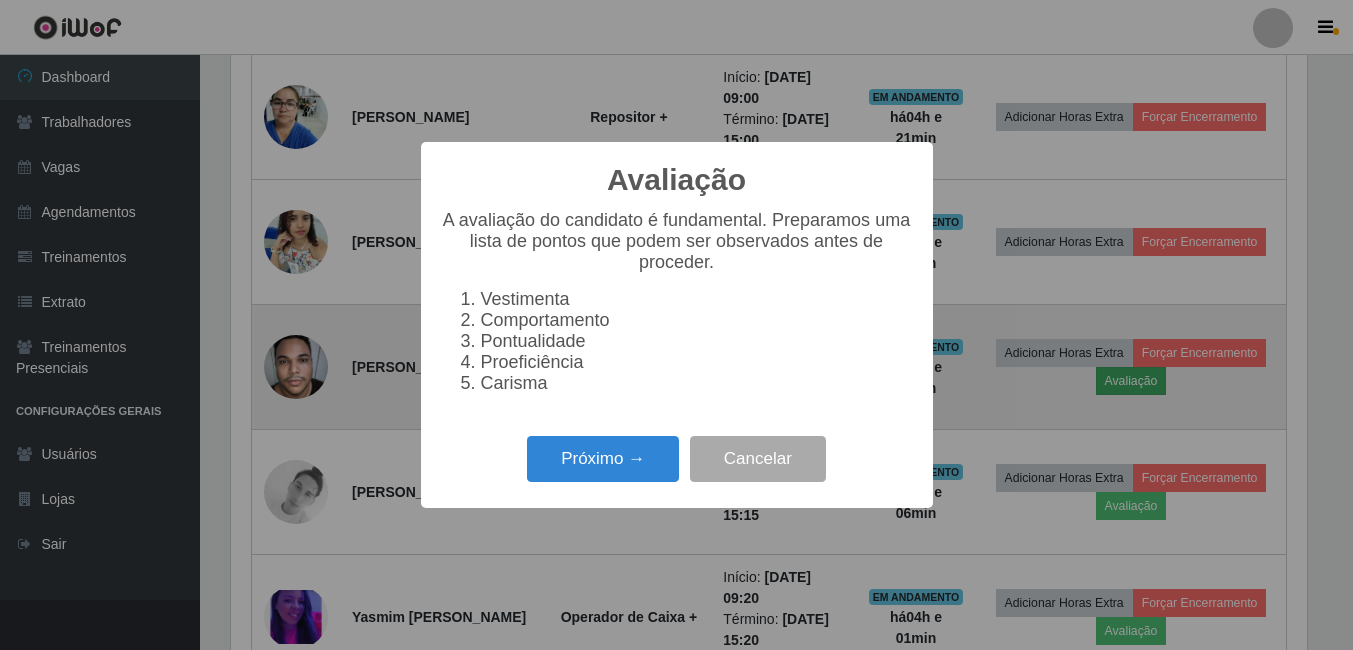 scroll, scrollTop: 999585, scrollLeft: 998919, axis: both 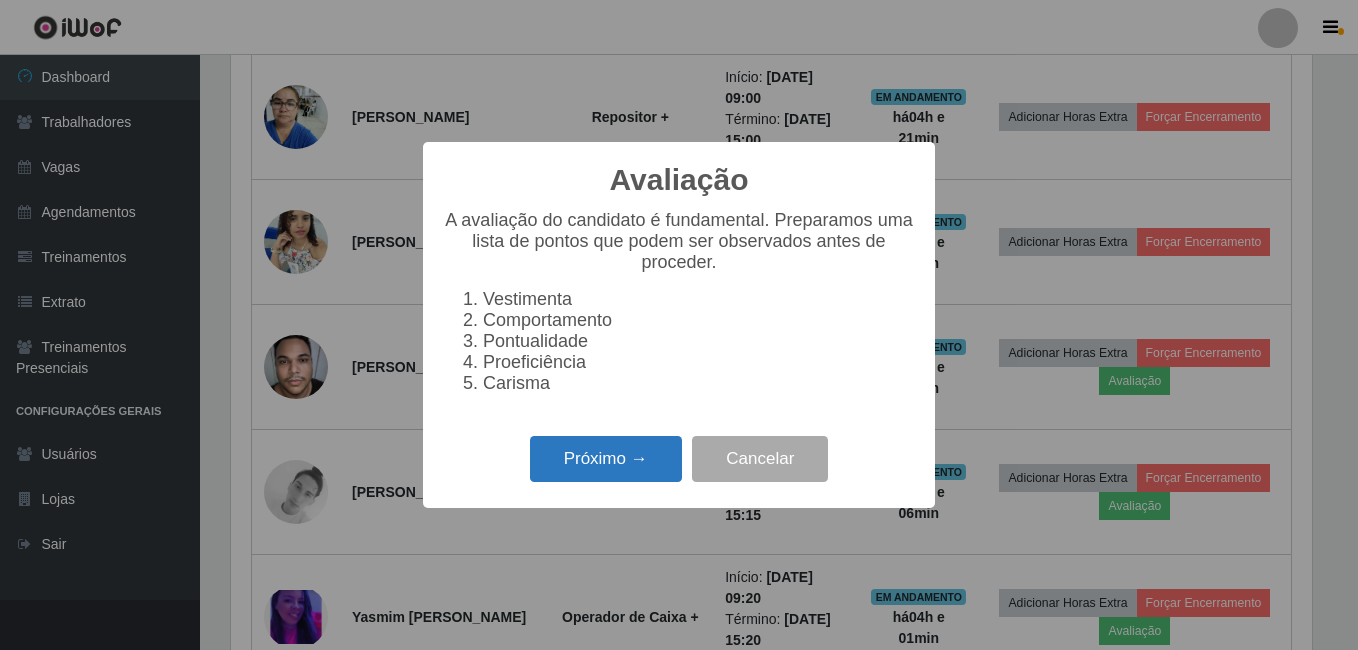 click on "Próximo →" at bounding box center (606, 459) 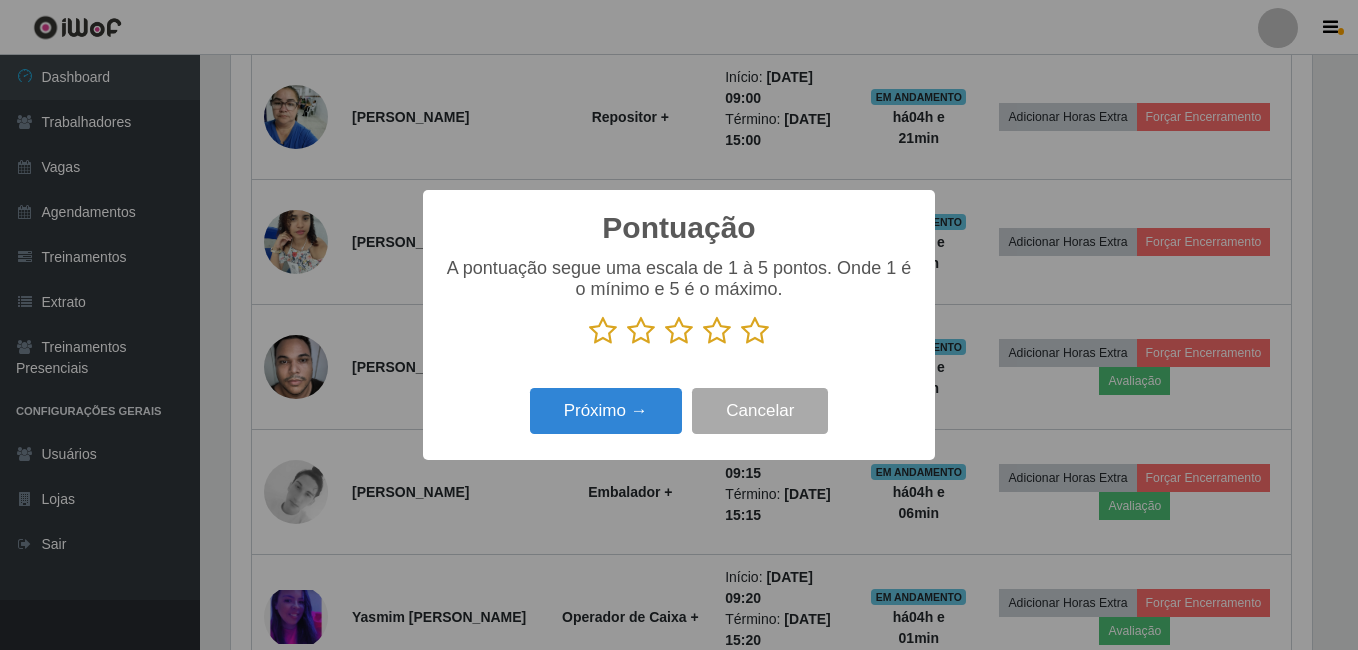 drag, startPoint x: 750, startPoint y: 329, endPoint x: 685, endPoint y: 362, distance: 72.89719 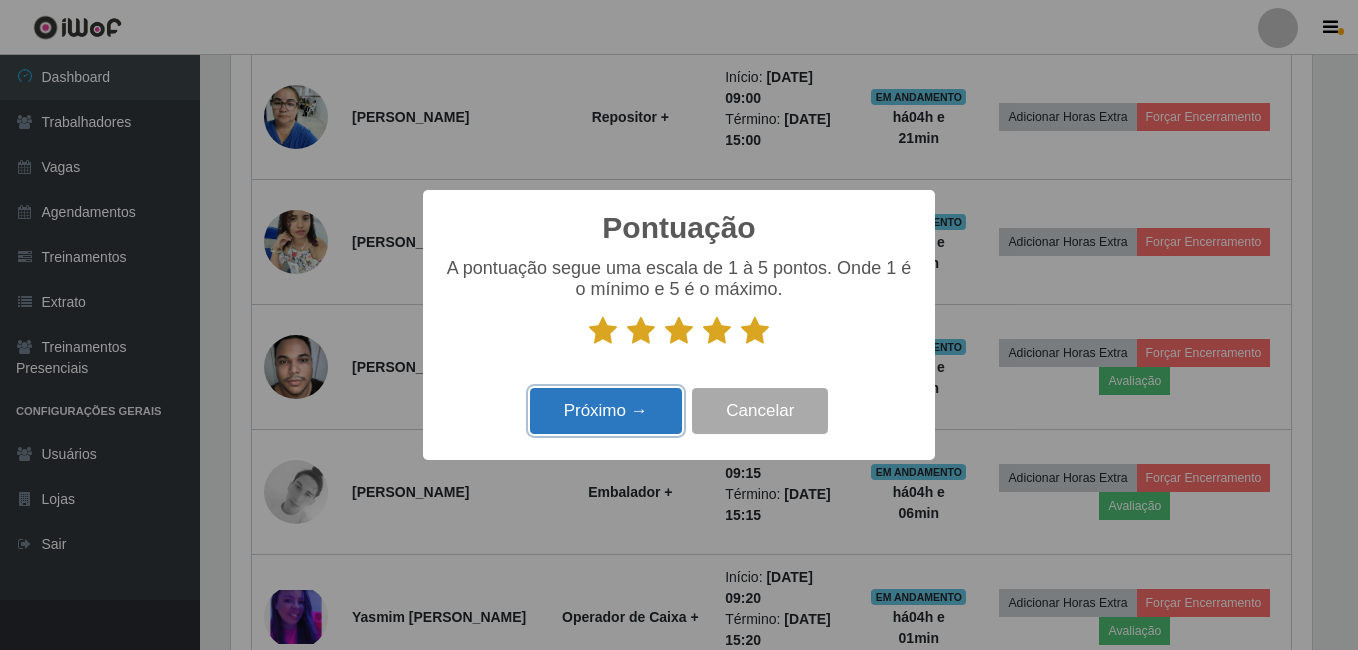 click on "Próximo →" at bounding box center (606, 411) 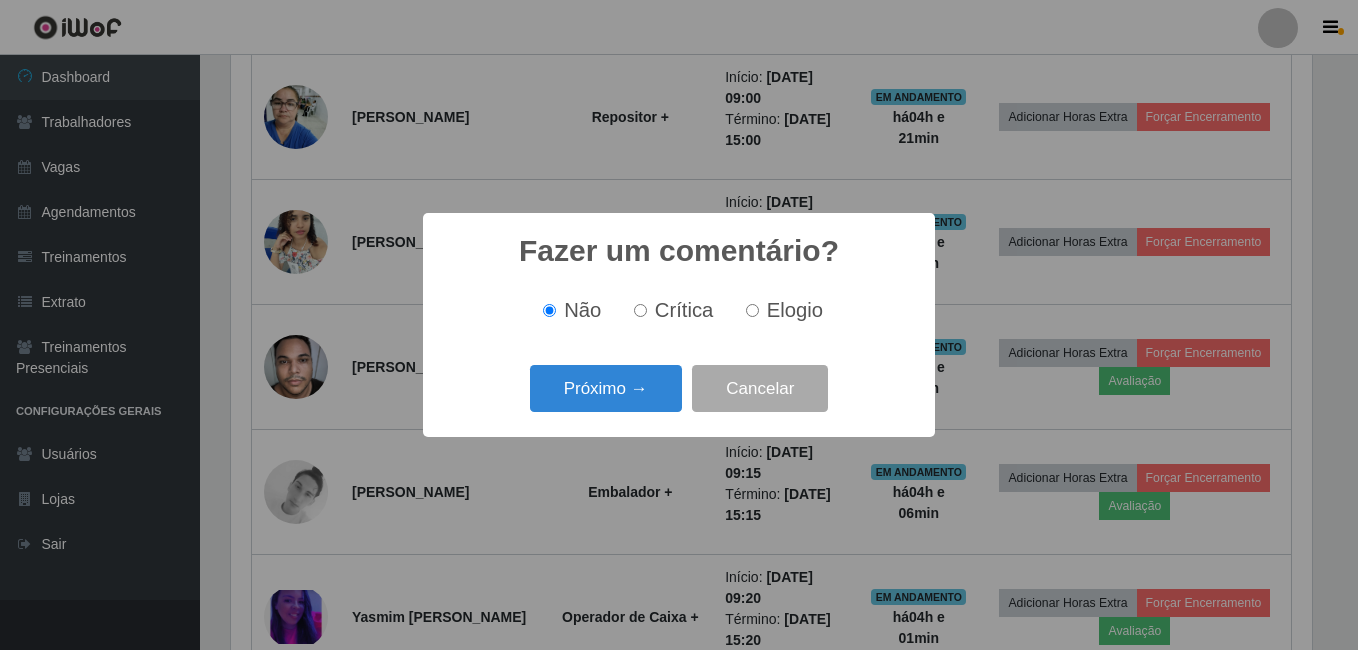 click on "Próximo →" at bounding box center (606, 388) 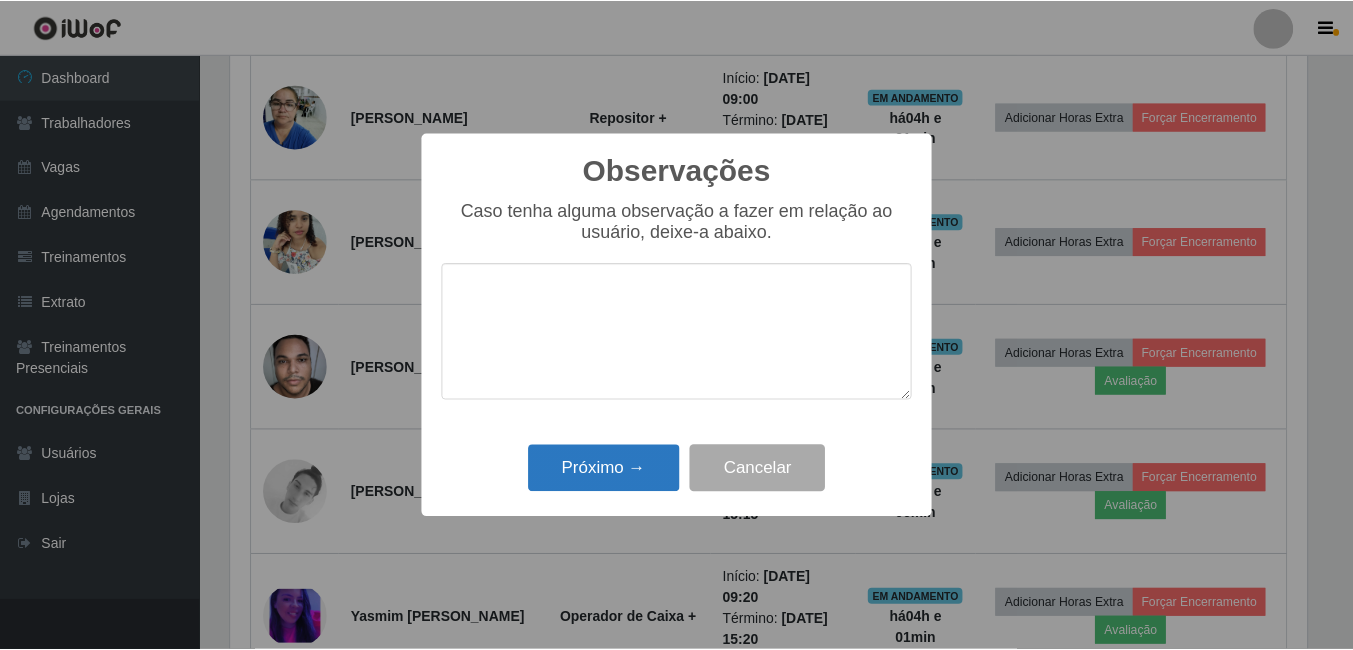 scroll, scrollTop: 999585, scrollLeft: 998919, axis: both 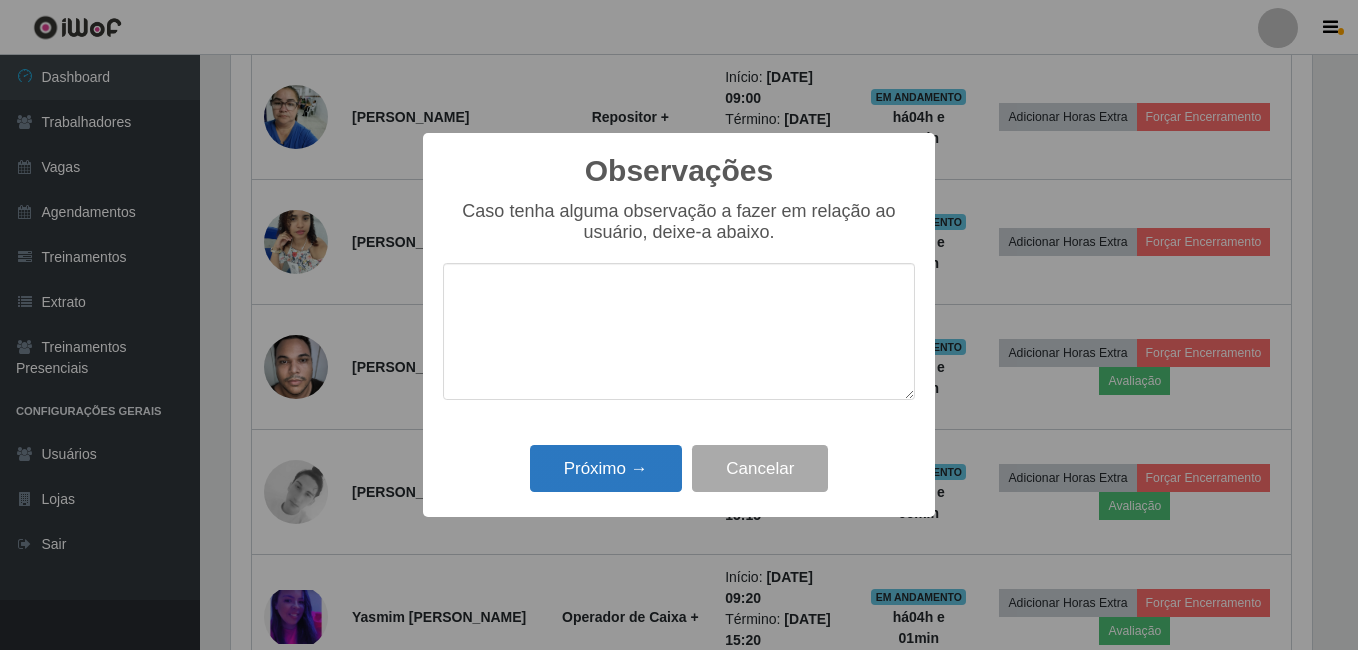 click on "Próximo → Cancelar" at bounding box center (679, 468) 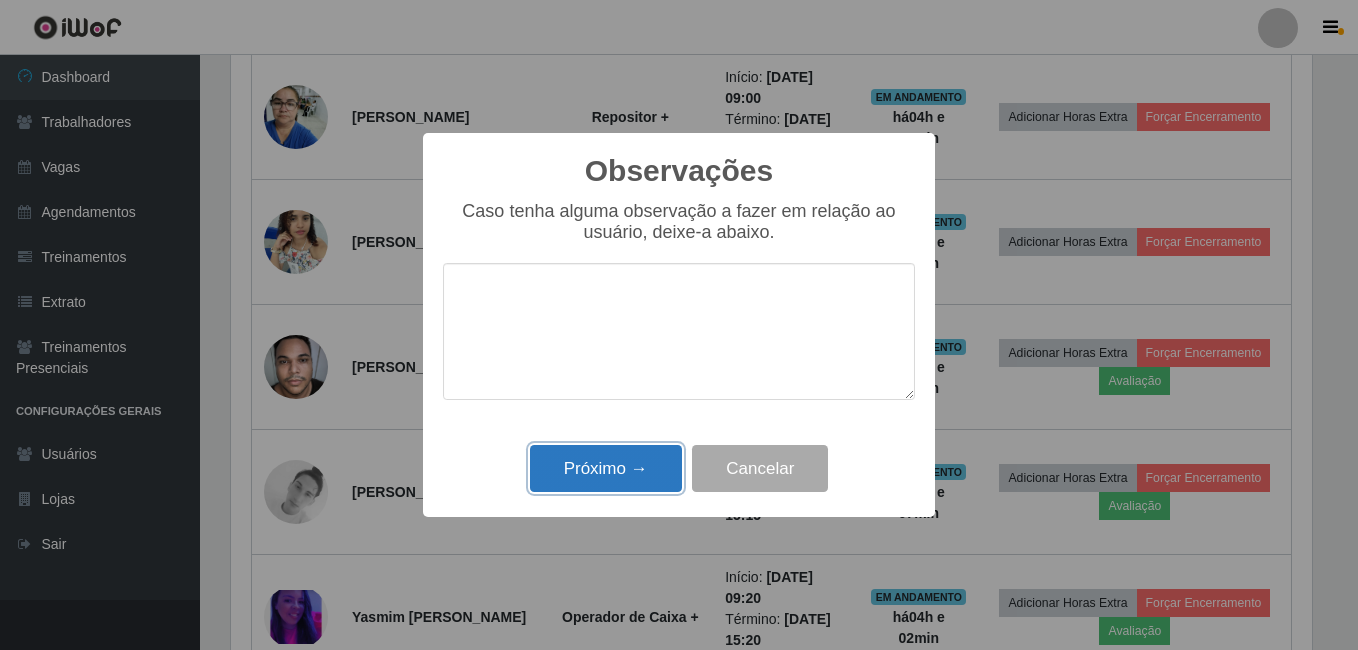 click on "Próximo →" at bounding box center (606, 468) 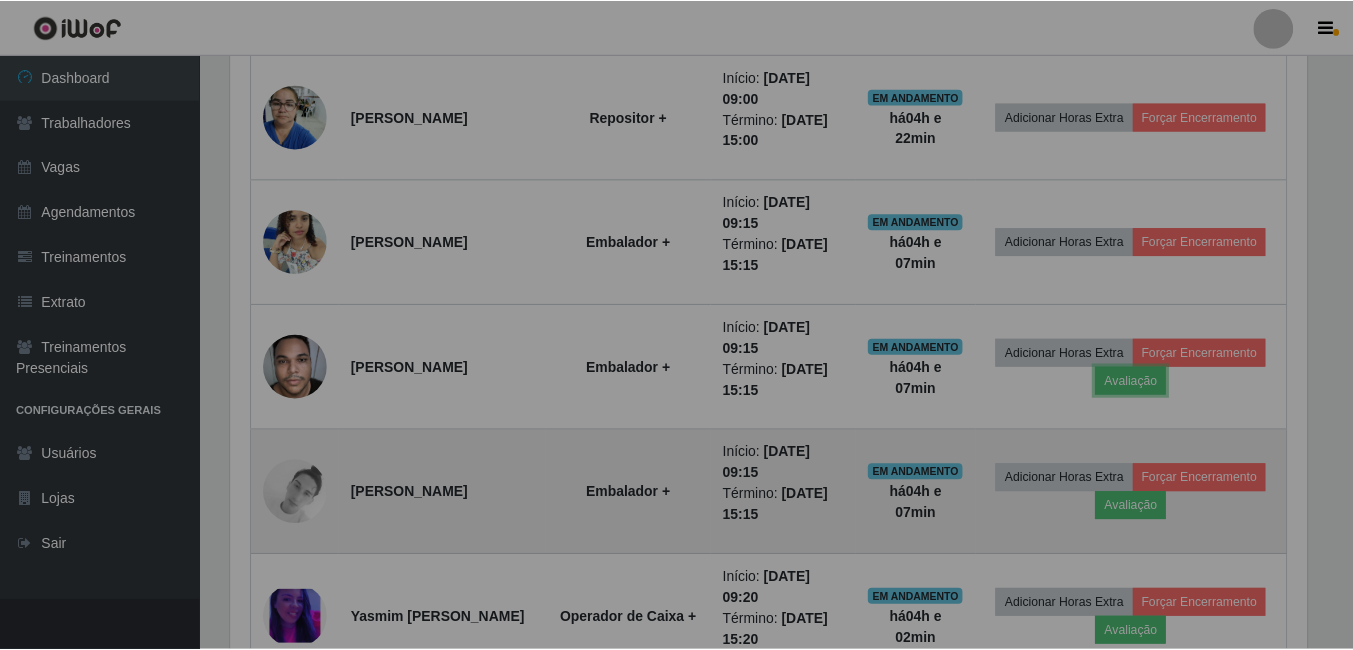 scroll, scrollTop: 999585, scrollLeft: 998909, axis: both 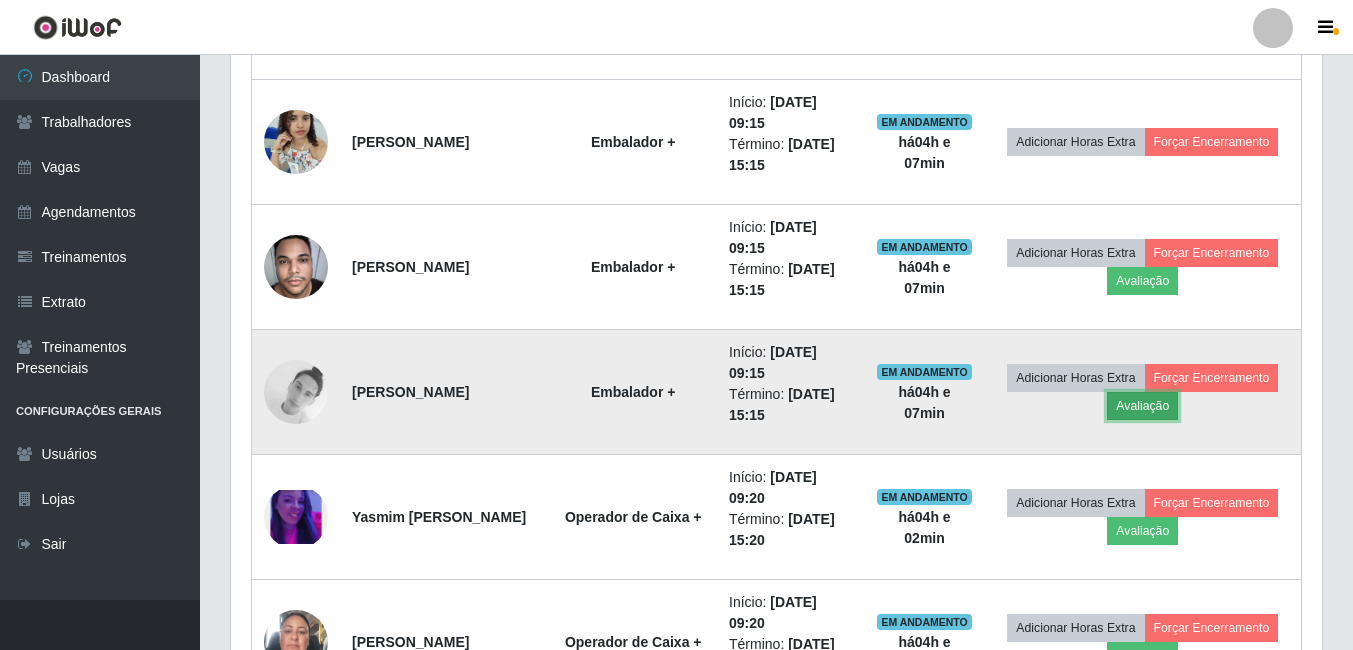 click on "Avaliação" at bounding box center (1142, 406) 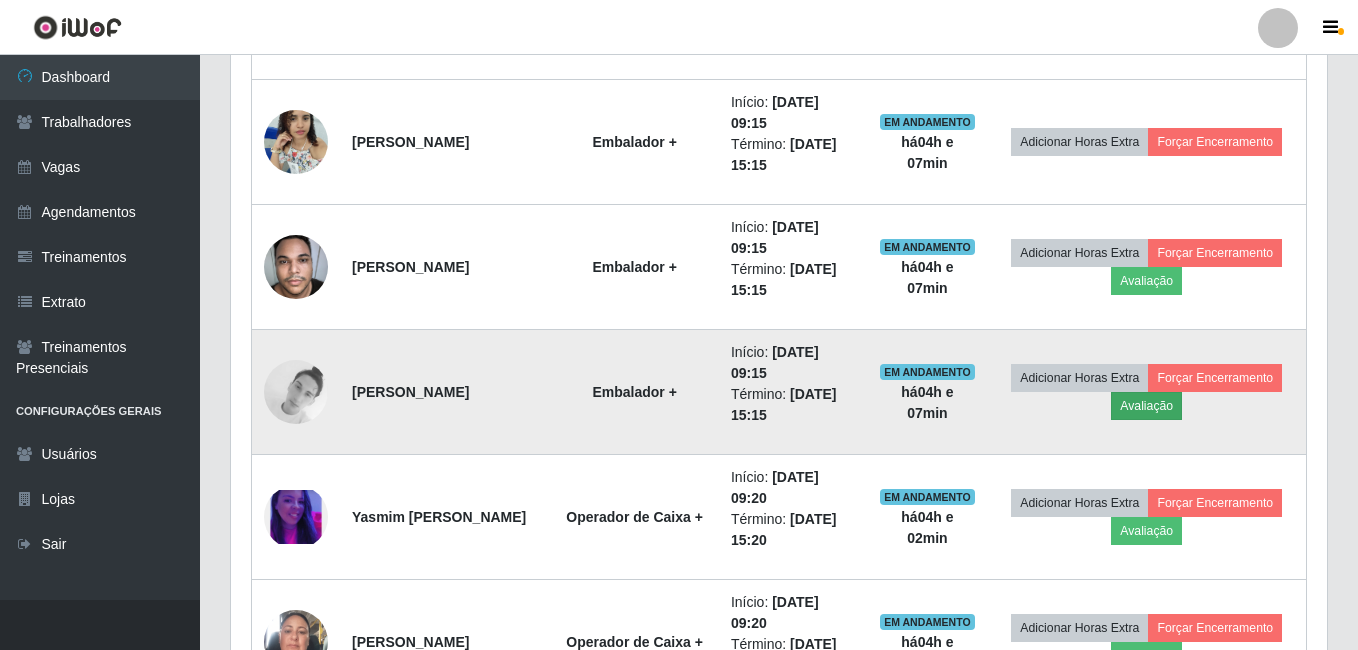 scroll, scrollTop: 999585, scrollLeft: 998919, axis: both 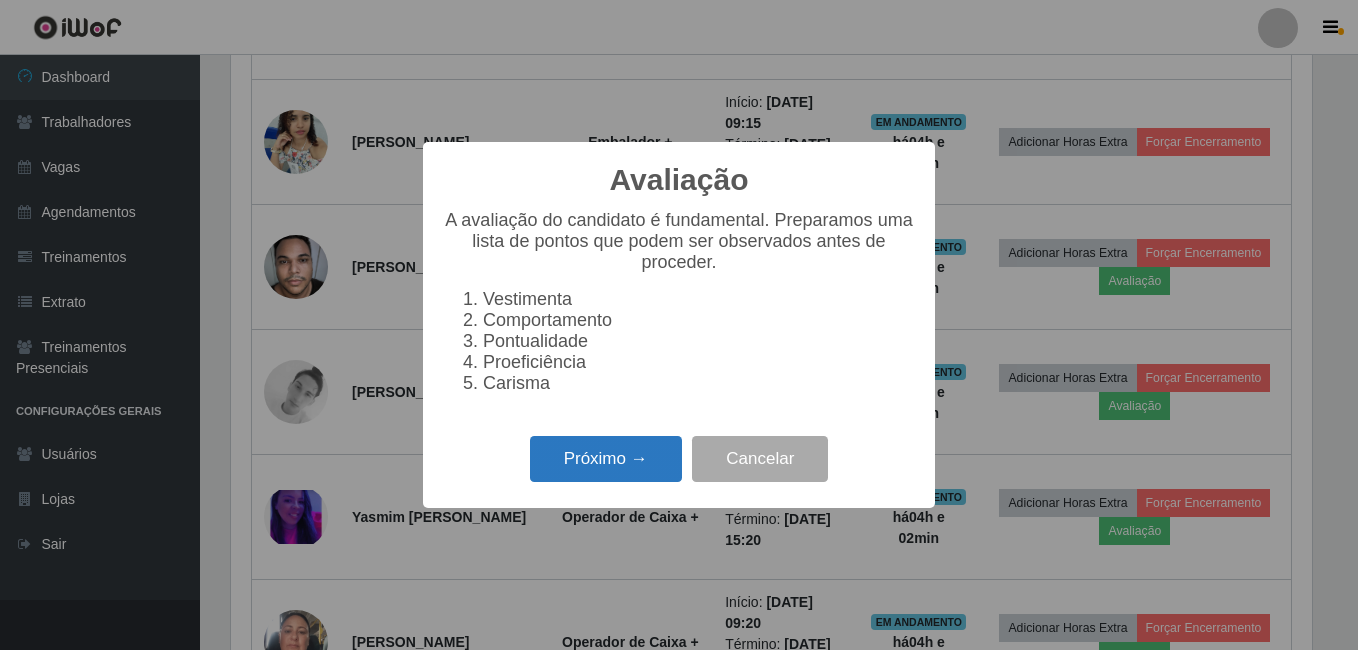 click on "Próximo →" at bounding box center [606, 459] 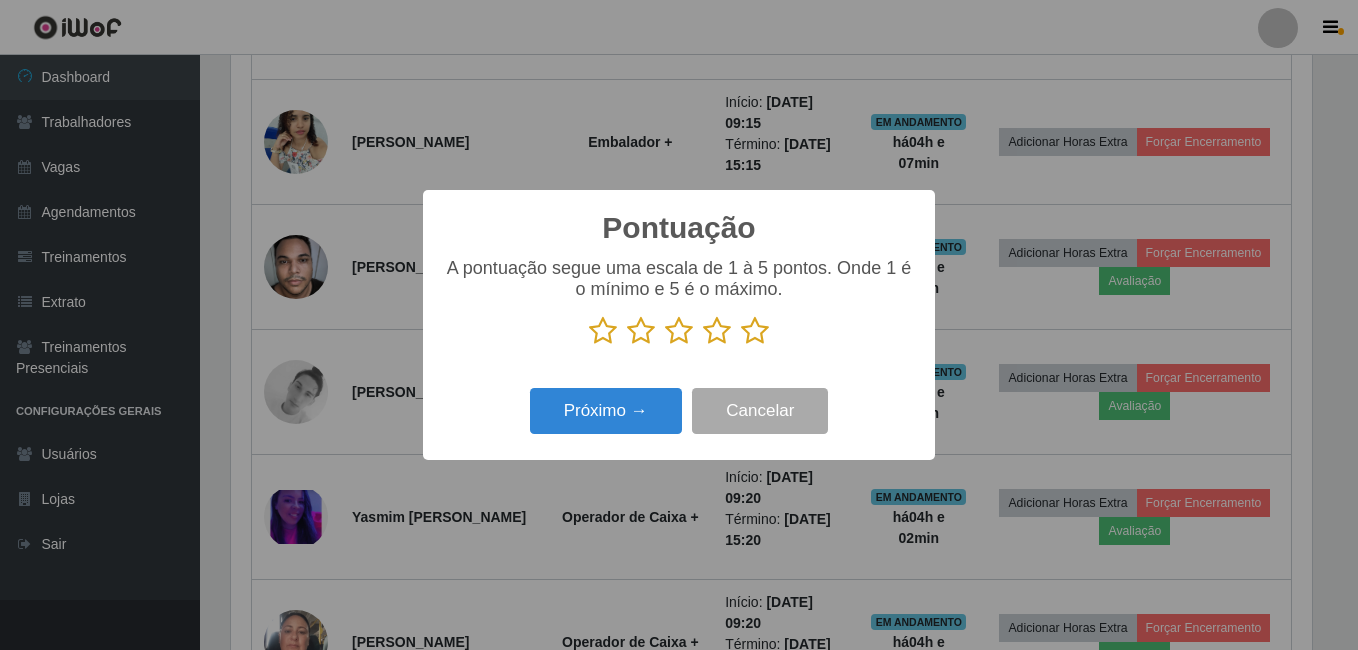 drag, startPoint x: 757, startPoint y: 342, endPoint x: 677, endPoint y: 381, distance: 89 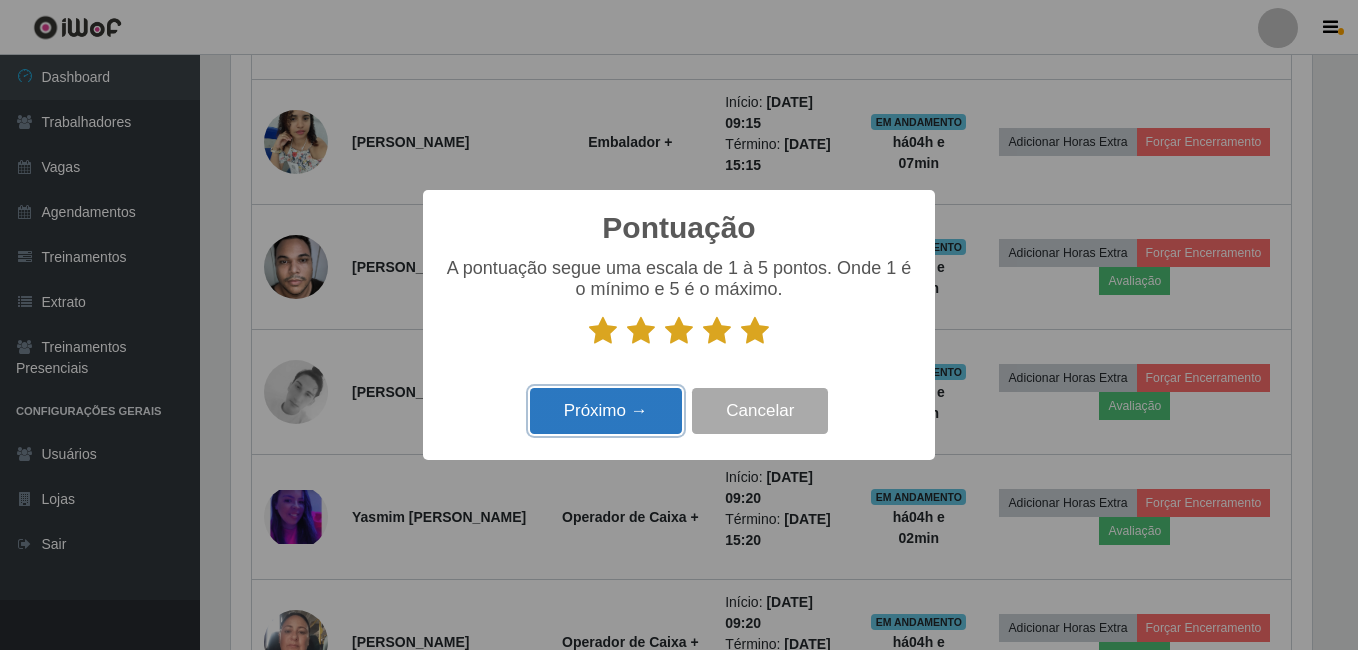 click on "Próximo →" at bounding box center [606, 411] 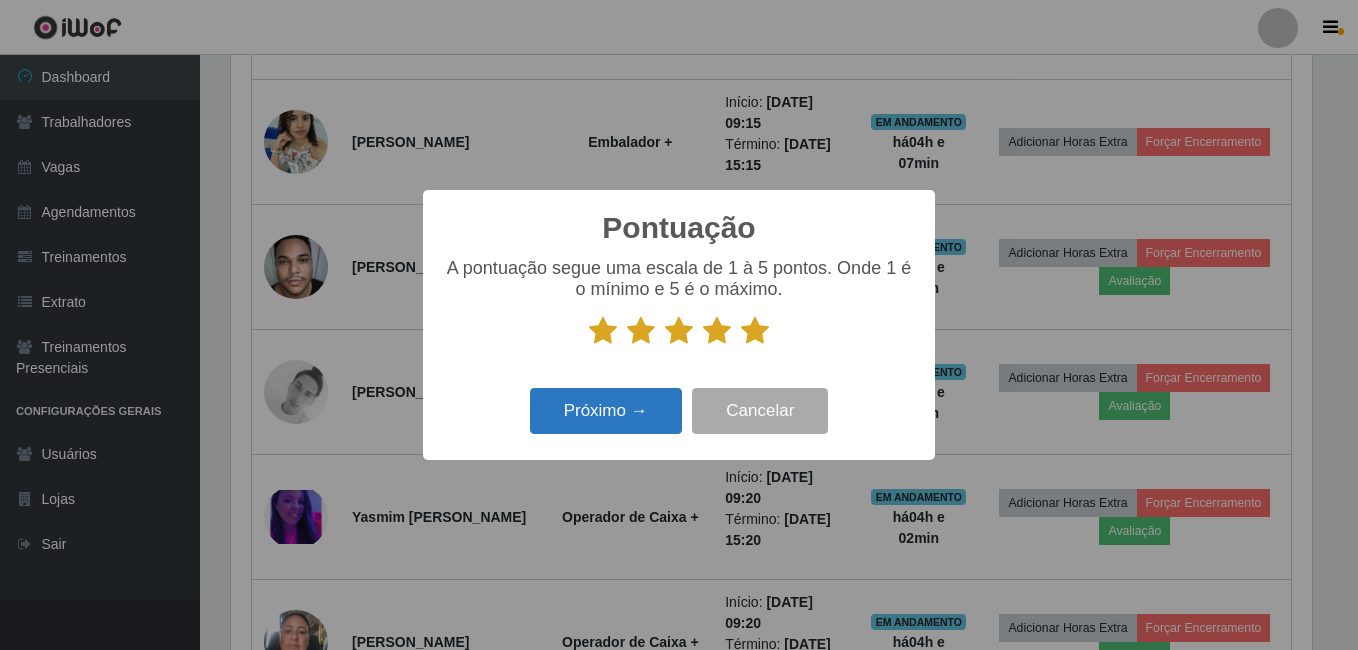 scroll, scrollTop: 999585, scrollLeft: 998919, axis: both 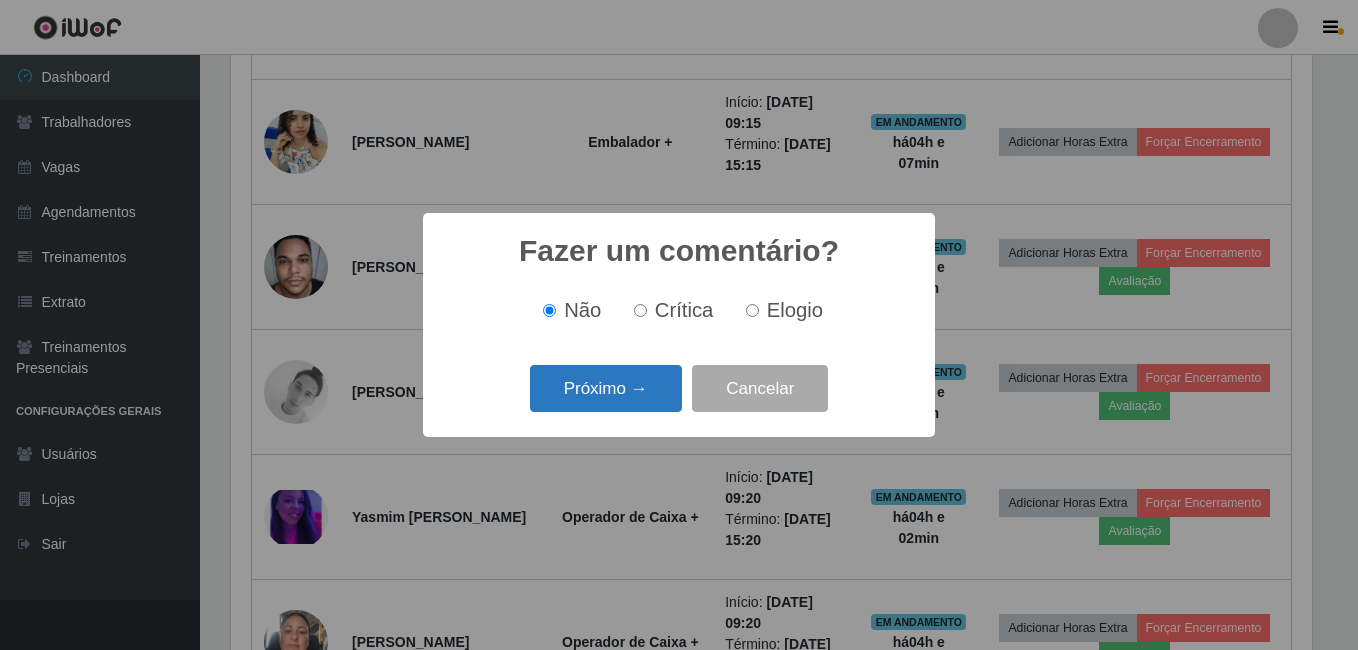 click on "Próximo →" at bounding box center (606, 388) 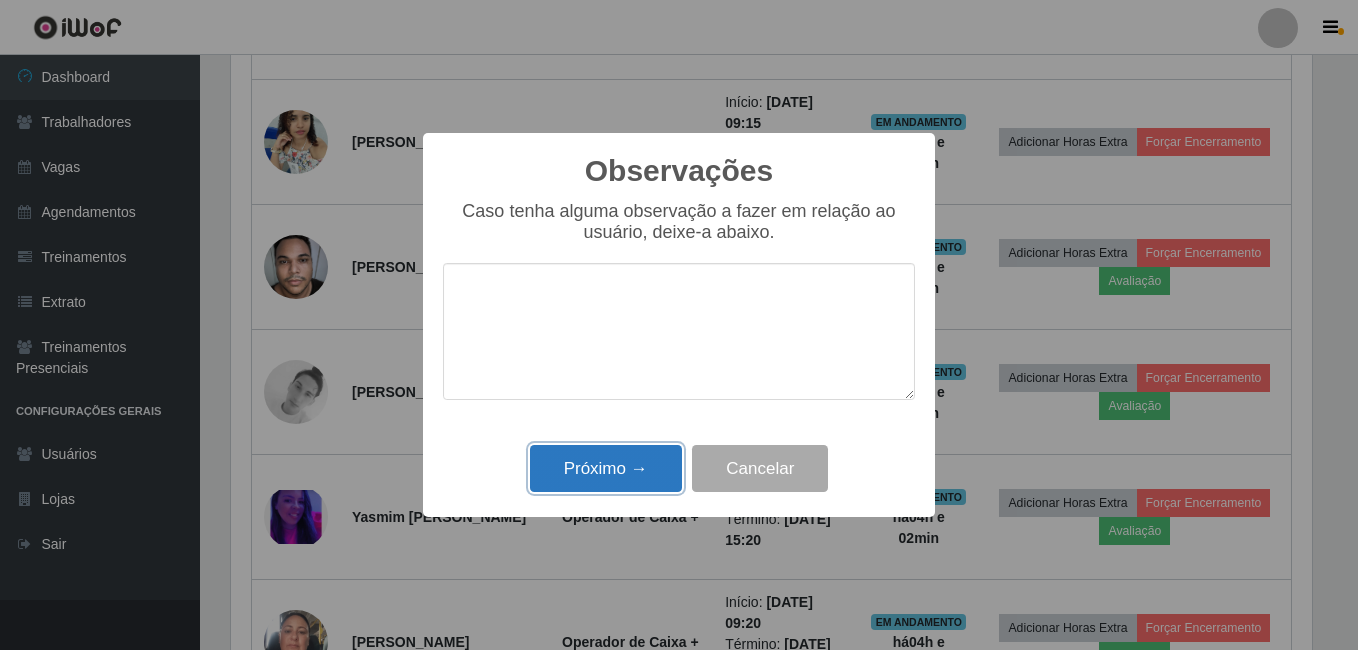 click on "Próximo →" at bounding box center [606, 468] 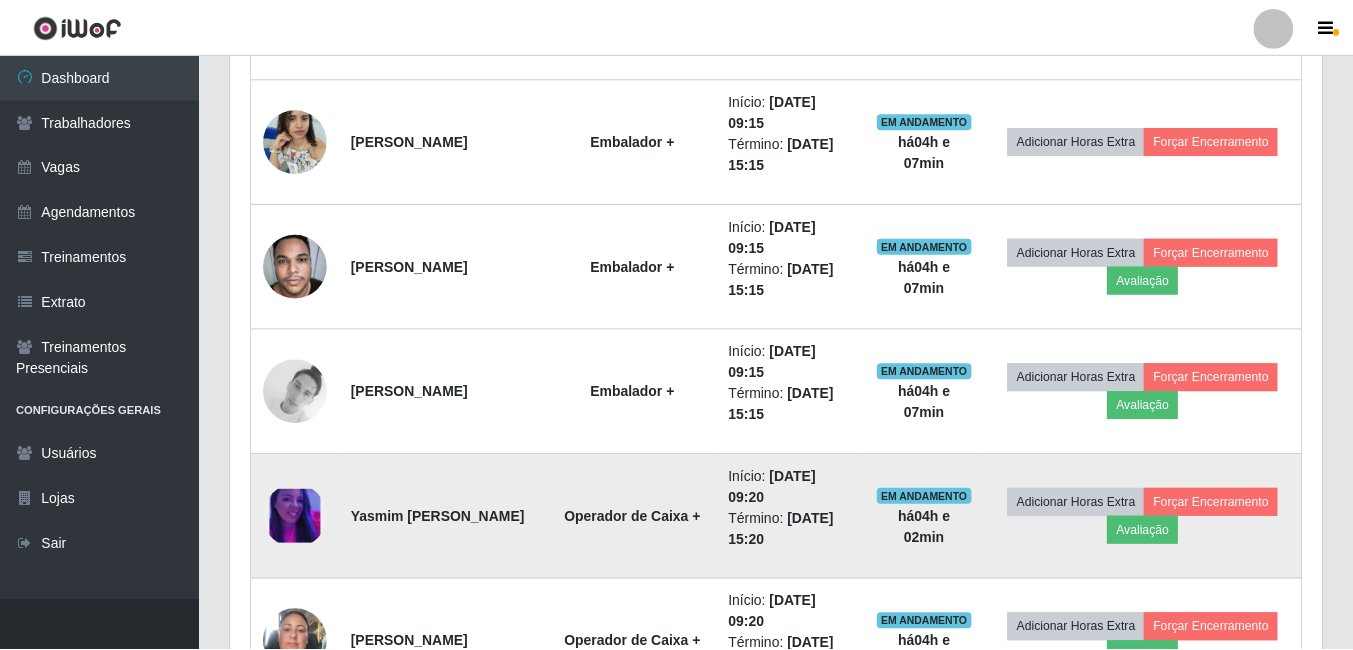 scroll, scrollTop: 999585, scrollLeft: 998909, axis: both 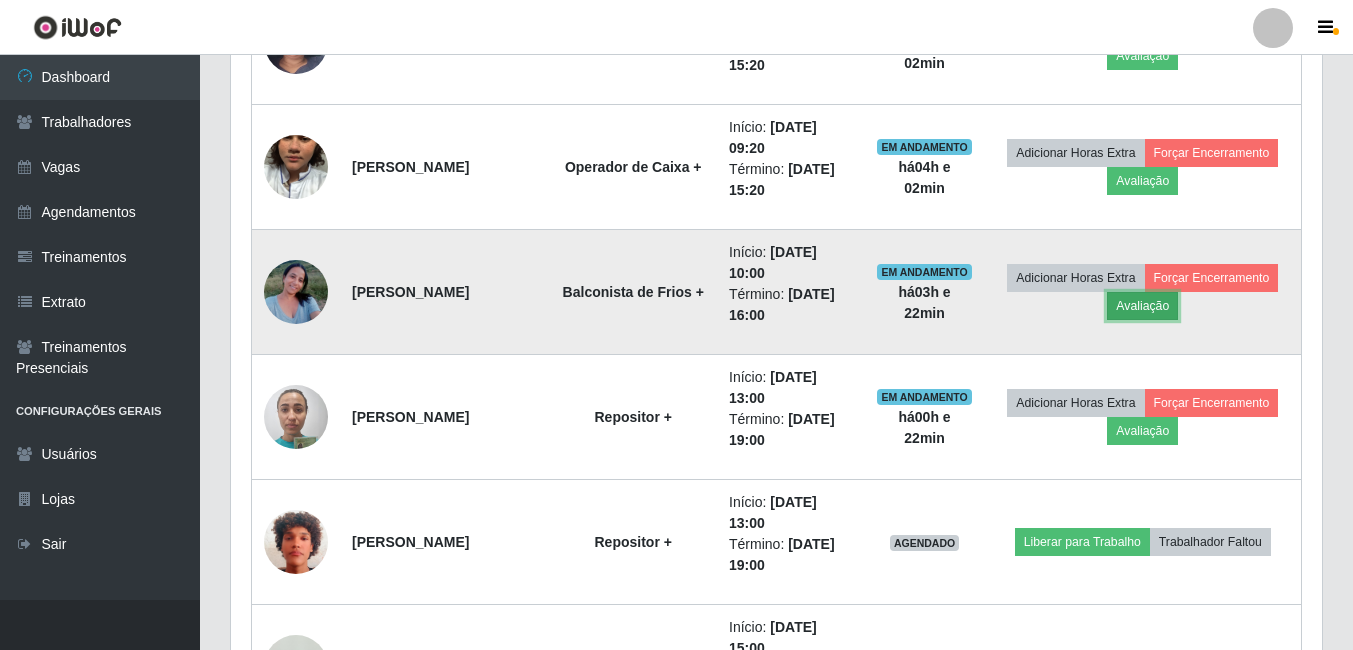 click on "Avaliação" at bounding box center (1142, 306) 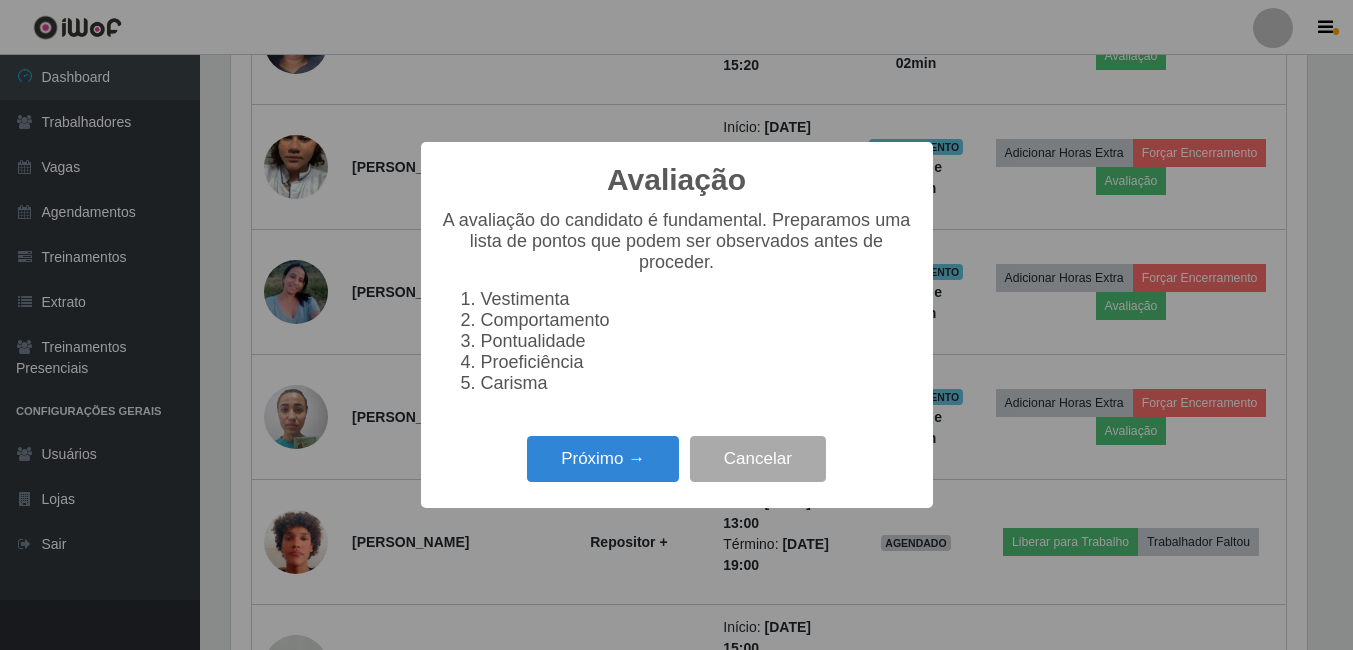 scroll, scrollTop: 999585, scrollLeft: 998919, axis: both 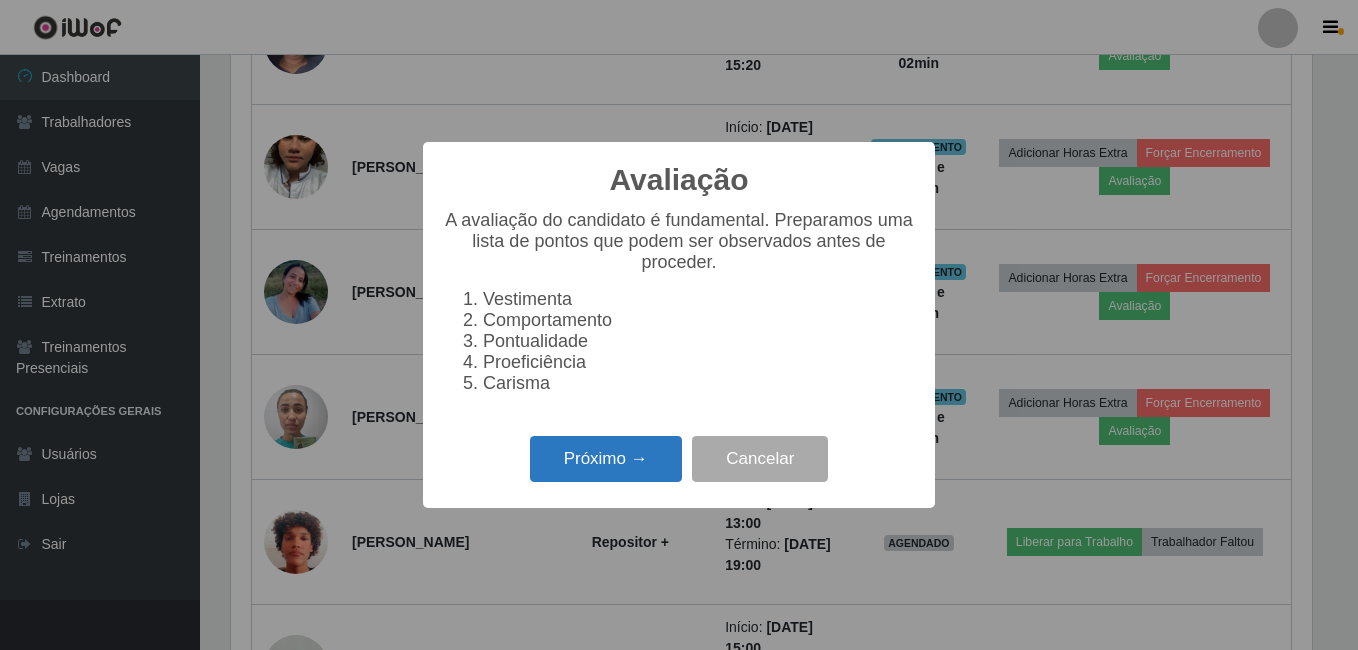 drag, startPoint x: 657, startPoint y: 469, endPoint x: 660, endPoint y: 452, distance: 17.262676 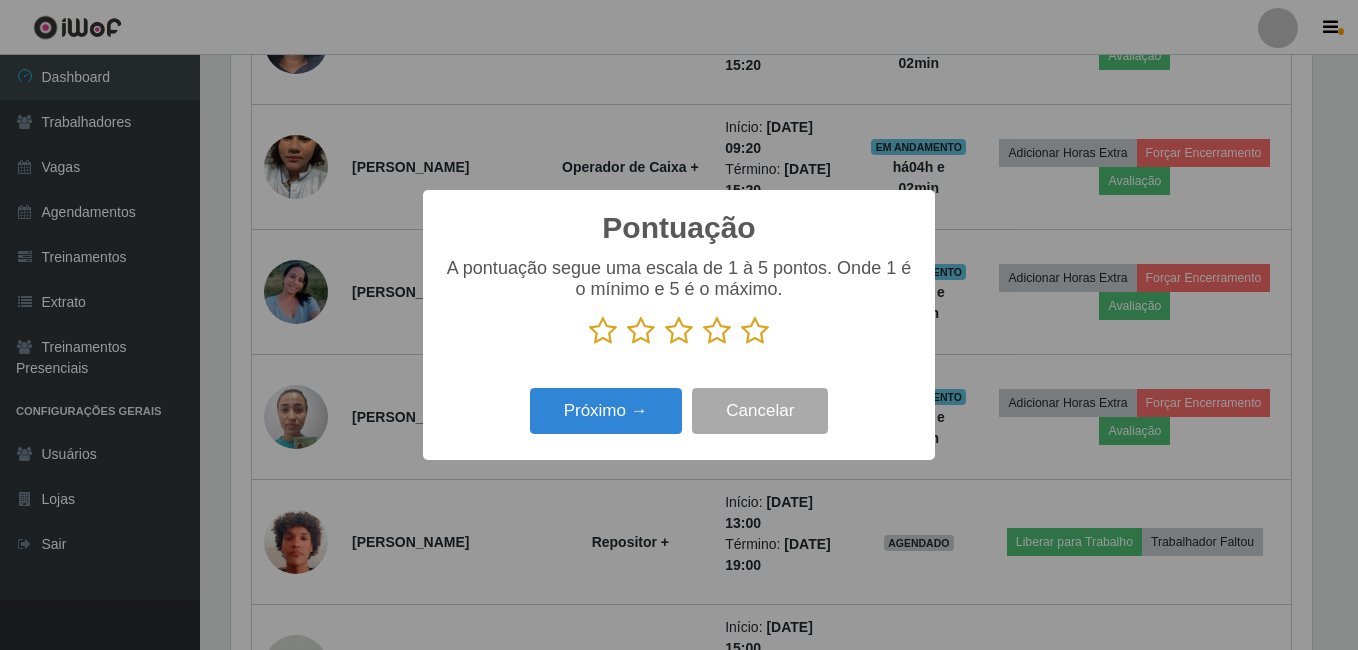 scroll 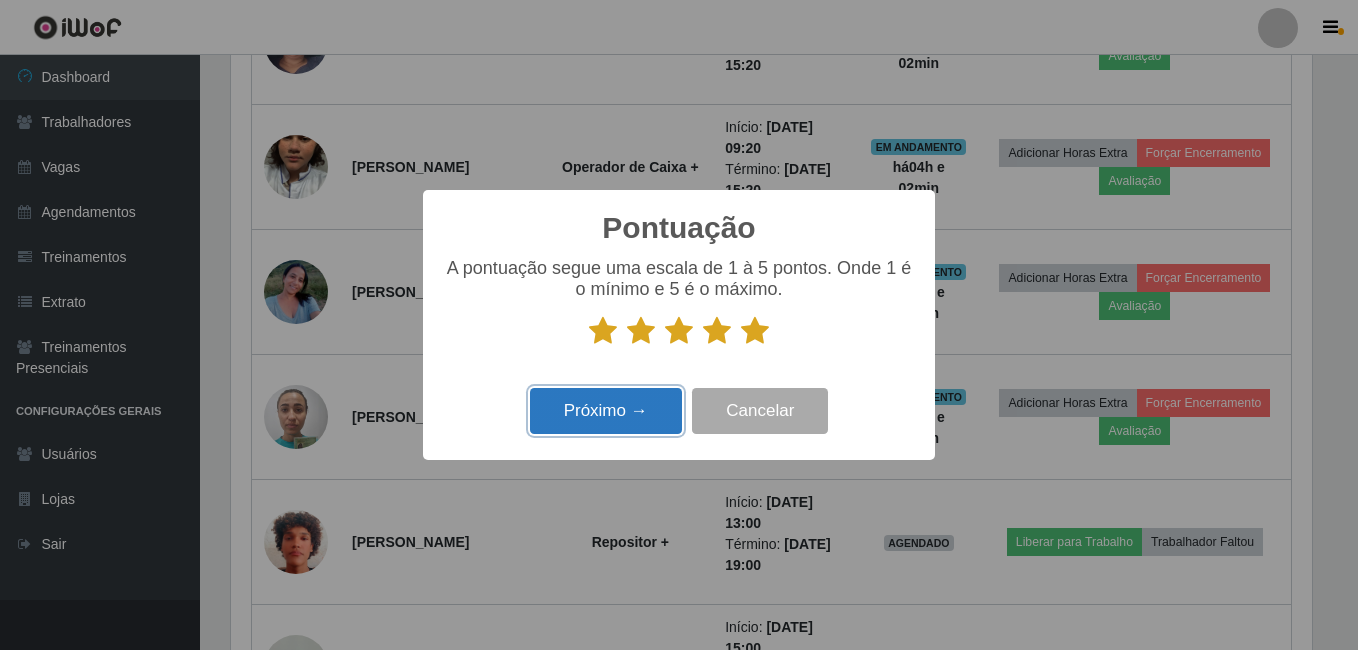 click on "Próximo →" at bounding box center [606, 411] 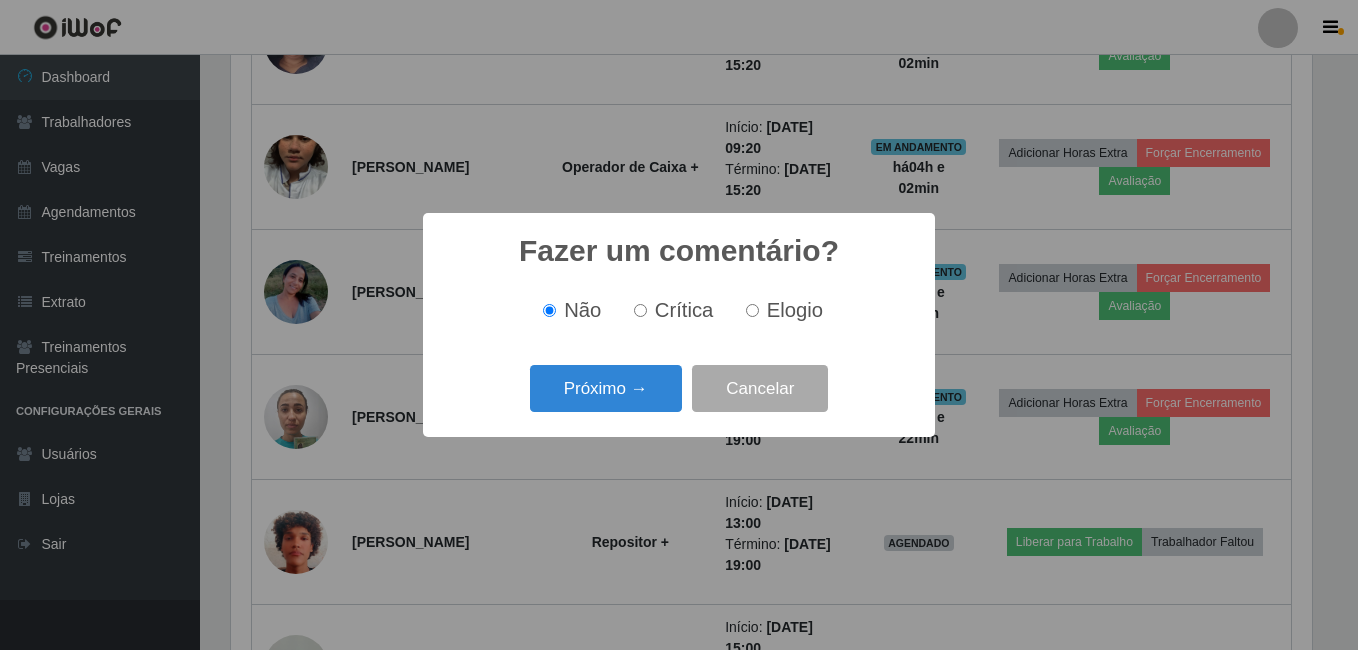 click on "Próximo →" at bounding box center [606, 388] 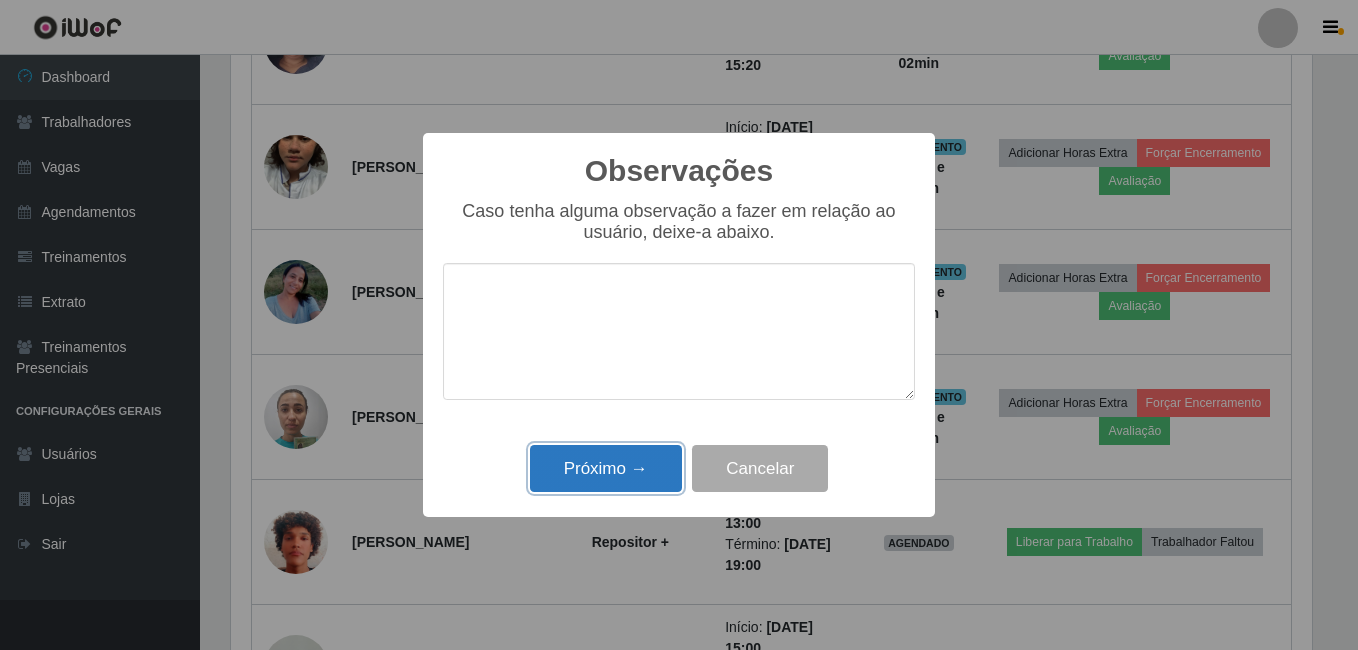click on "Próximo →" at bounding box center (606, 468) 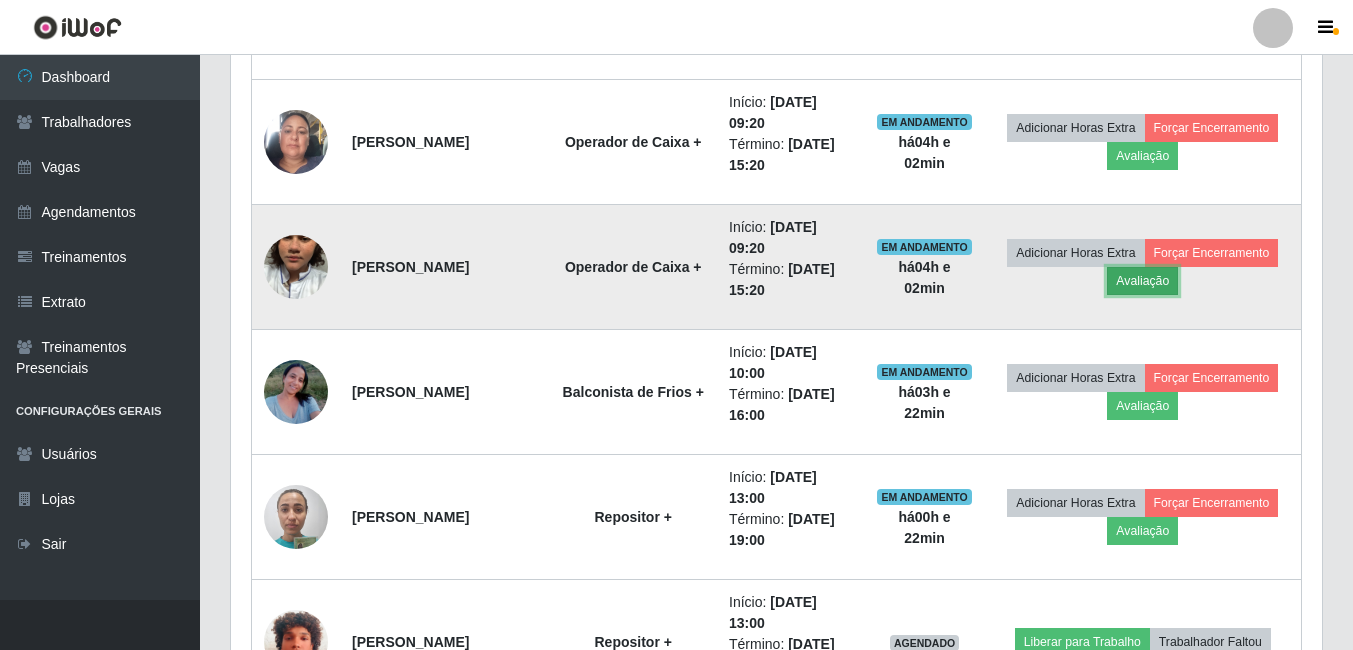 click on "Avaliação" at bounding box center (1142, 281) 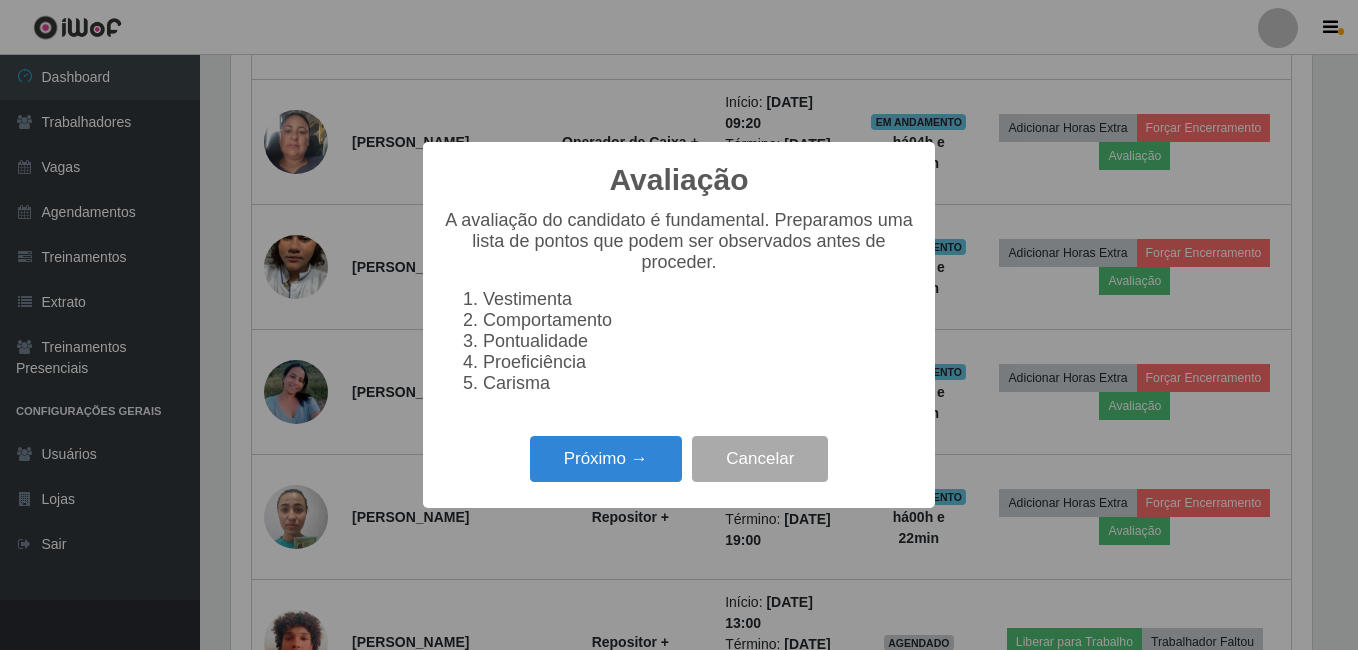 drag, startPoint x: 657, startPoint y: 462, endPoint x: 681, endPoint y: 413, distance: 54.56189 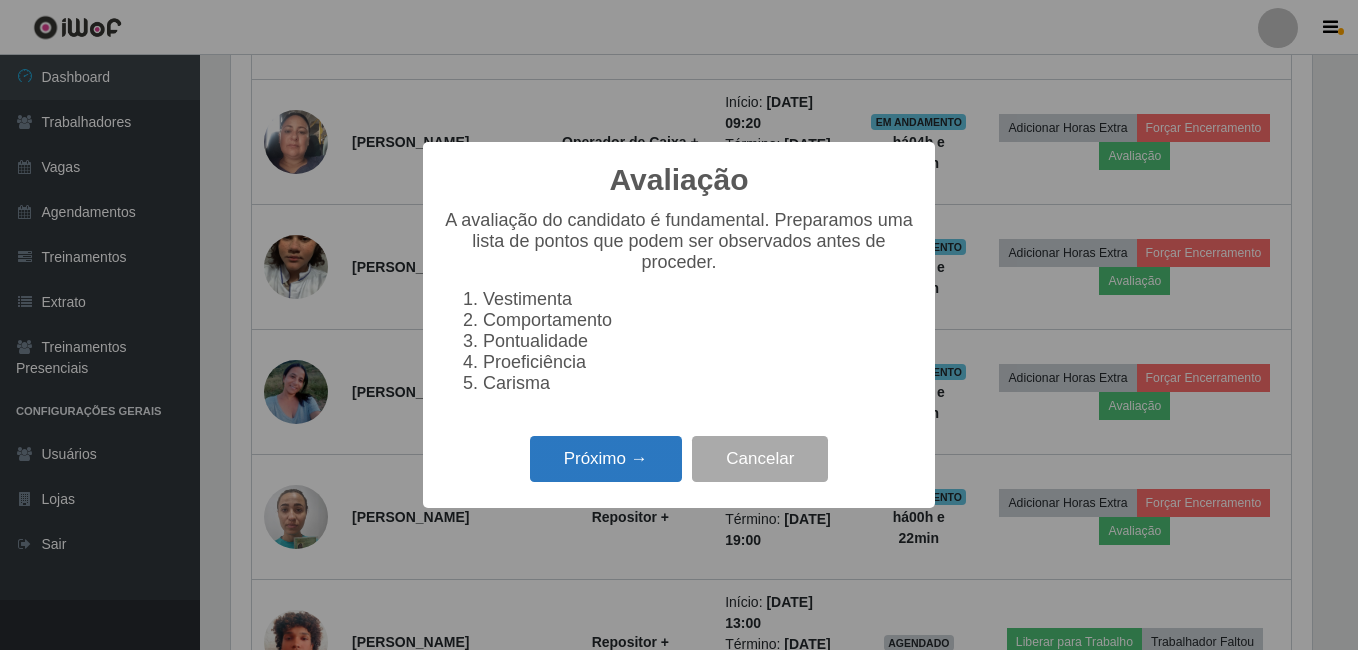 click on "Próximo →" at bounding box center (606, 459) 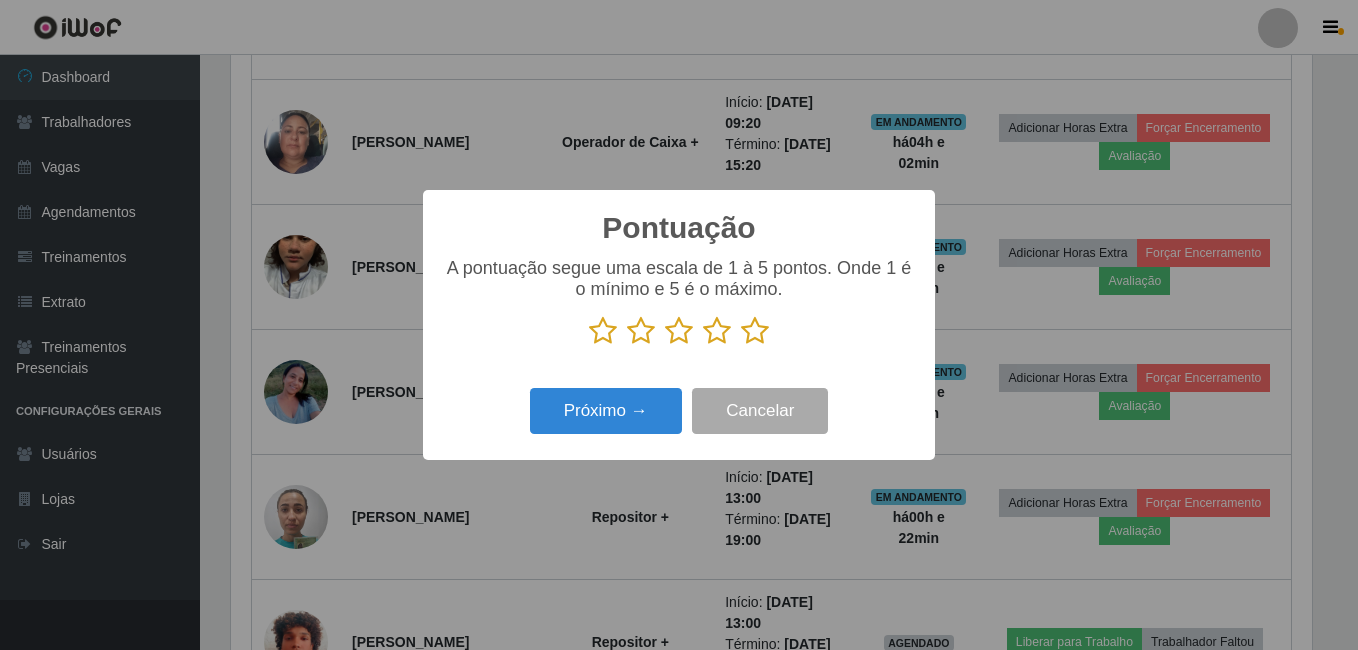 click at bounding box center [755, 331] 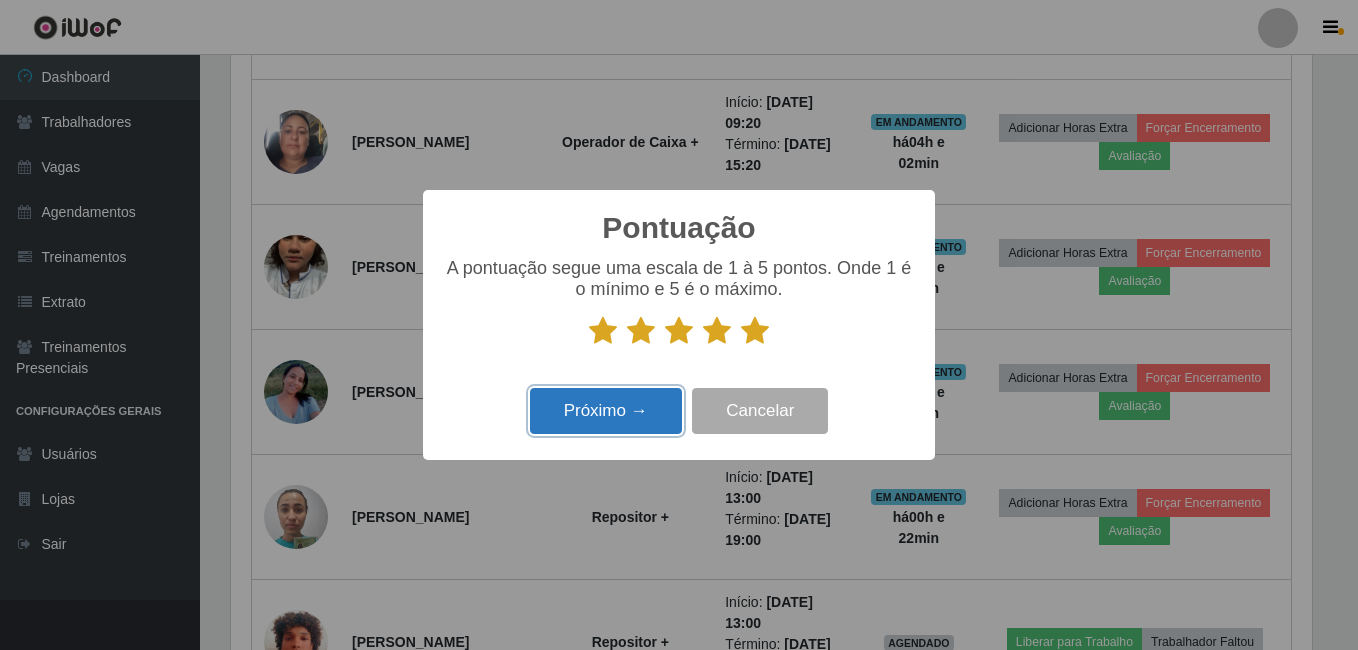 click on "Próximo →" at bounding box center (606, 411) 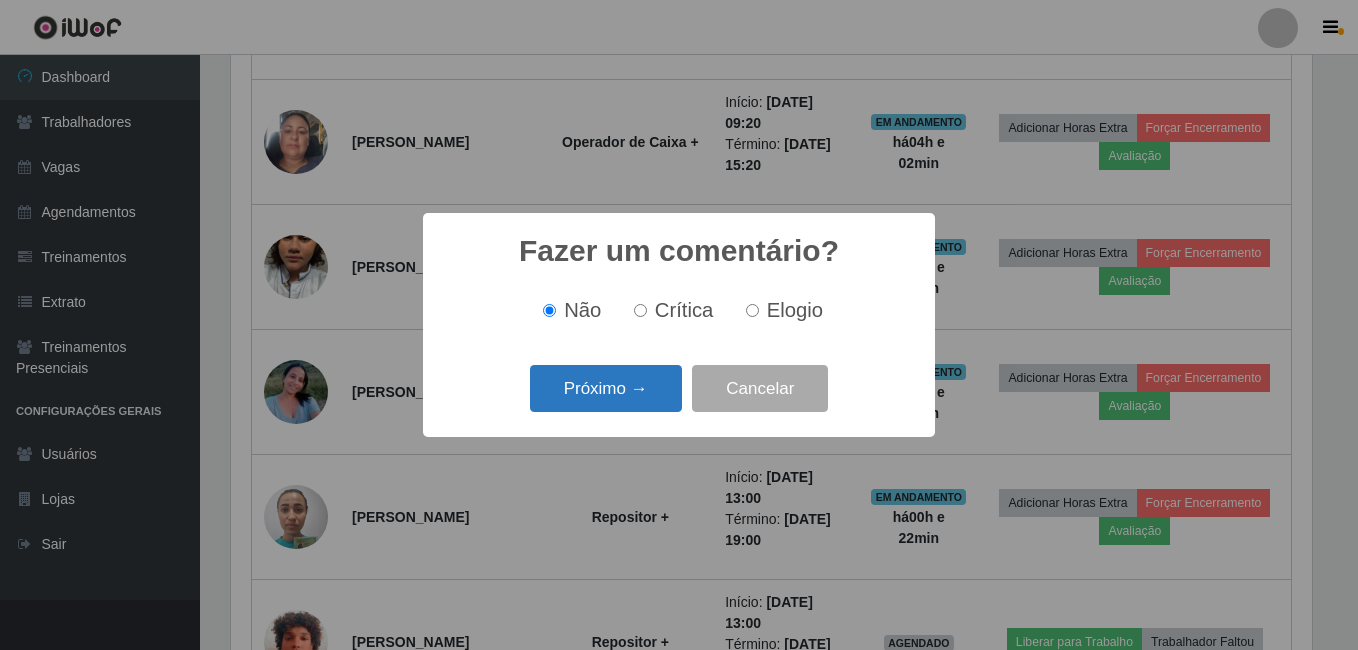 click on "Próximo →" at bounding box center [606, 388] 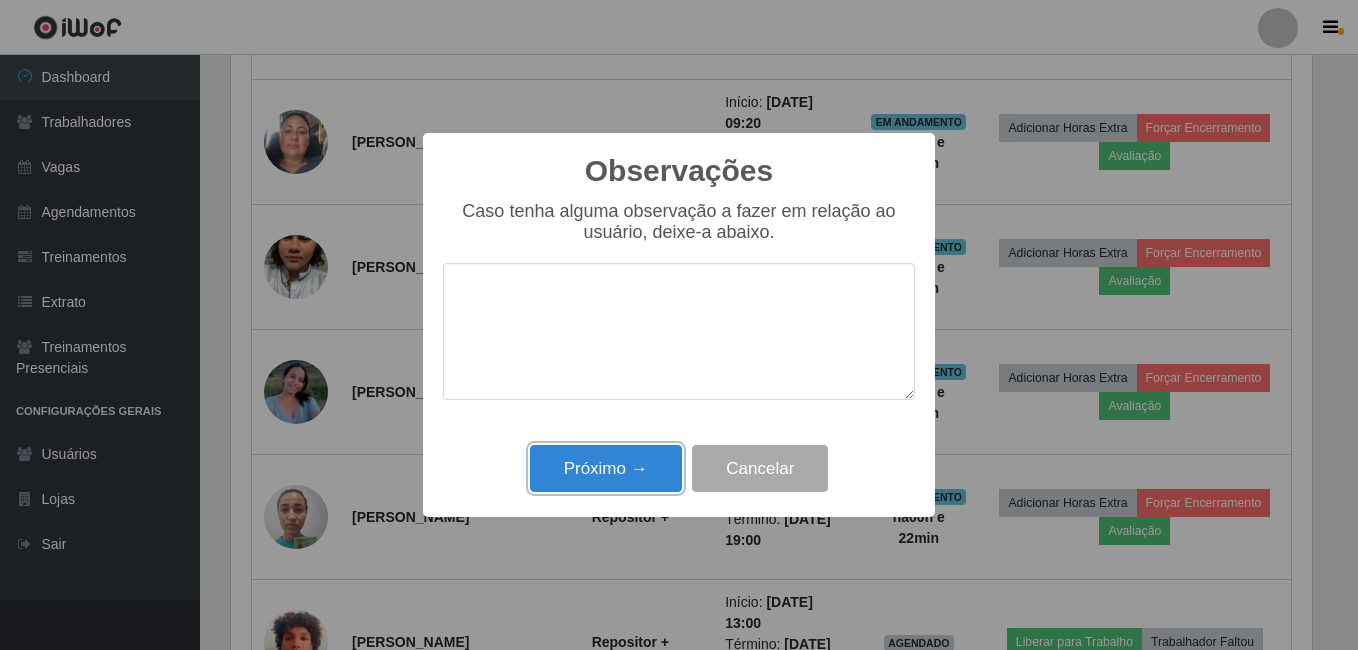drag, startPoint x: 626, startPoint y: 451, endPoint x: 648, endPoint y: 448, distance: 22.203604 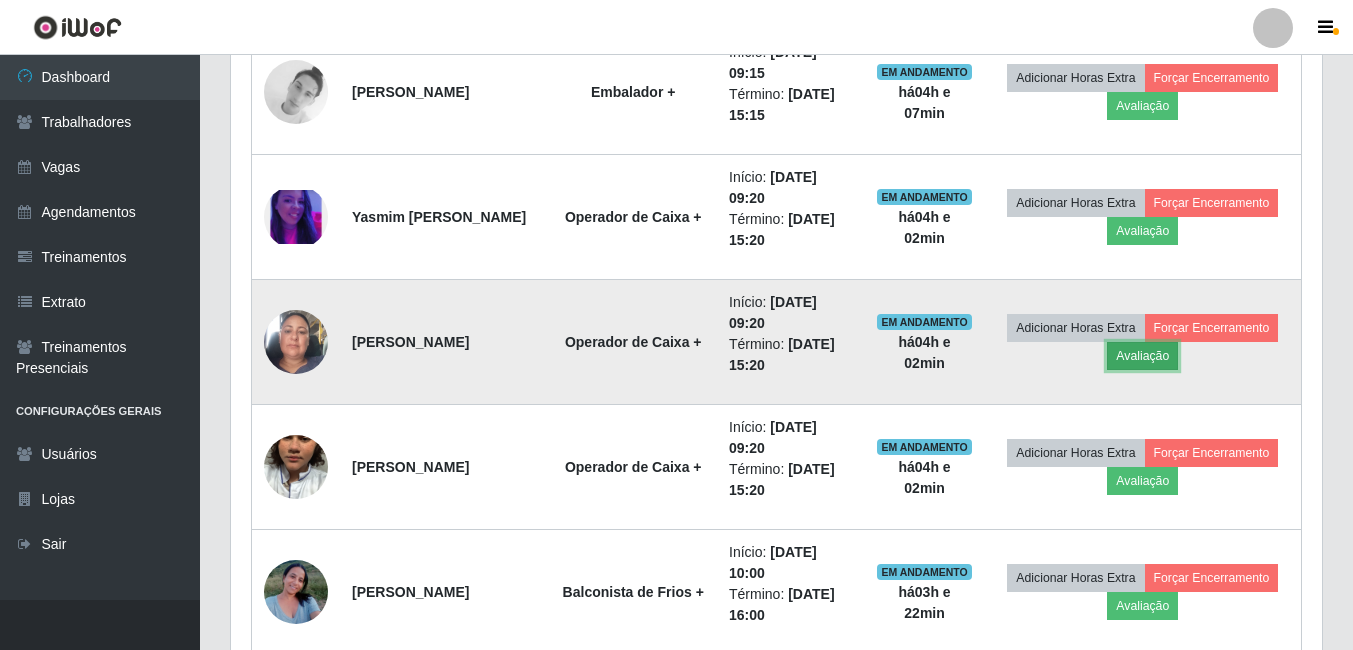 click on "Avaliação" at bounding box center (1142, 356) 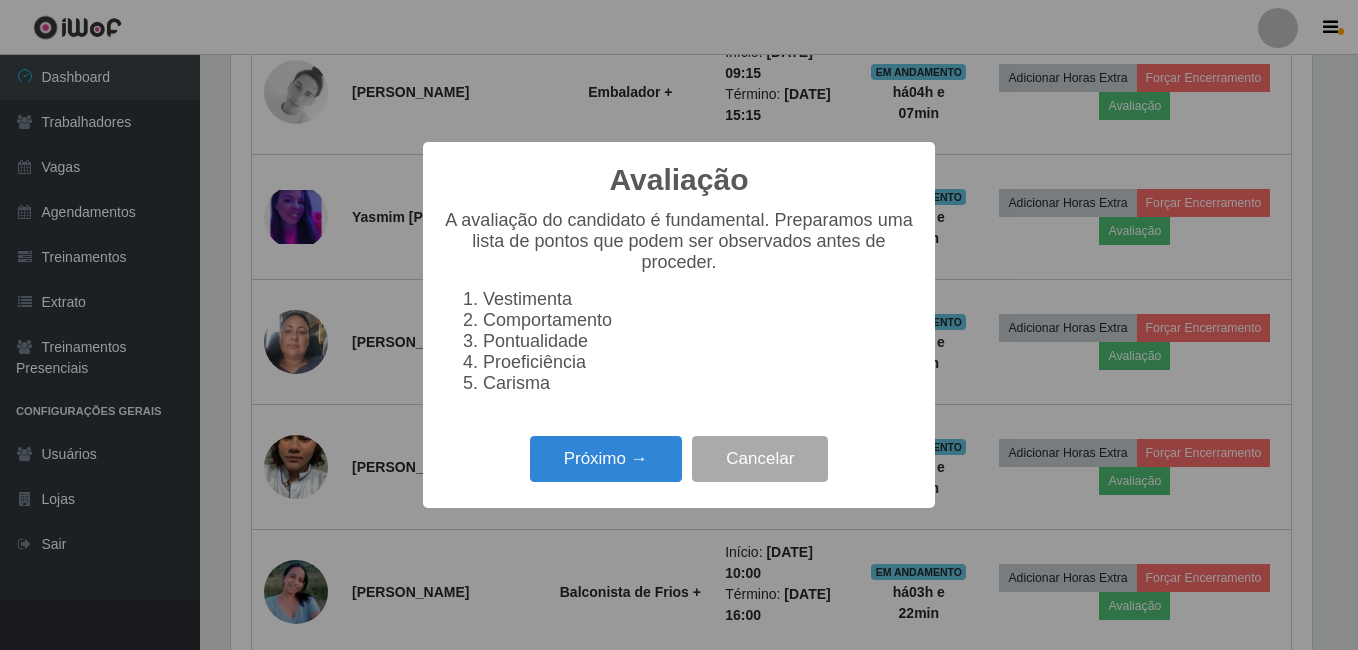 drag, startPoint x: 675, startPoint y: 458, endPoint x: 709, endPoint y: 391, distance: 75.13322 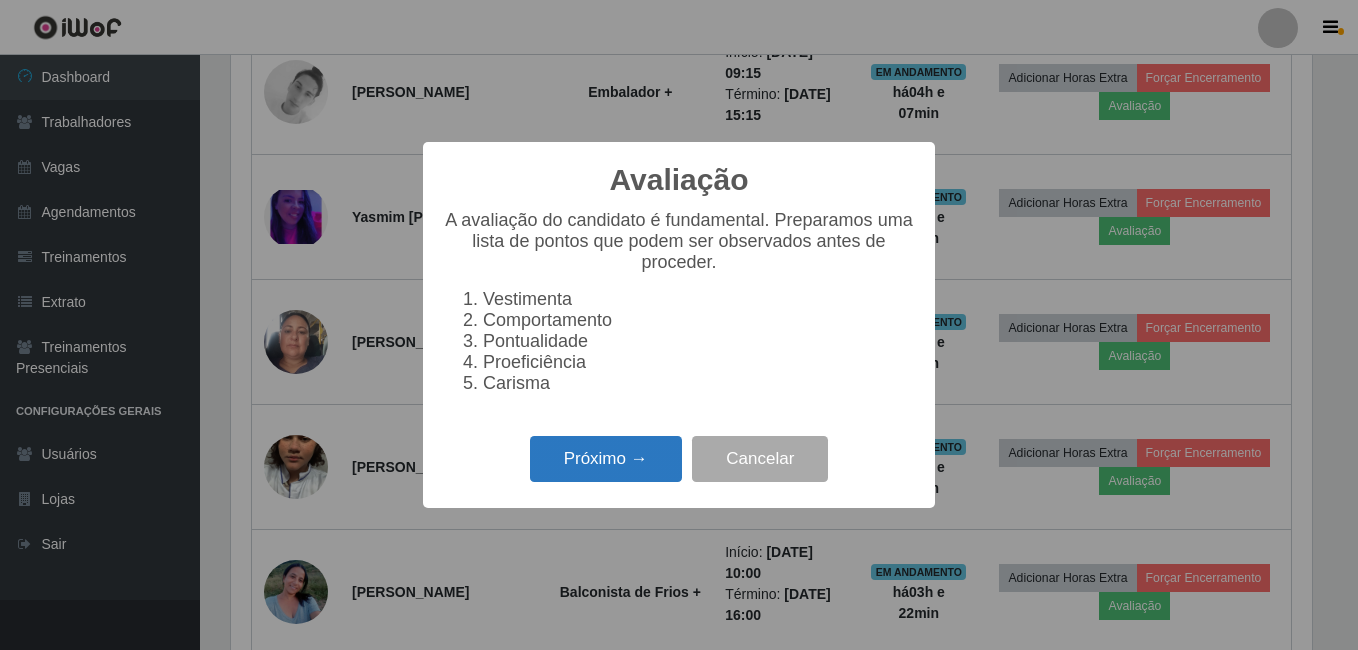 click on "Próximo →" at bounding box center (606, 459) 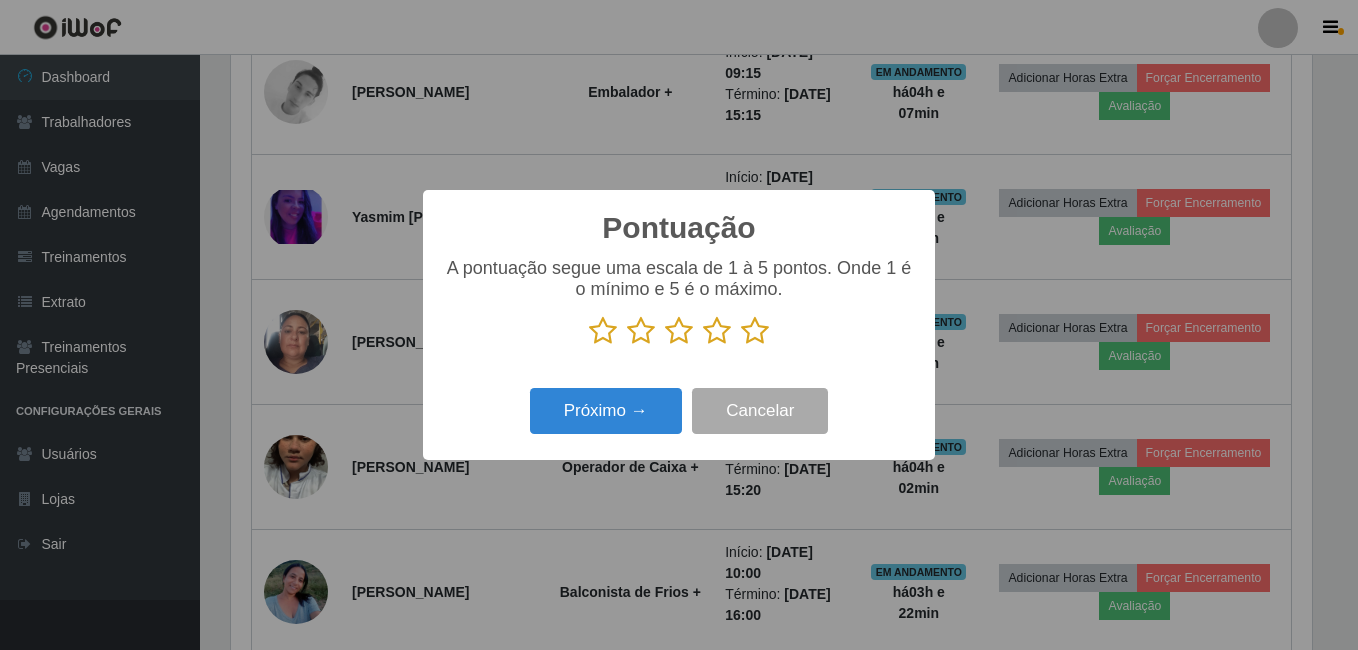 drag, startPoint x: 754, startPoint y: 335, endPoint x: 684, endPoint y: 366, distance: 76.55717 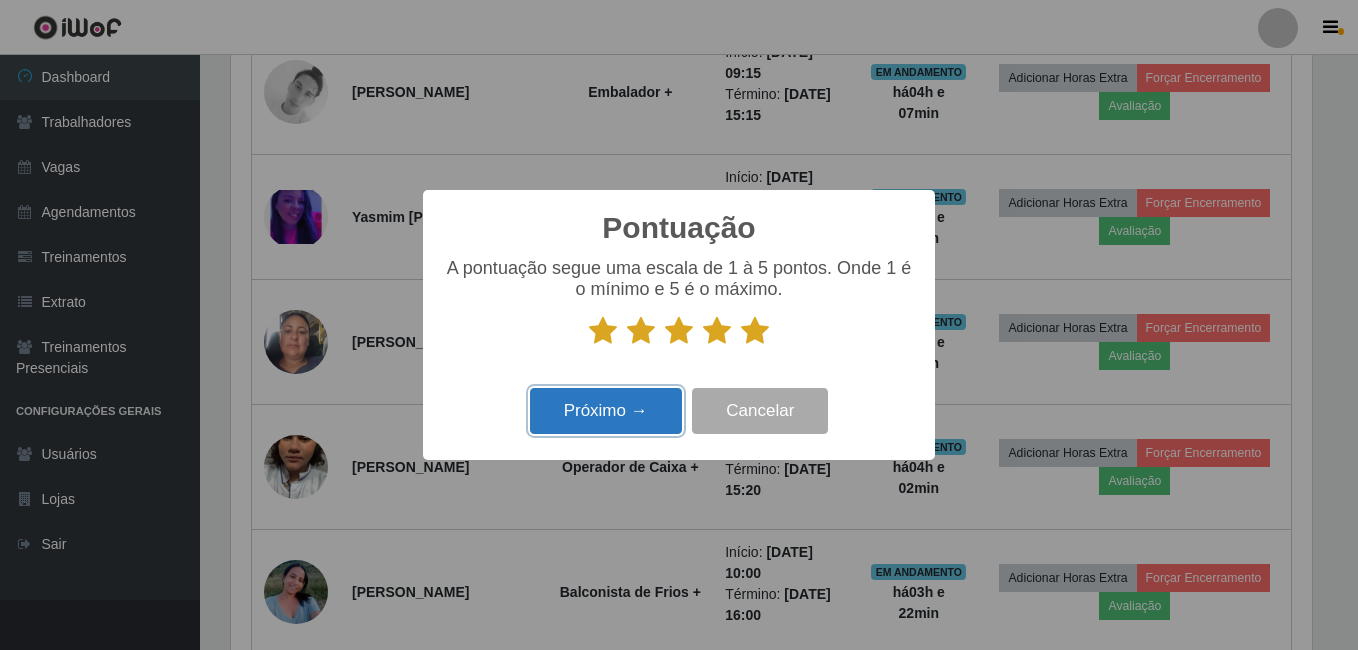 click on "Próximo →" at bounding box center (606, 411) 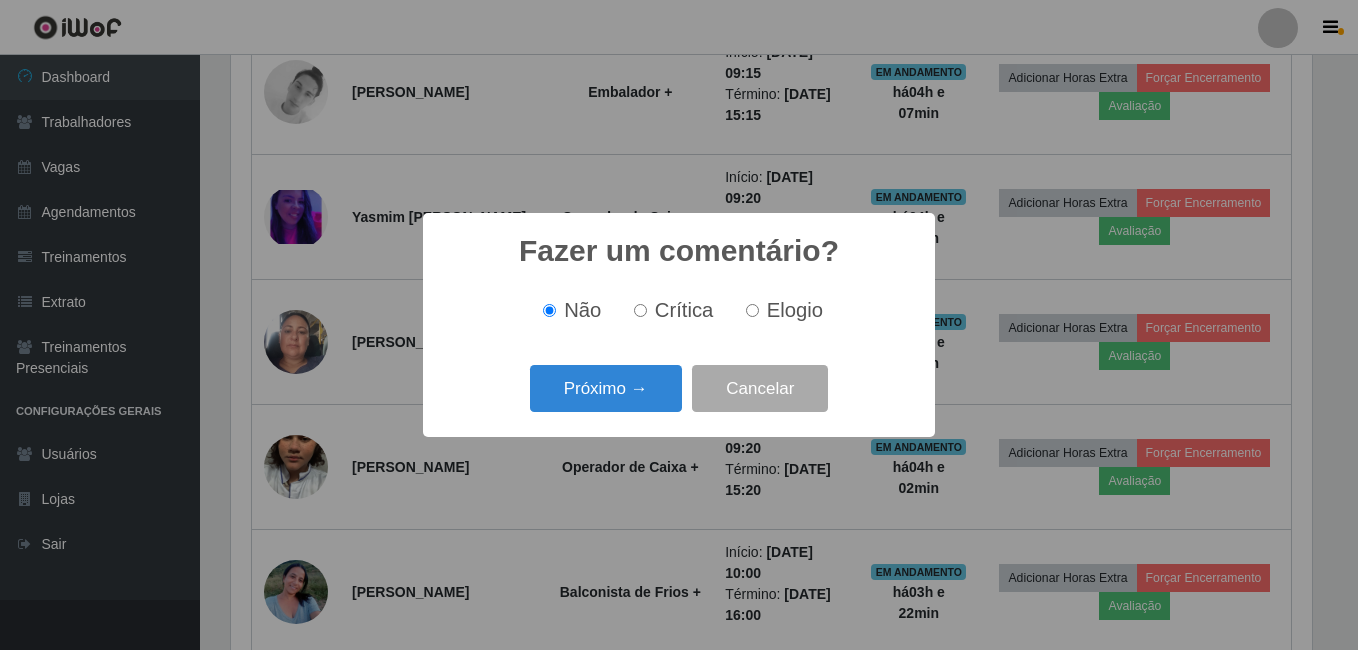 click on "Próximo →" at bounding box center [606, 388] 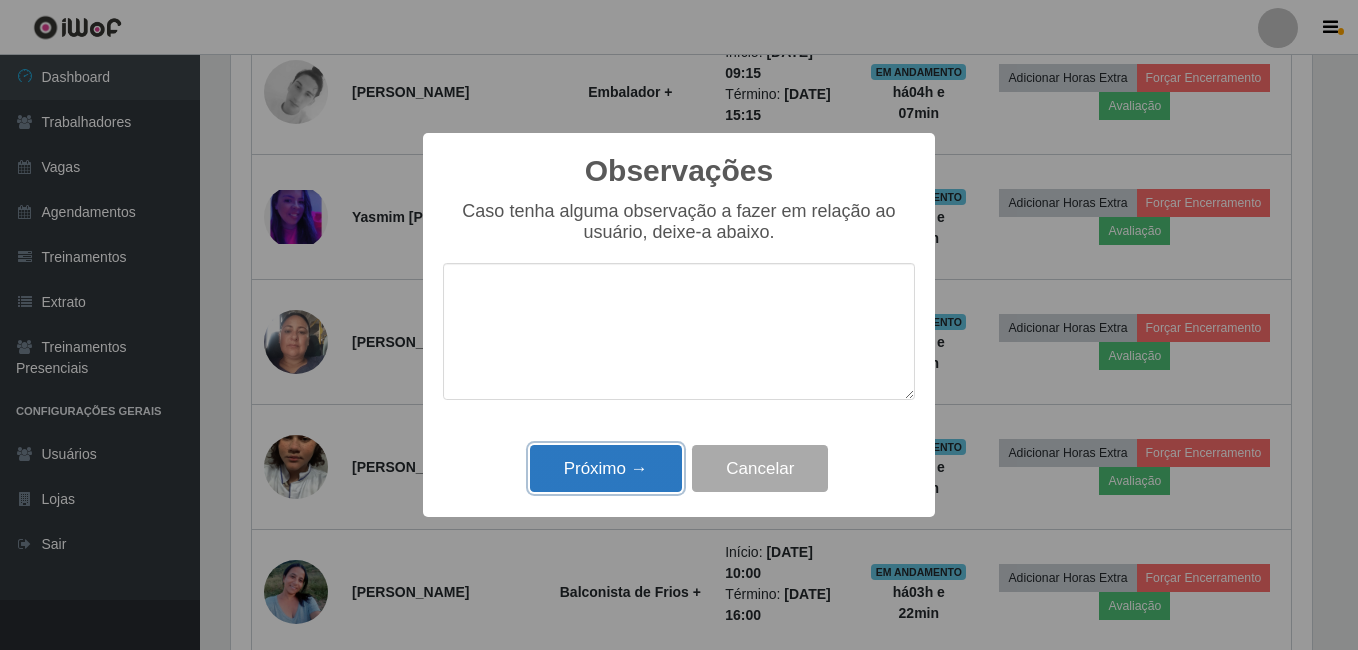 click on "Próximo →" at bounding box center [606, 468] 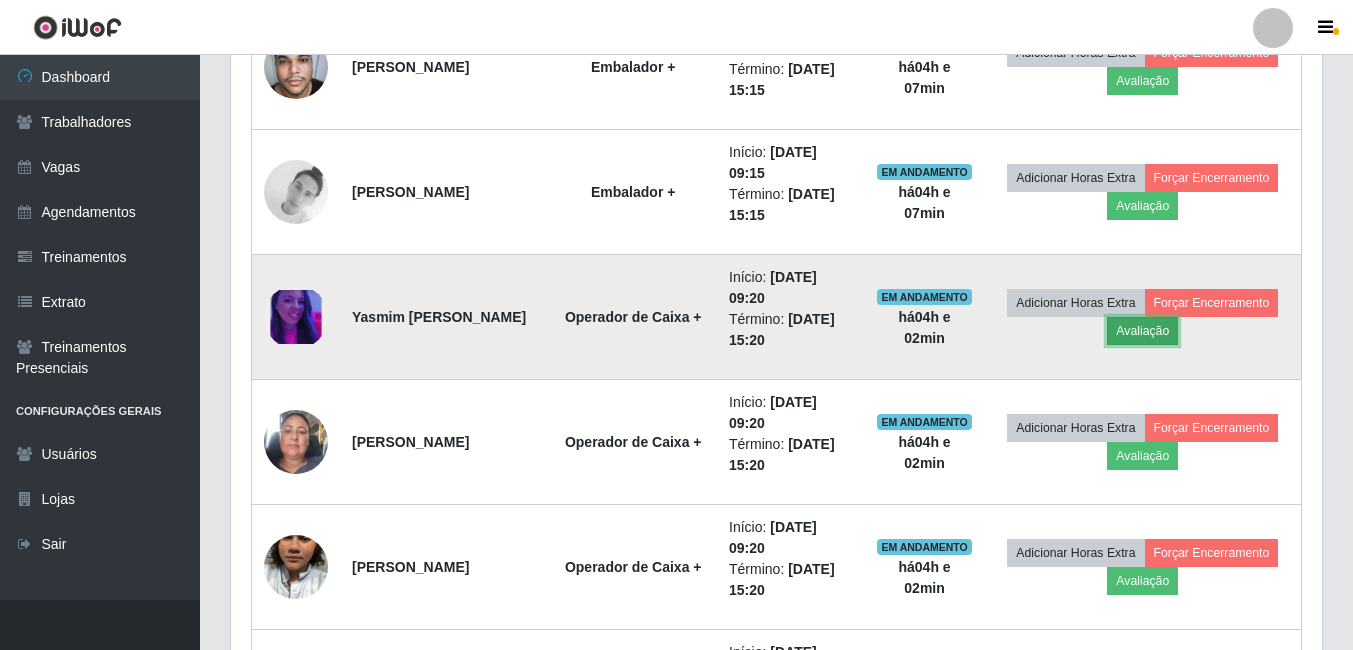 click on "Avaliação" at bounding box center [1142, 331] 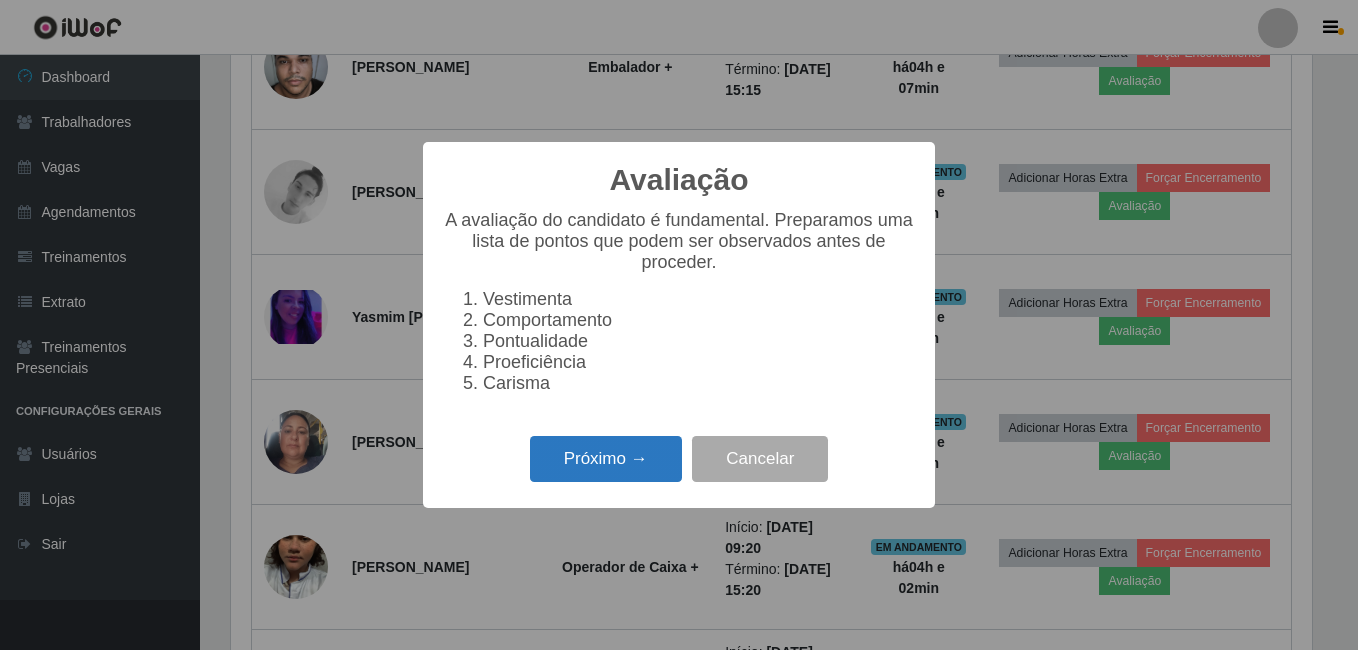 drag, startPoint x: 650, startPoint y: 476, endPoint x: 652, endPoint y: 465, distance: 11.18034 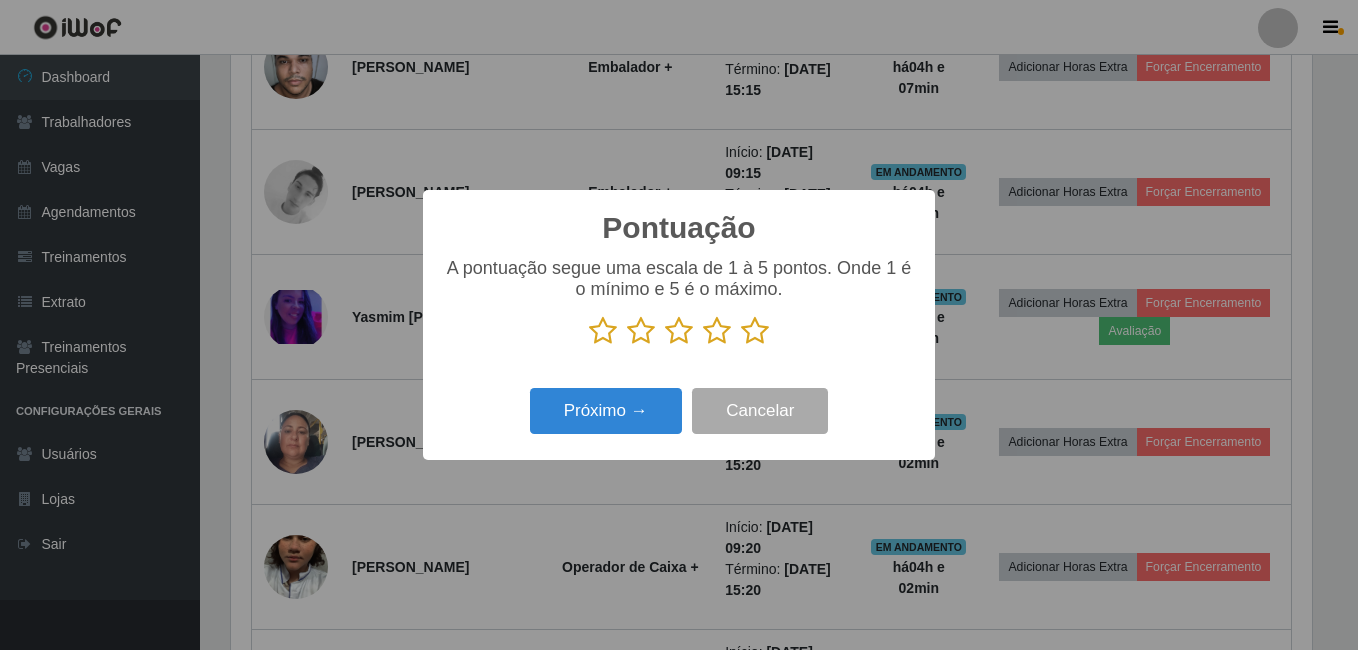 drag, startPoint x: 756, startPoint y: 338, endPoint x: 695, endPoint y: 361, distance: 65.192024 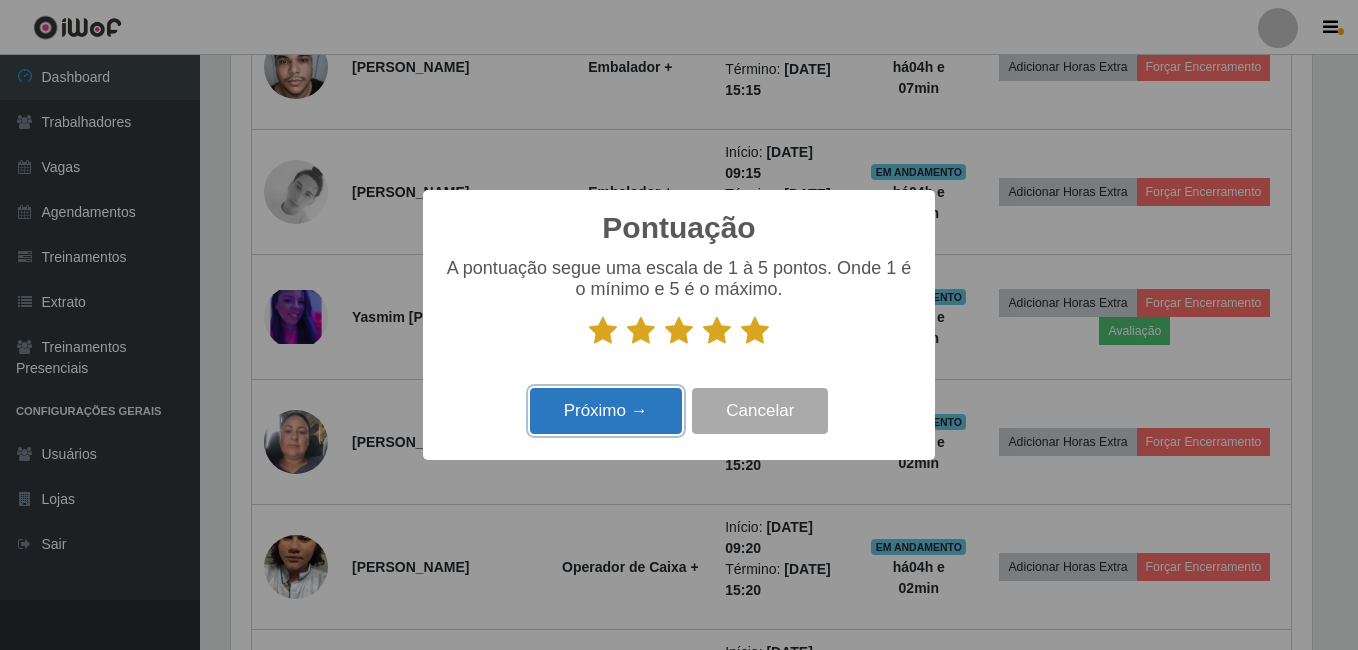 click on "Próximo →" at bounding box center [606, 411] 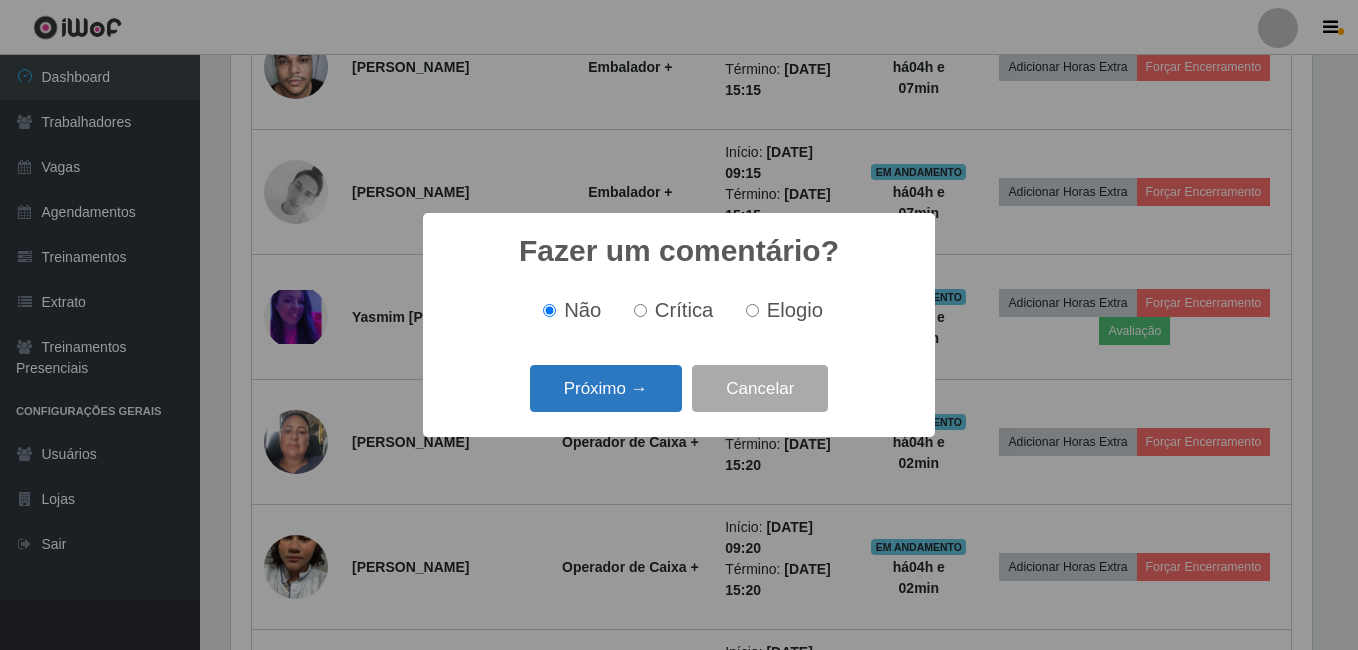 click on "Próximo →" at bounding box center (606, 388) 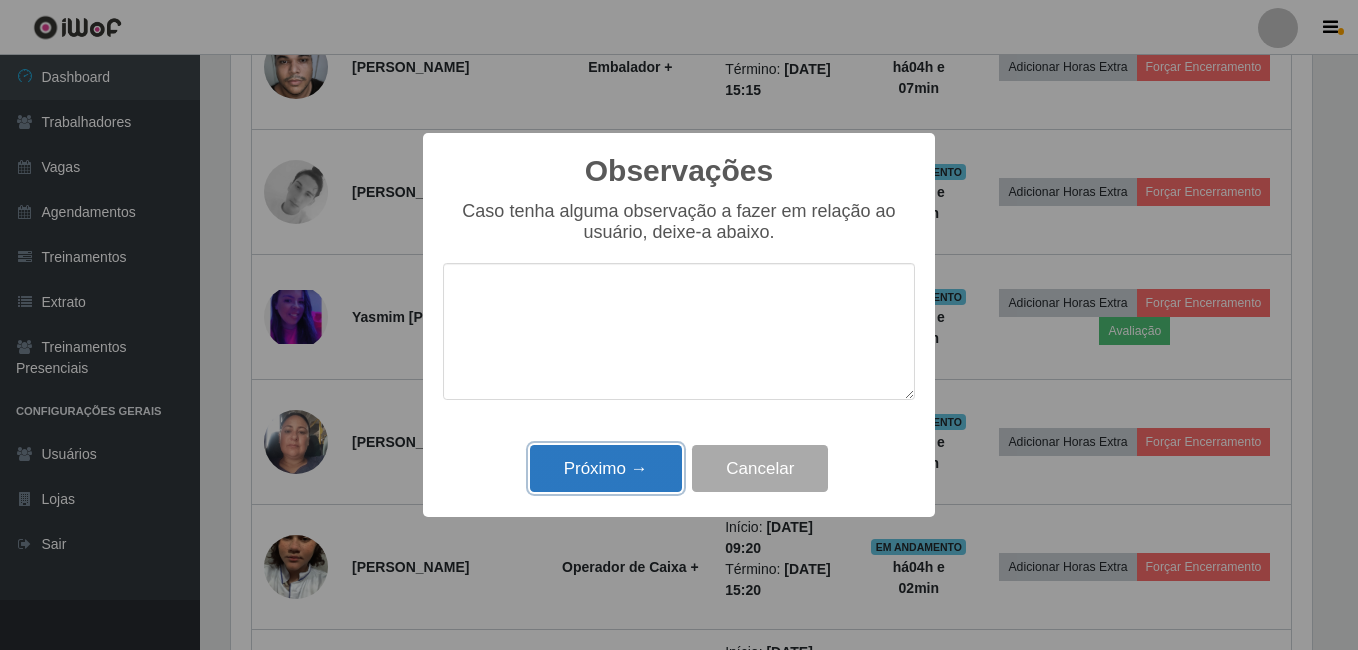 click on "Próximo →" at bounding box center (606, 468) 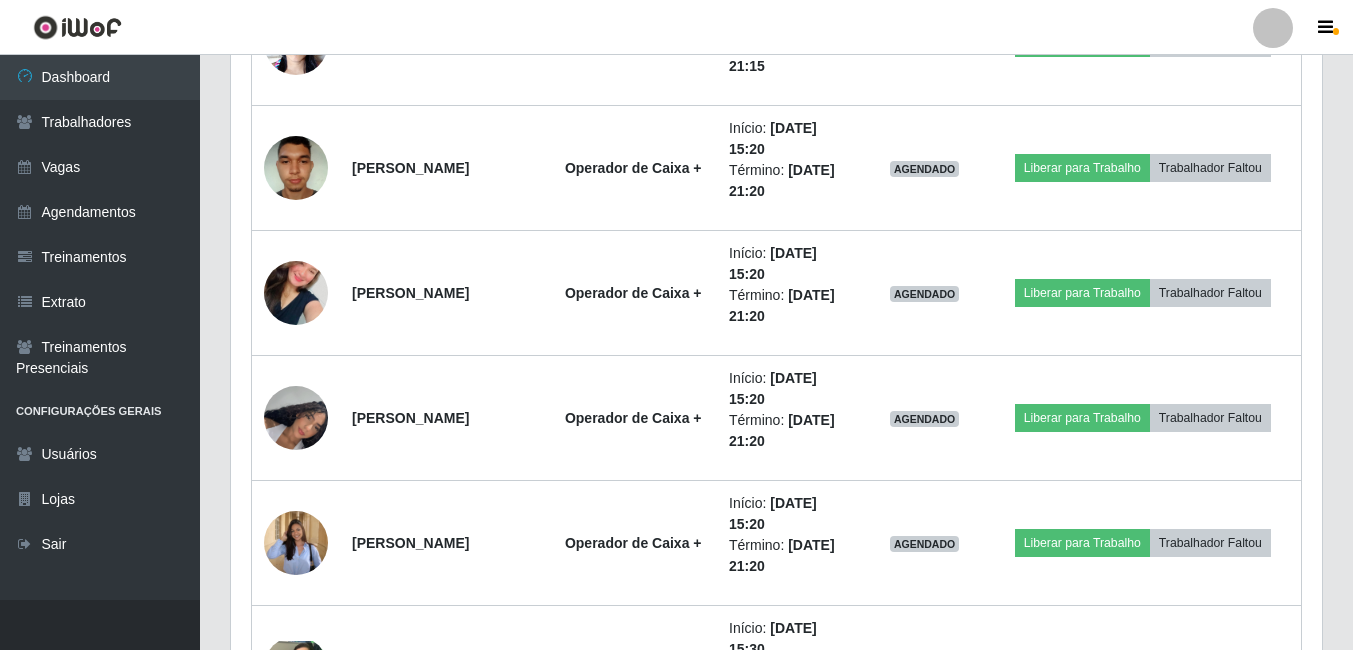 scroll, scrollTop: 2622, scrollLeft: 0, axis: vertical 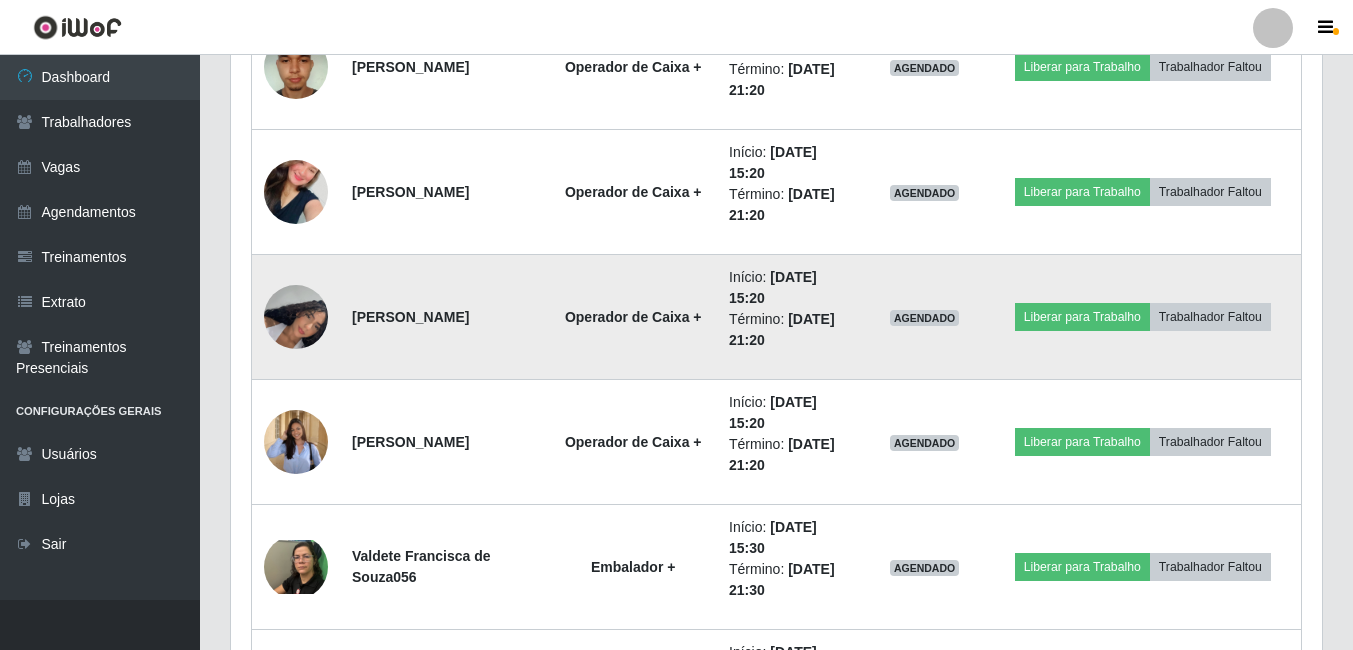 click at bounding box center (296, 317) 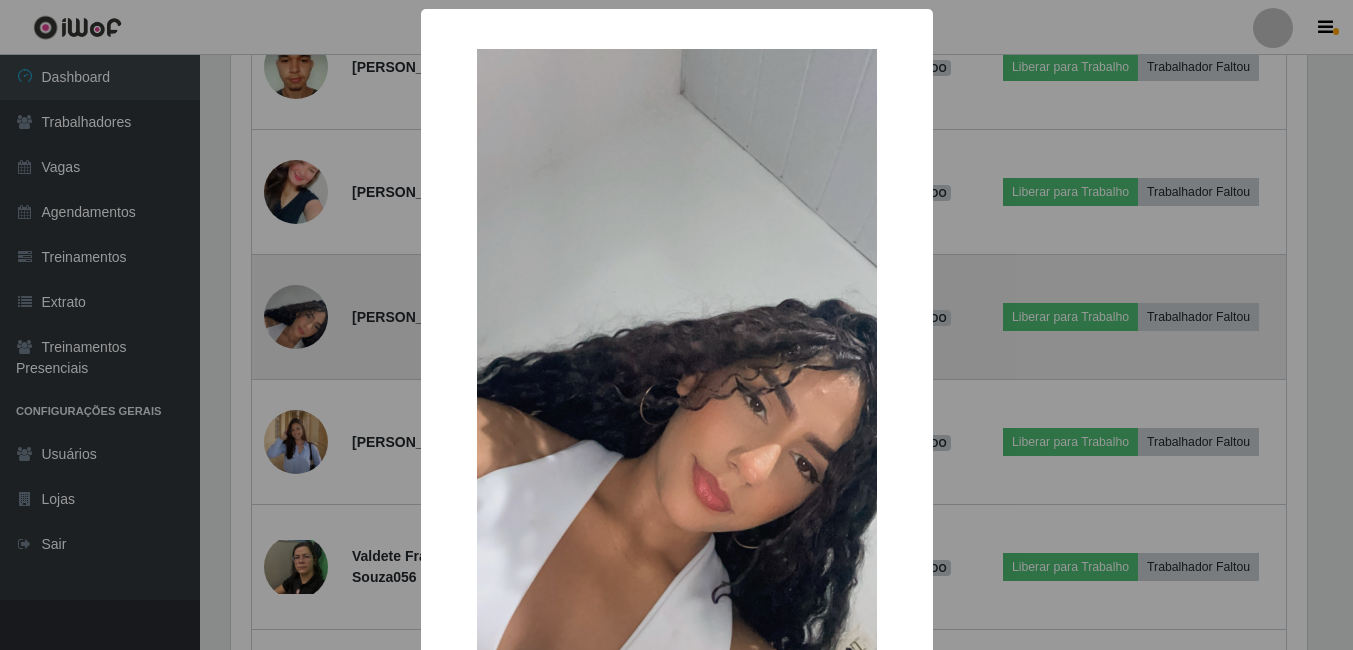 scroll, scrollTop: 999585, scrollLeft: 998919, axis: both 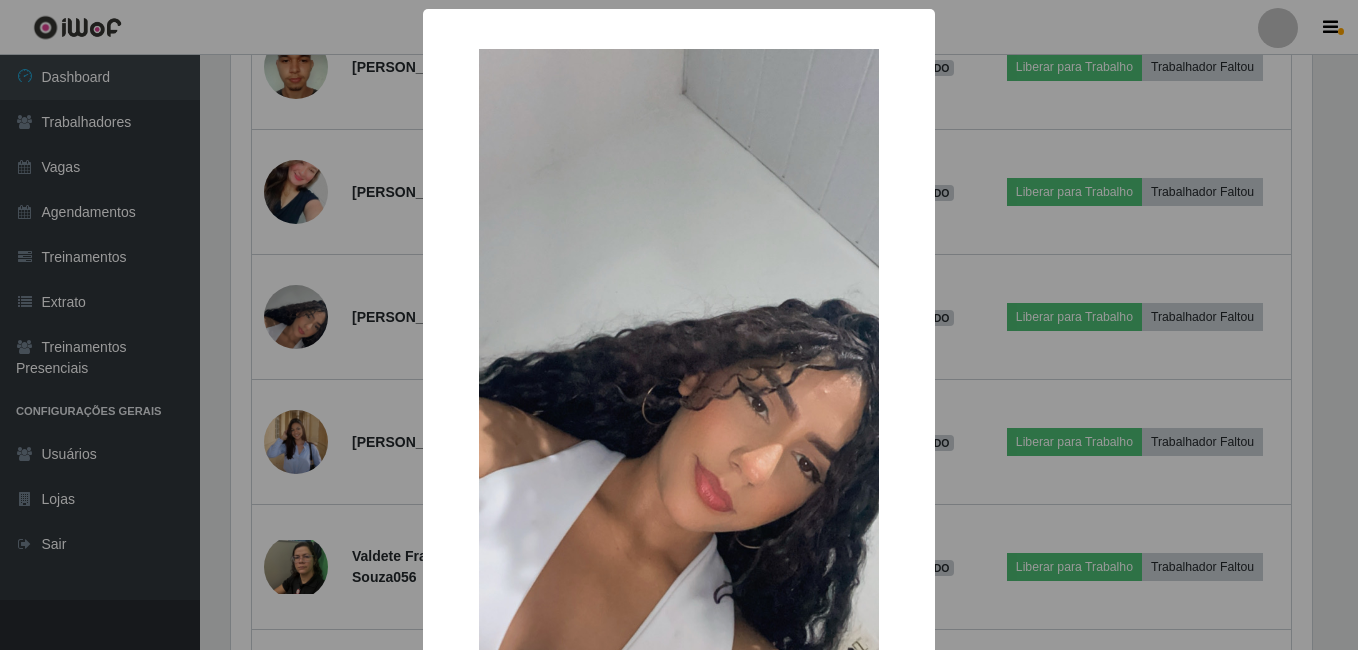 click on "× OK Cancel" at bounding box center (679, 325) 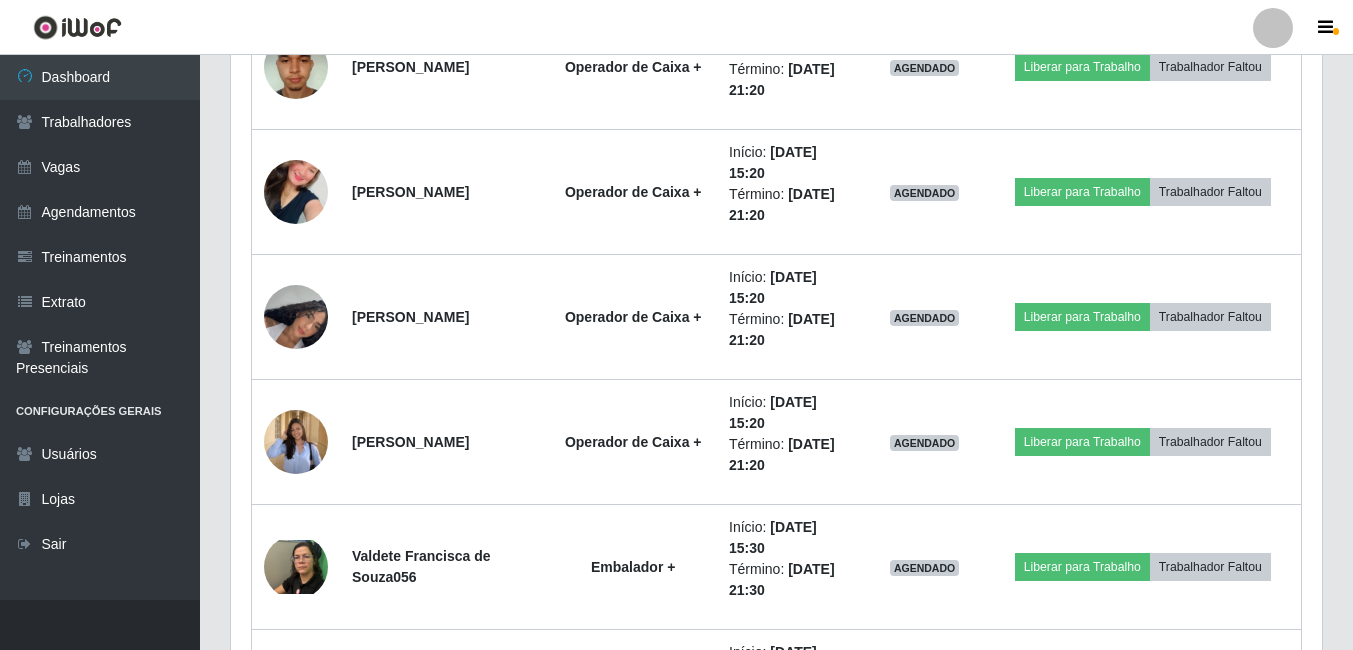 scroll, scrollTop: 999585, scrollLeft: 998909, axis: both 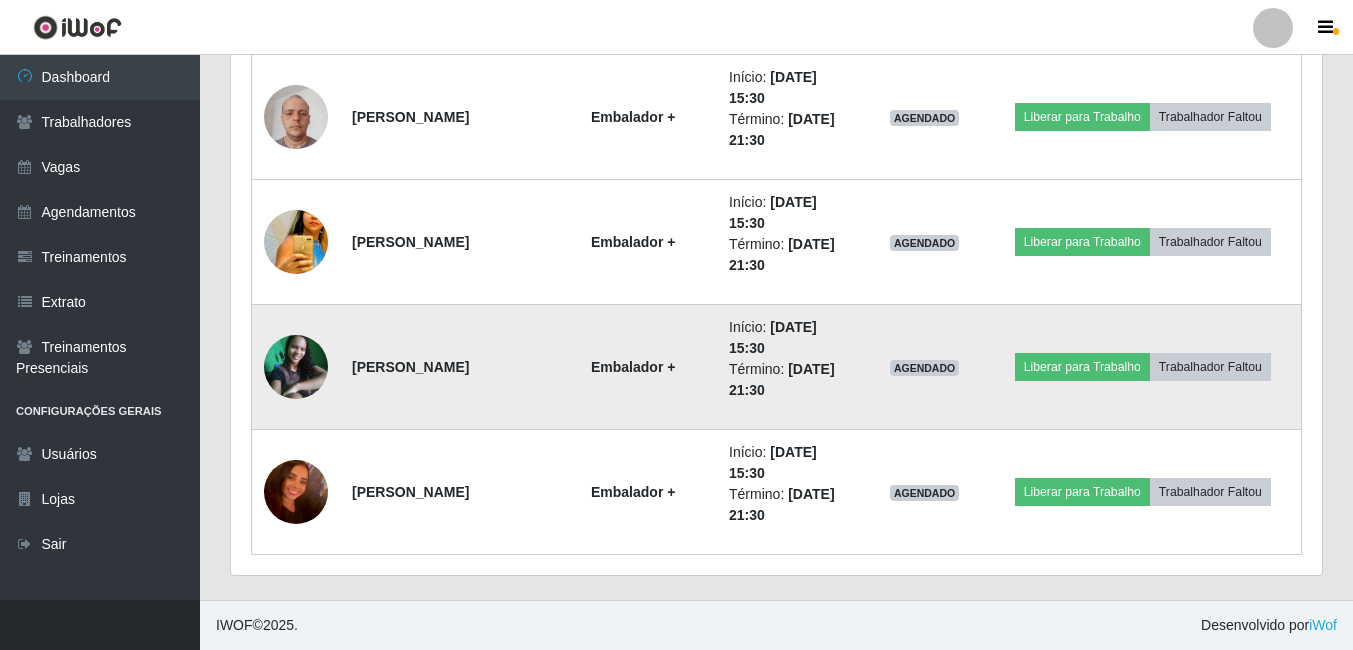 click at bounding box center (296, 367) 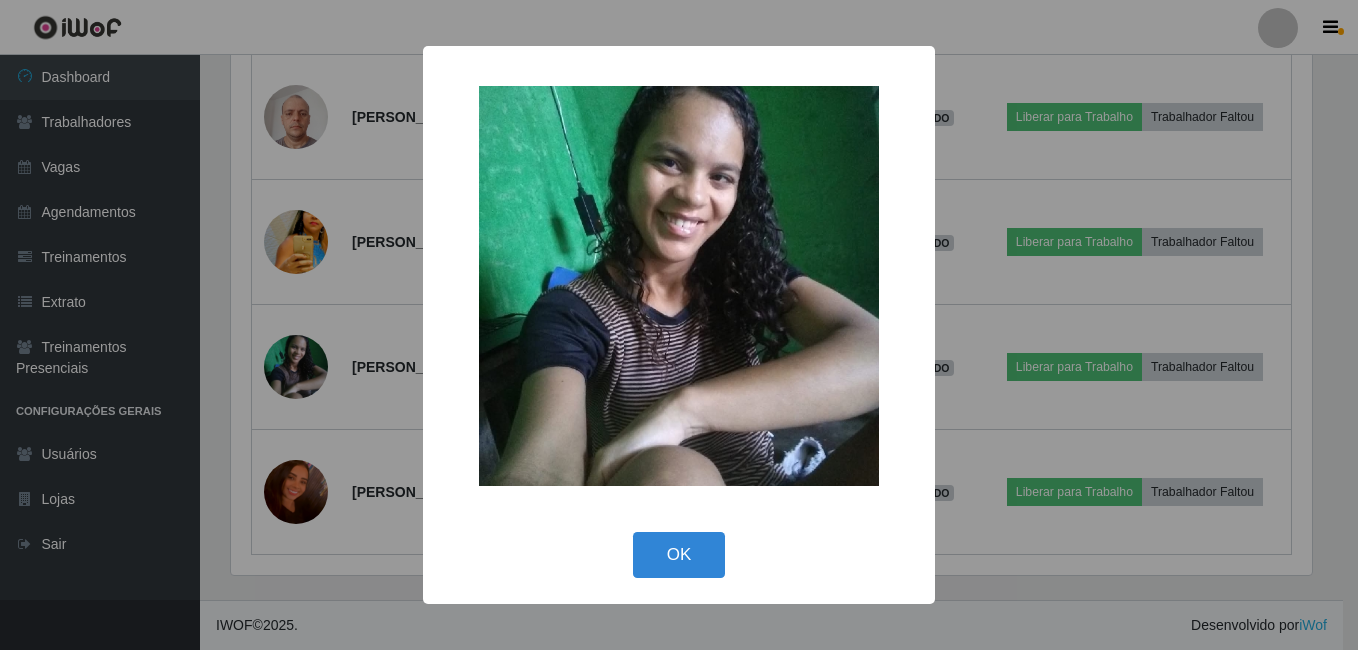 click on "× OK Cancel" at bounding box center [679, 325] 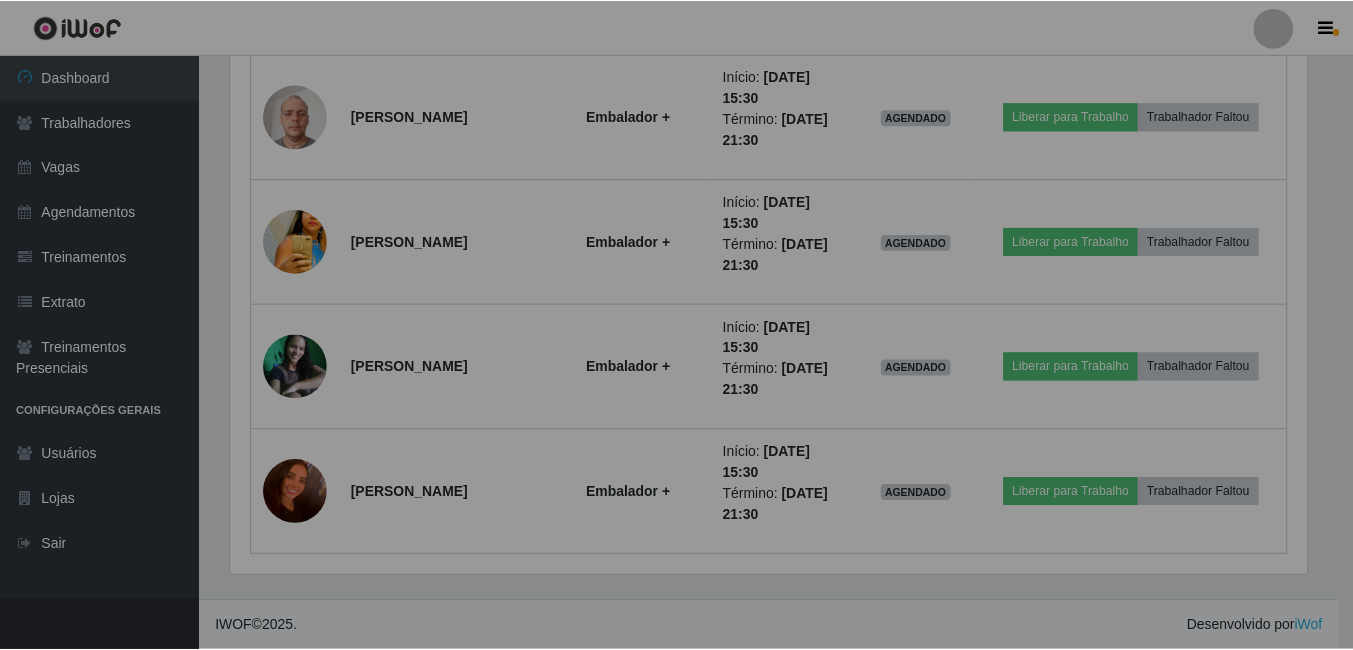 scroll, scrollTop: 999585, scrollLeft: 998909, axis: both 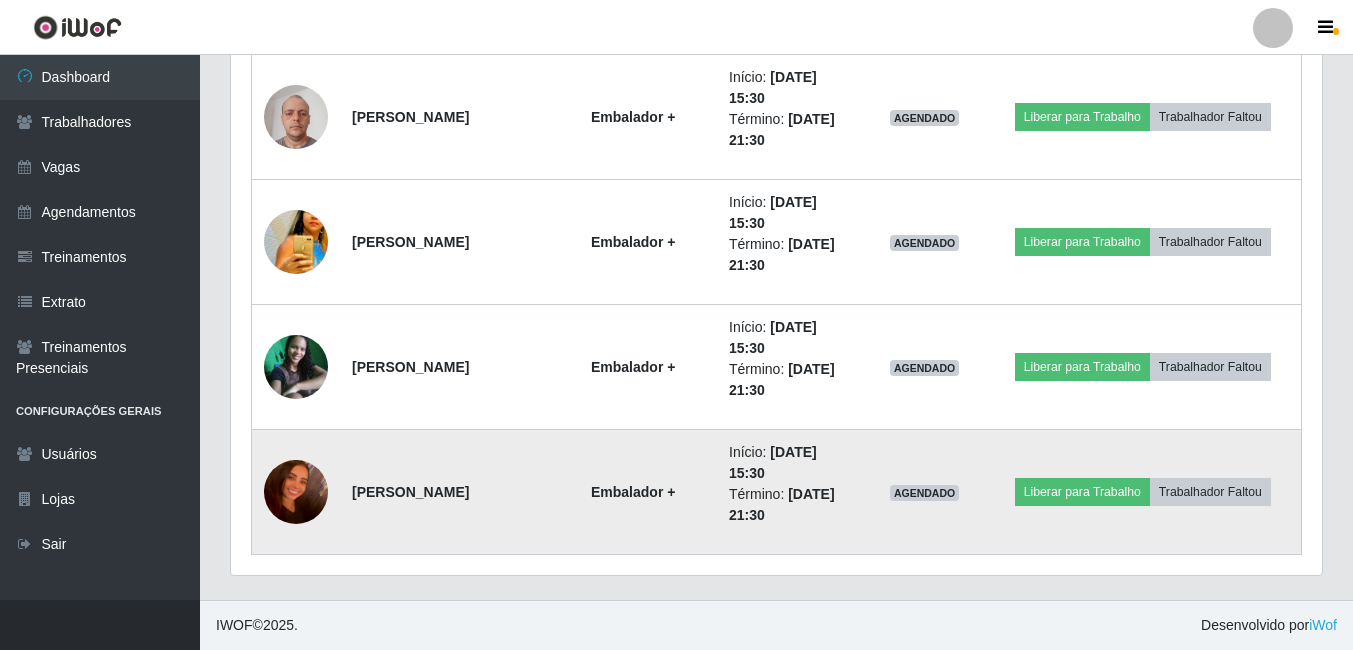 click on "[PERSON_NAME] +   Início:   [DATE] 15:30 Término:   [DATE] 21:30 AGENDADO Liberar para Trabalho Trabalhador Faltou" at bounding box center (777, 492) 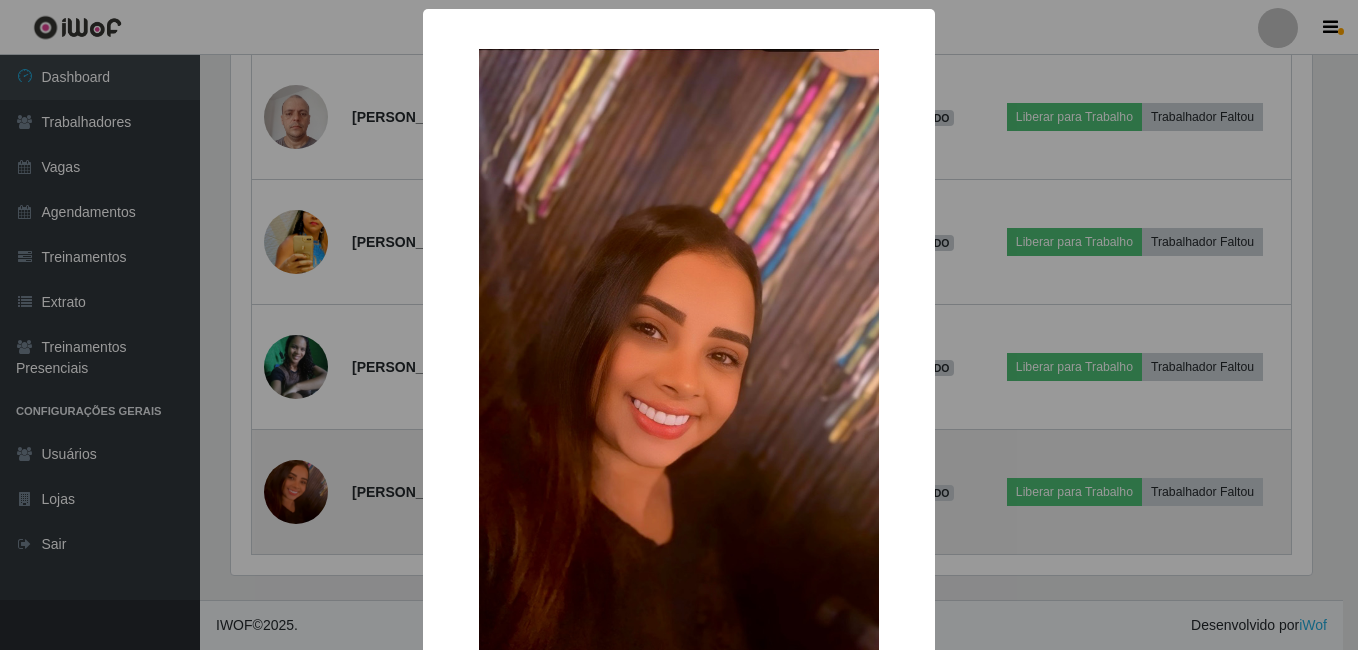 scroll, scrollTop: 999585, scrollLeft: 998919, axis: both 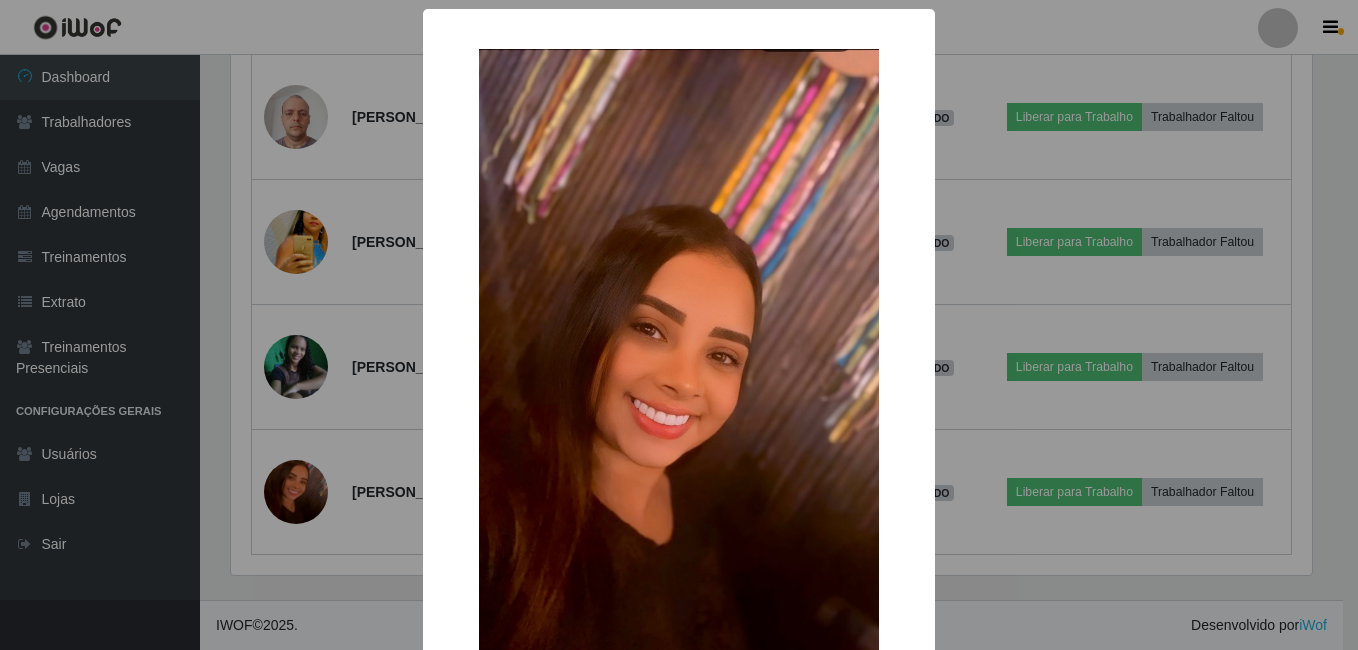 click on "× OK Cancel" at bounding box center [679, 325] 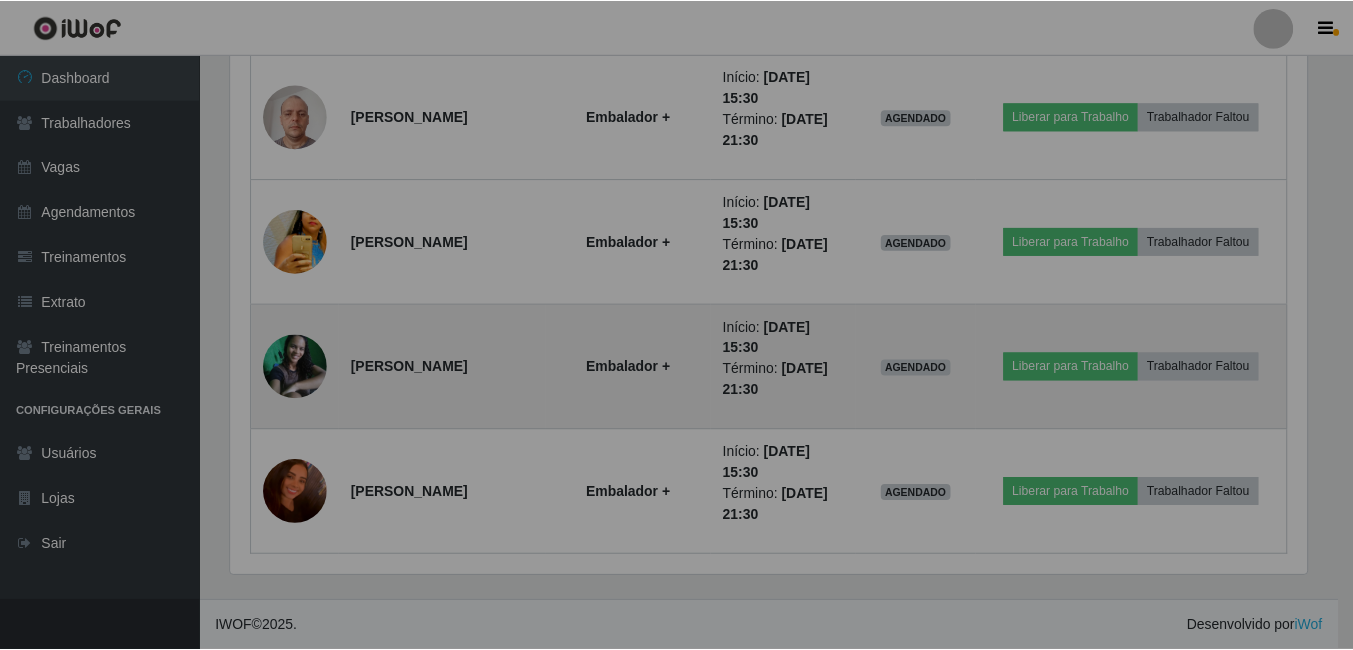 scroll, scrollTop: 3316, scrollLeft: 0, axis: vertical 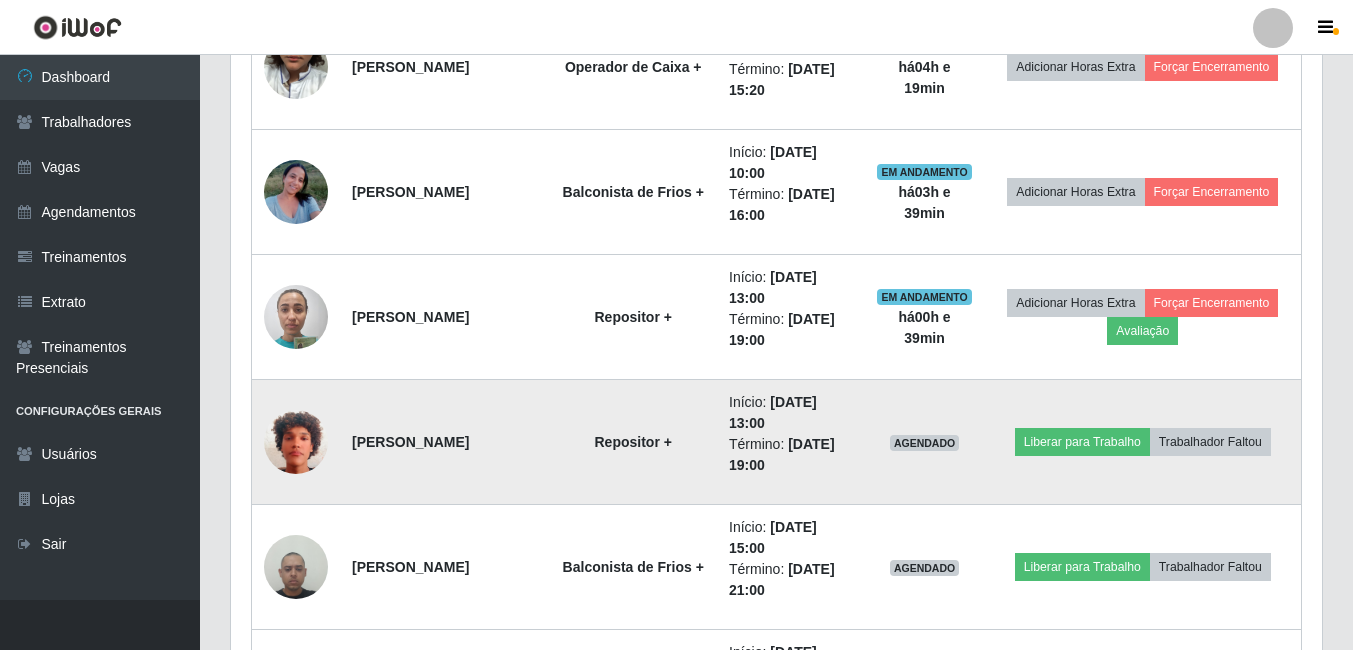 drag, startPoint x: 393, startPoint y: 456, endPoint x: 336, endPoint y: 426, distance: 64.412735 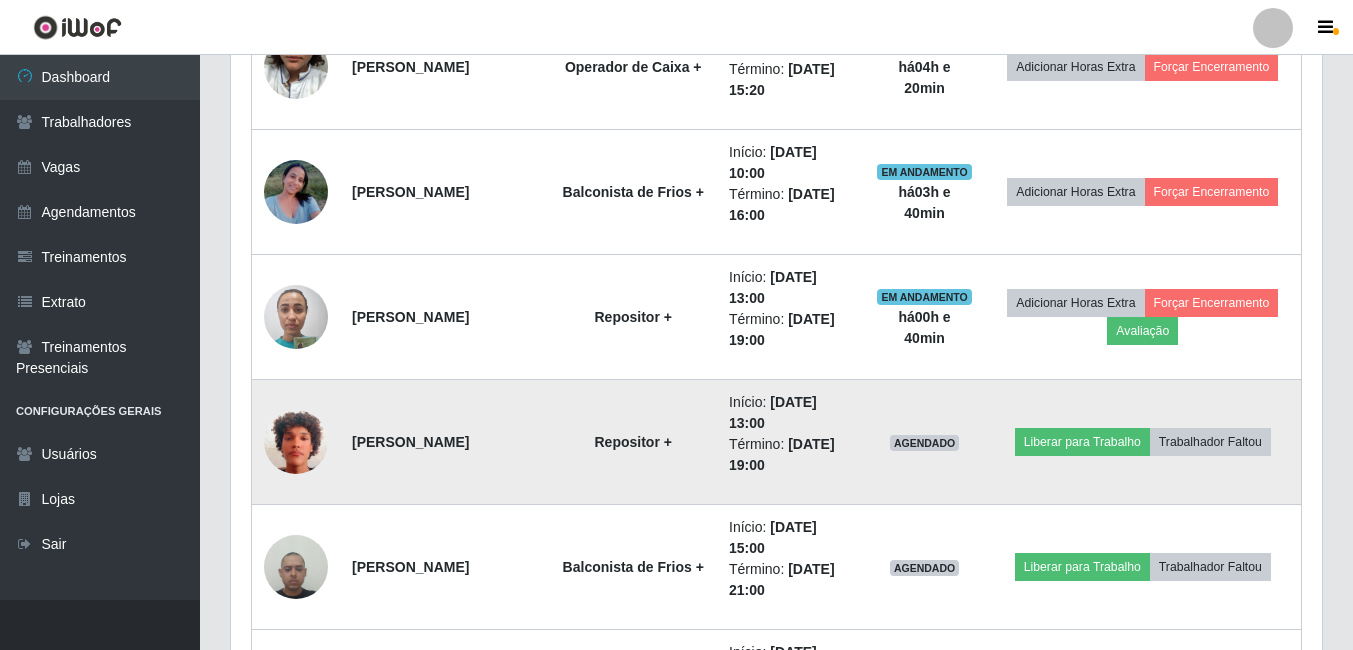 drag, startPoint x: 566, startPoint y: 412, endPoint x: 592, endPoint y: 430, distance: 31.622776 